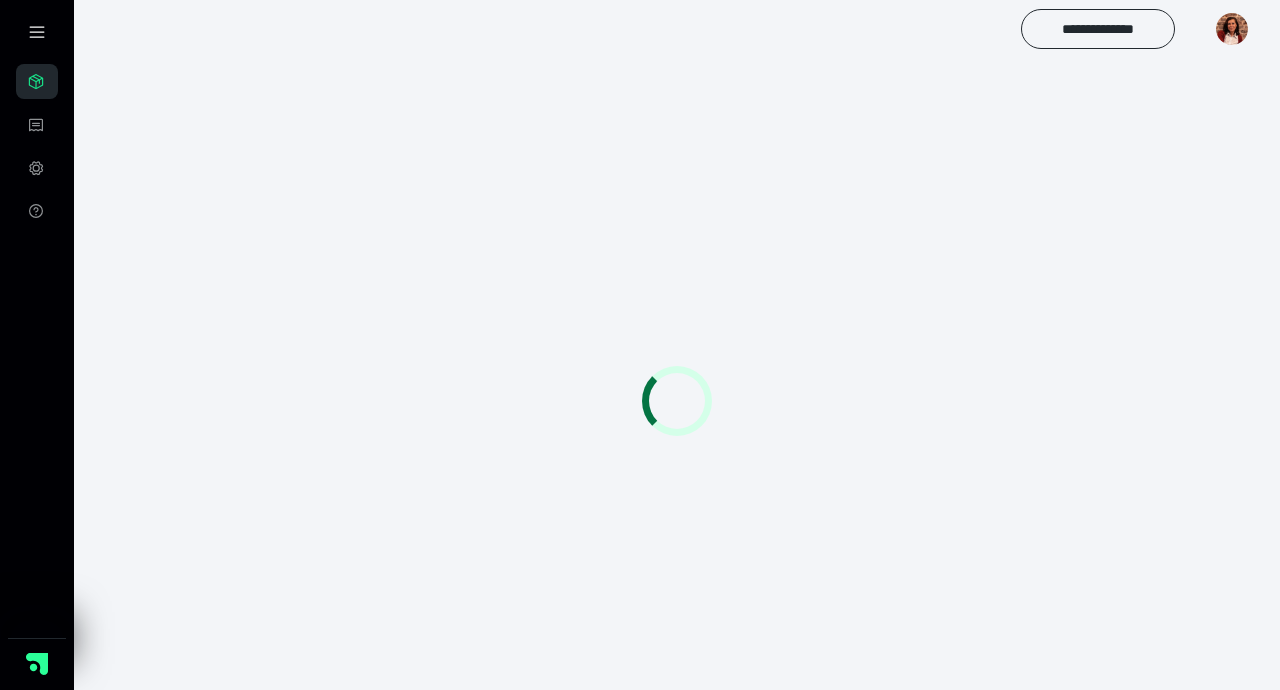 scroll, scrollTop: 0, scrollLeft: 0, axis: both 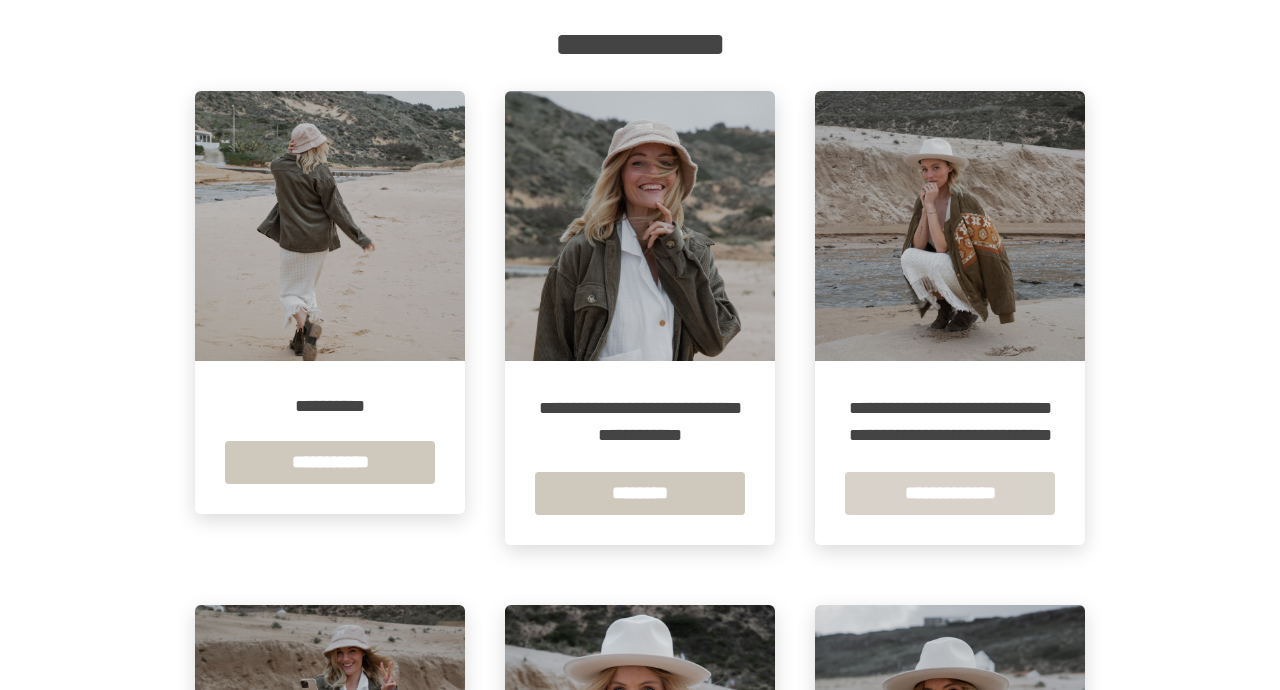 click on "**********" at bounding box center [950, 493] 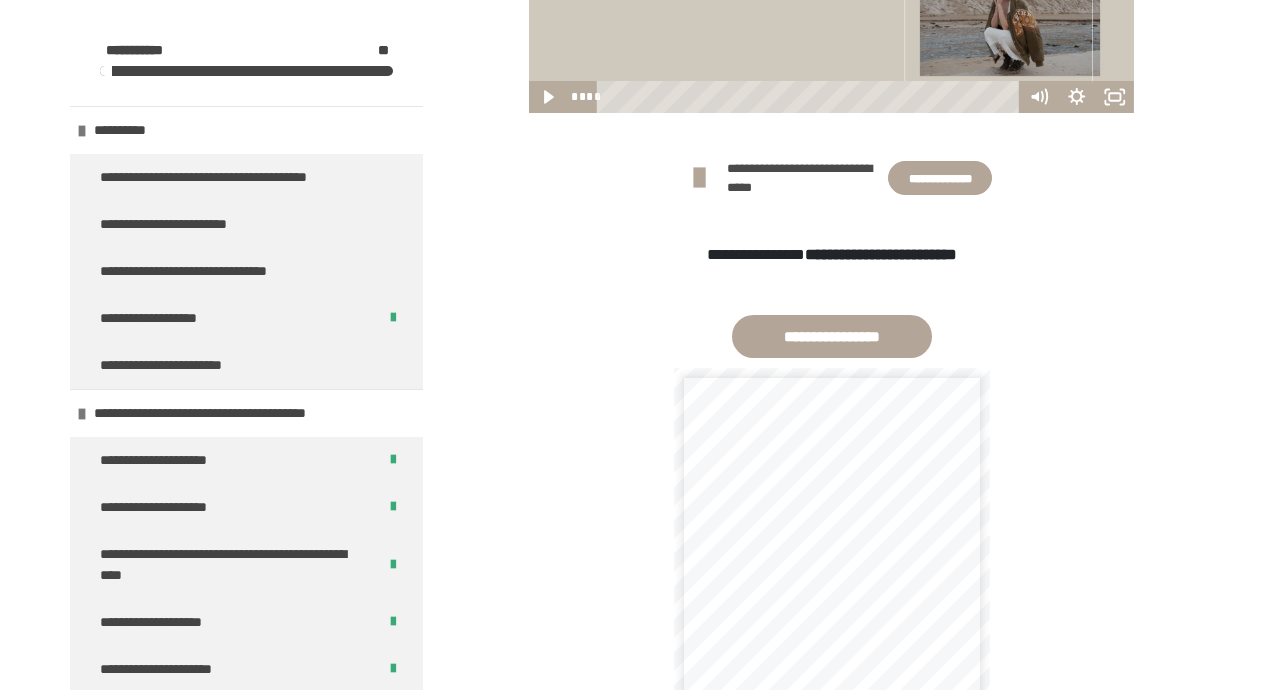 scroll, scrollTop: 896, scrollLeft: 0, axis: vertical 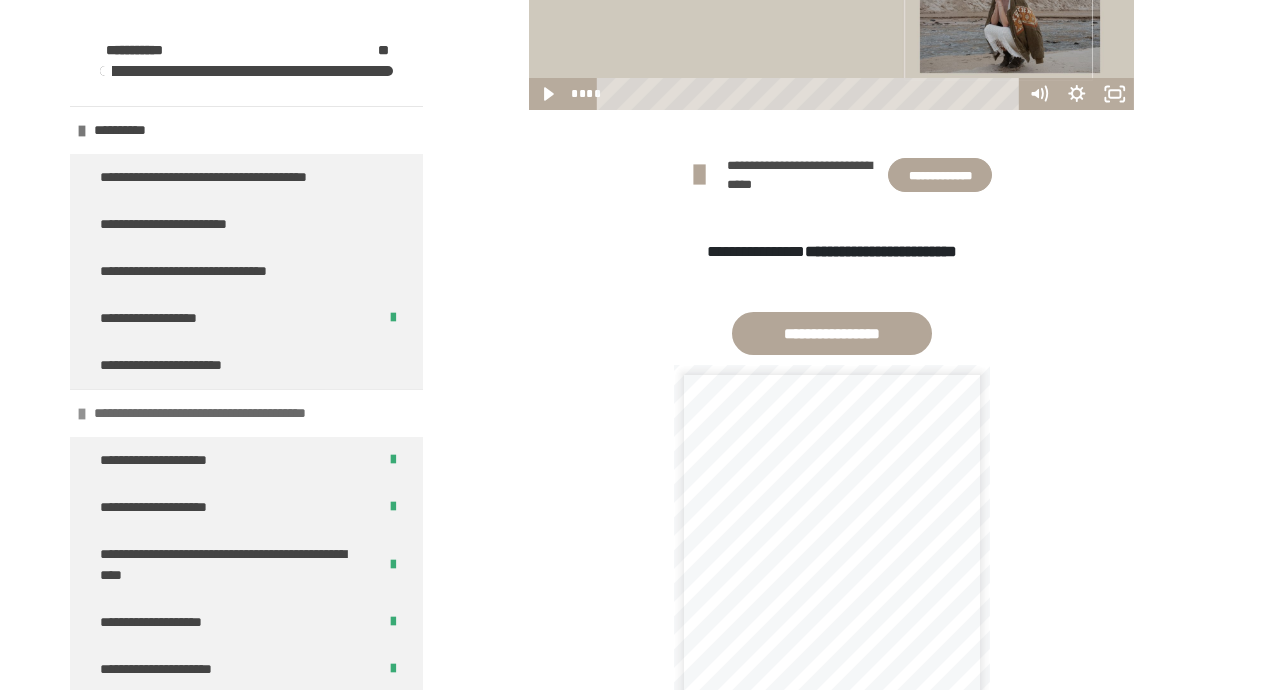 click on "**********" at bounding box center [246, 413] 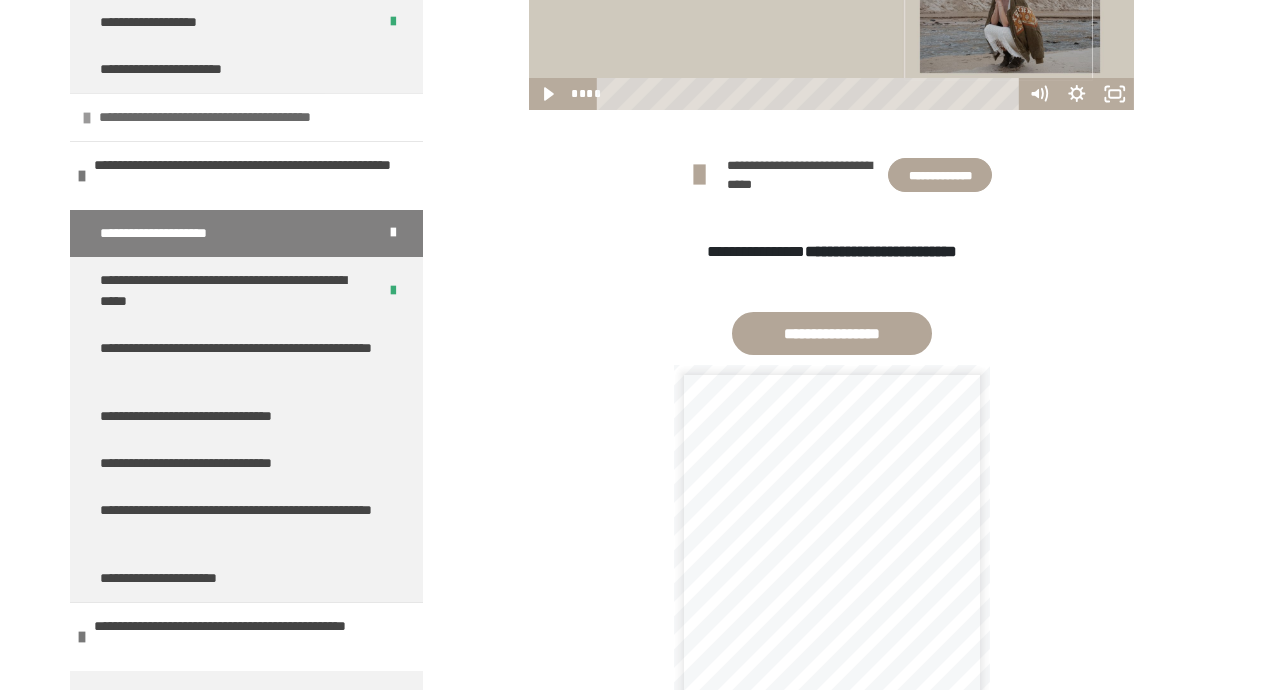 scroll, scrollTop: 298, scrollLeft: 0, axis: vertical 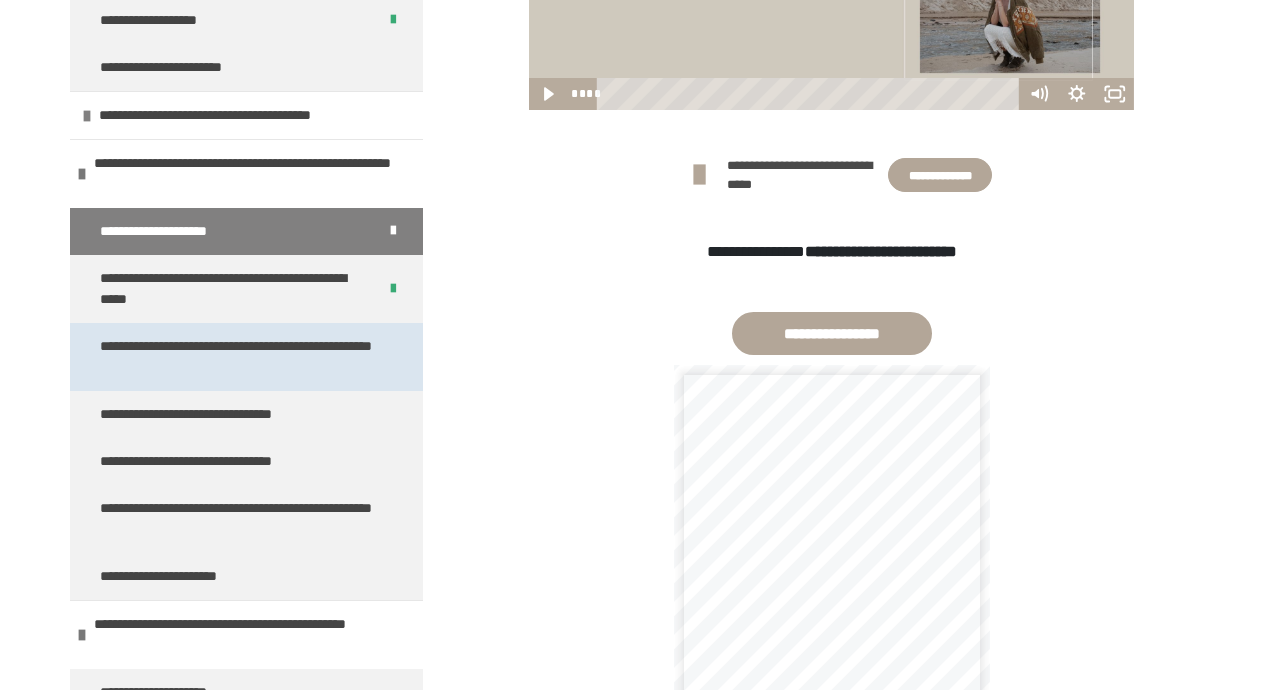click on "**********" at bounding box center [238, 357] 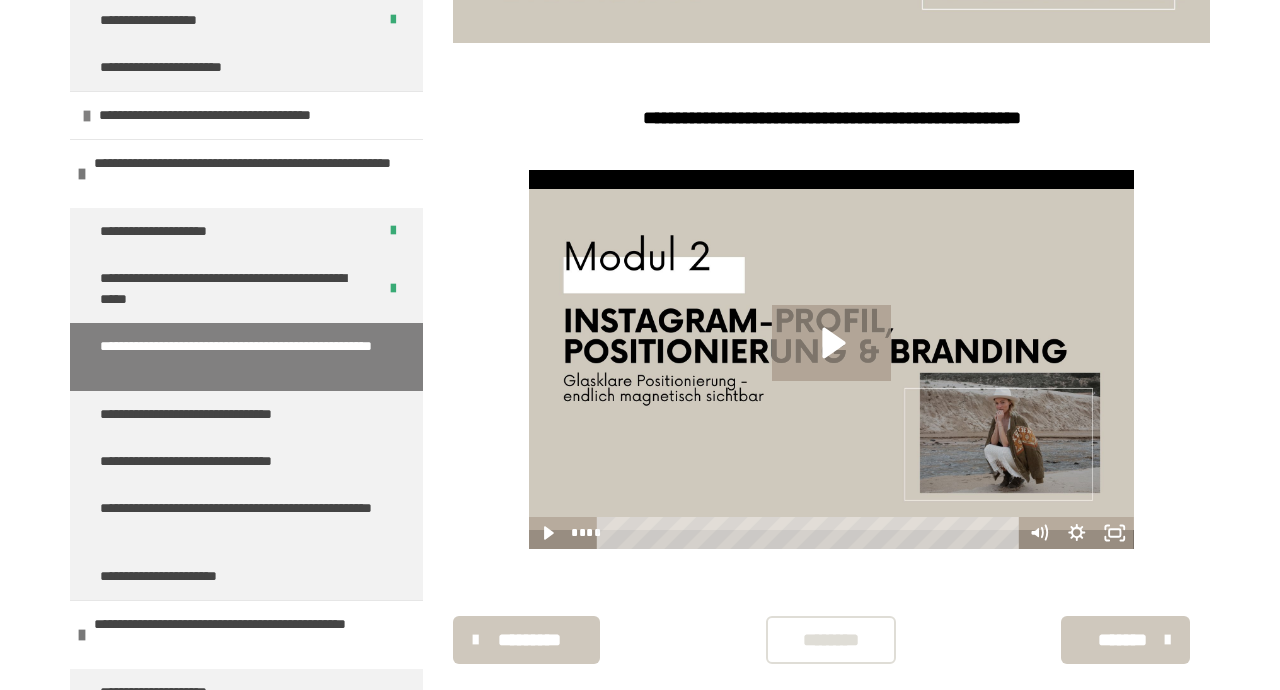 scroll, scrollTop: 553, scrollLeft: 0, axis: vertical 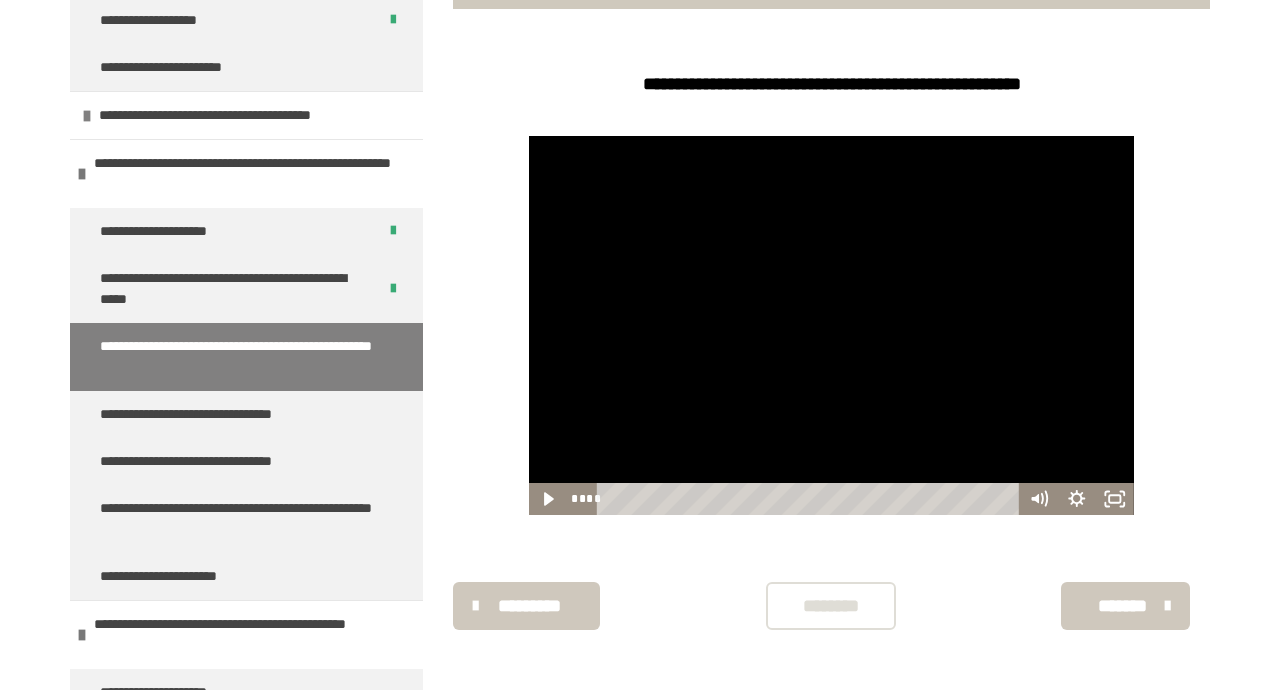 click at bounding box center (811, 499) 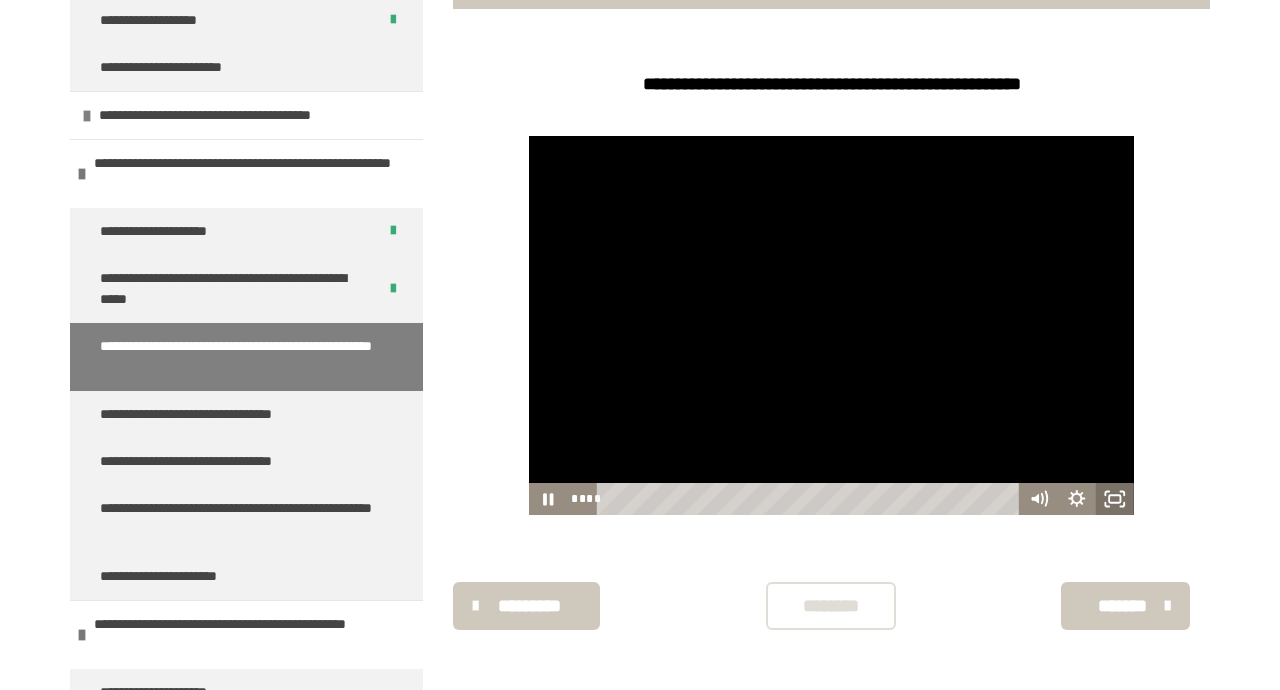 click 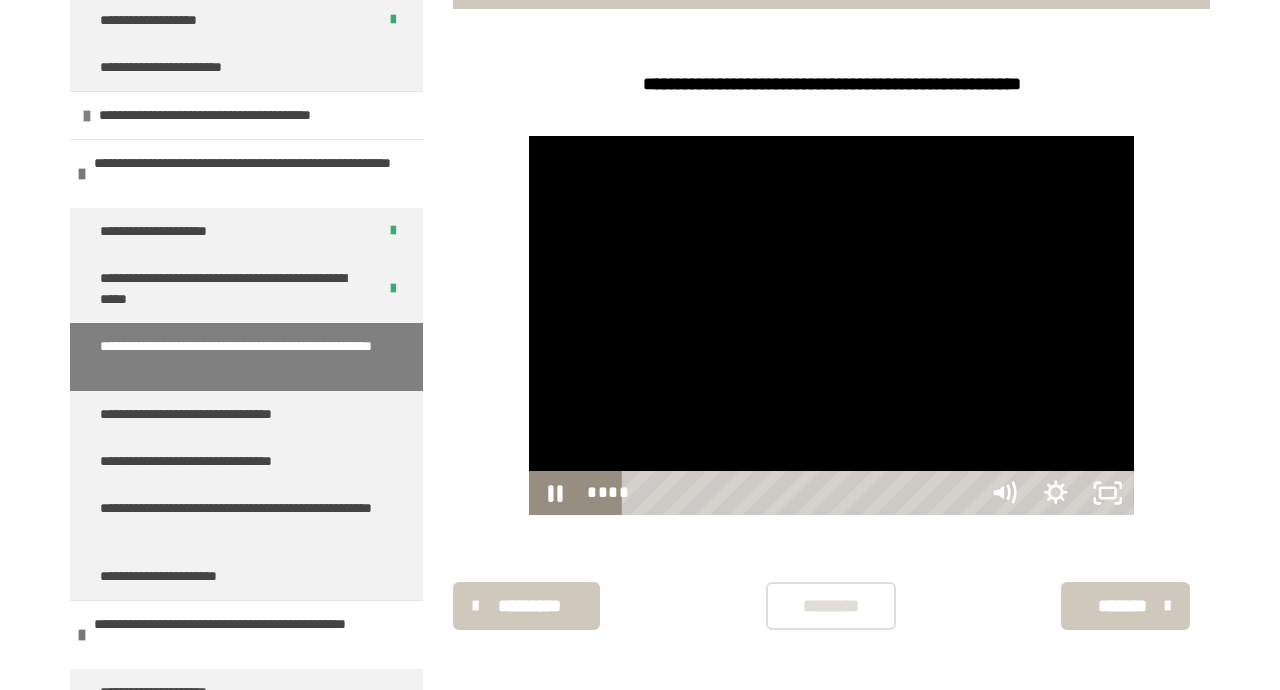 scroll, scrollTop: 340, scrollLeft: 0, axis: vertical 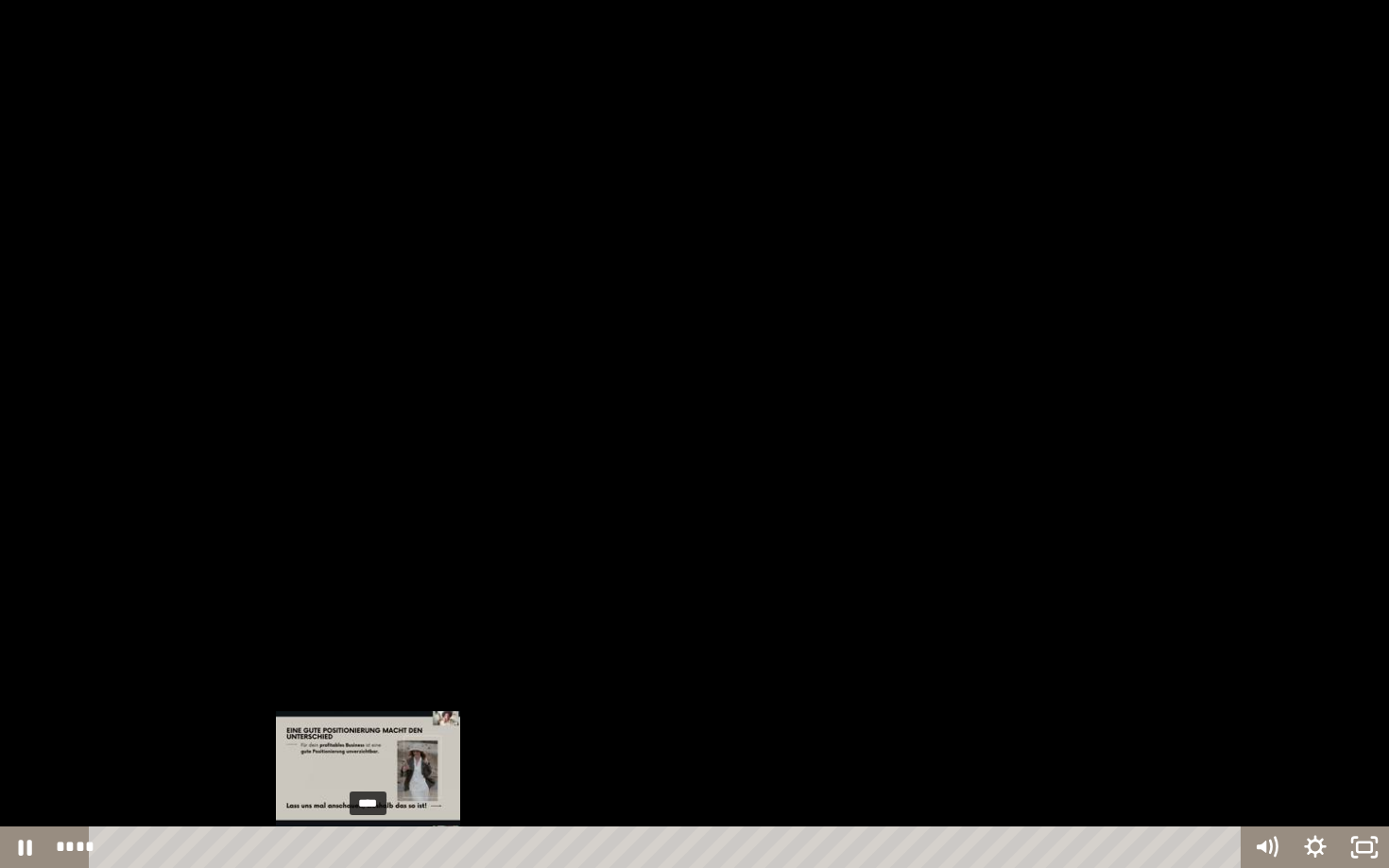 click on "****" at bounding box center (668, 847) 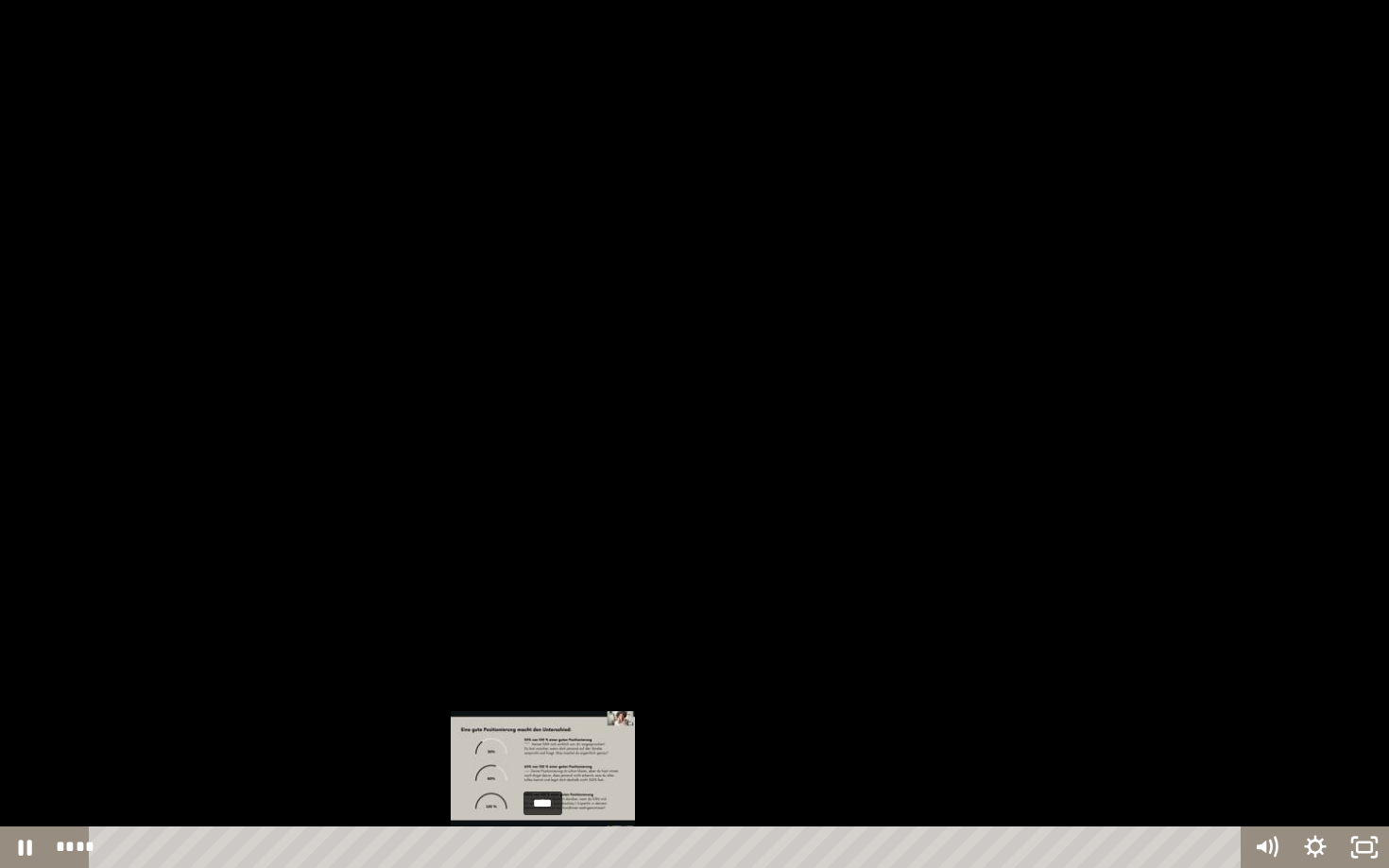 click on "****" at bounding box center [668, 847] 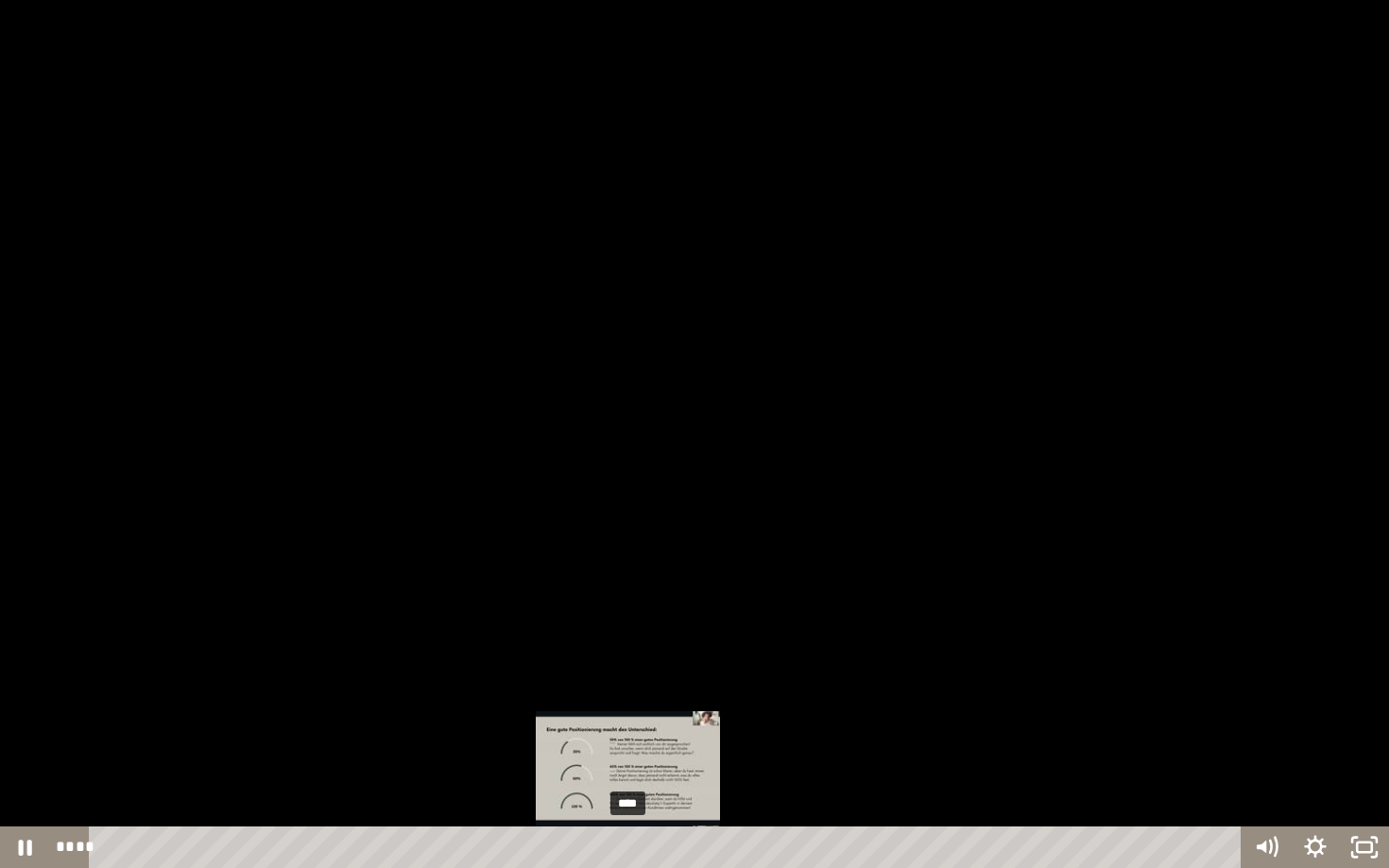click on "****" at bounding box center [668, 847] 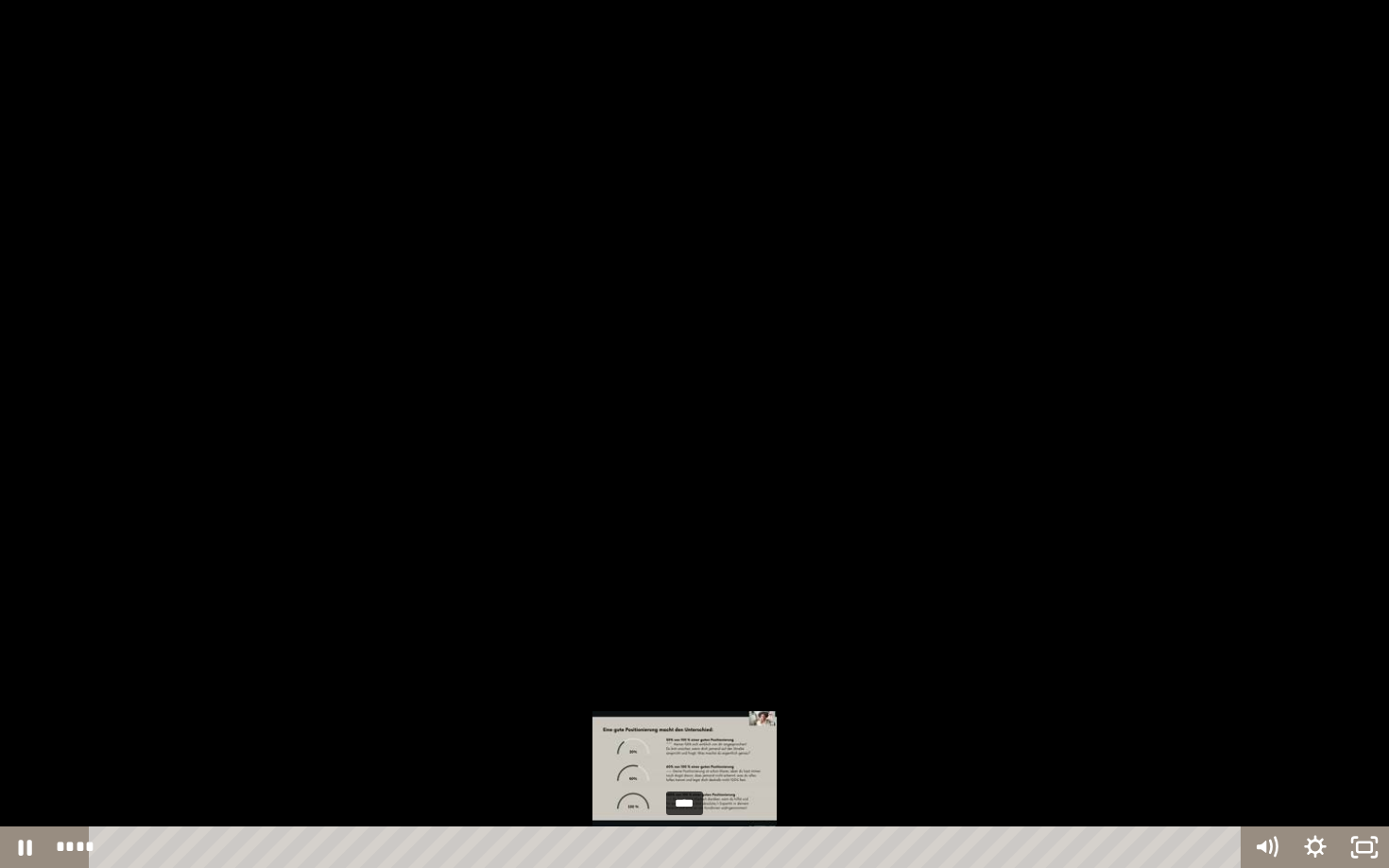 click on "****" at bounding box center [668, 847] 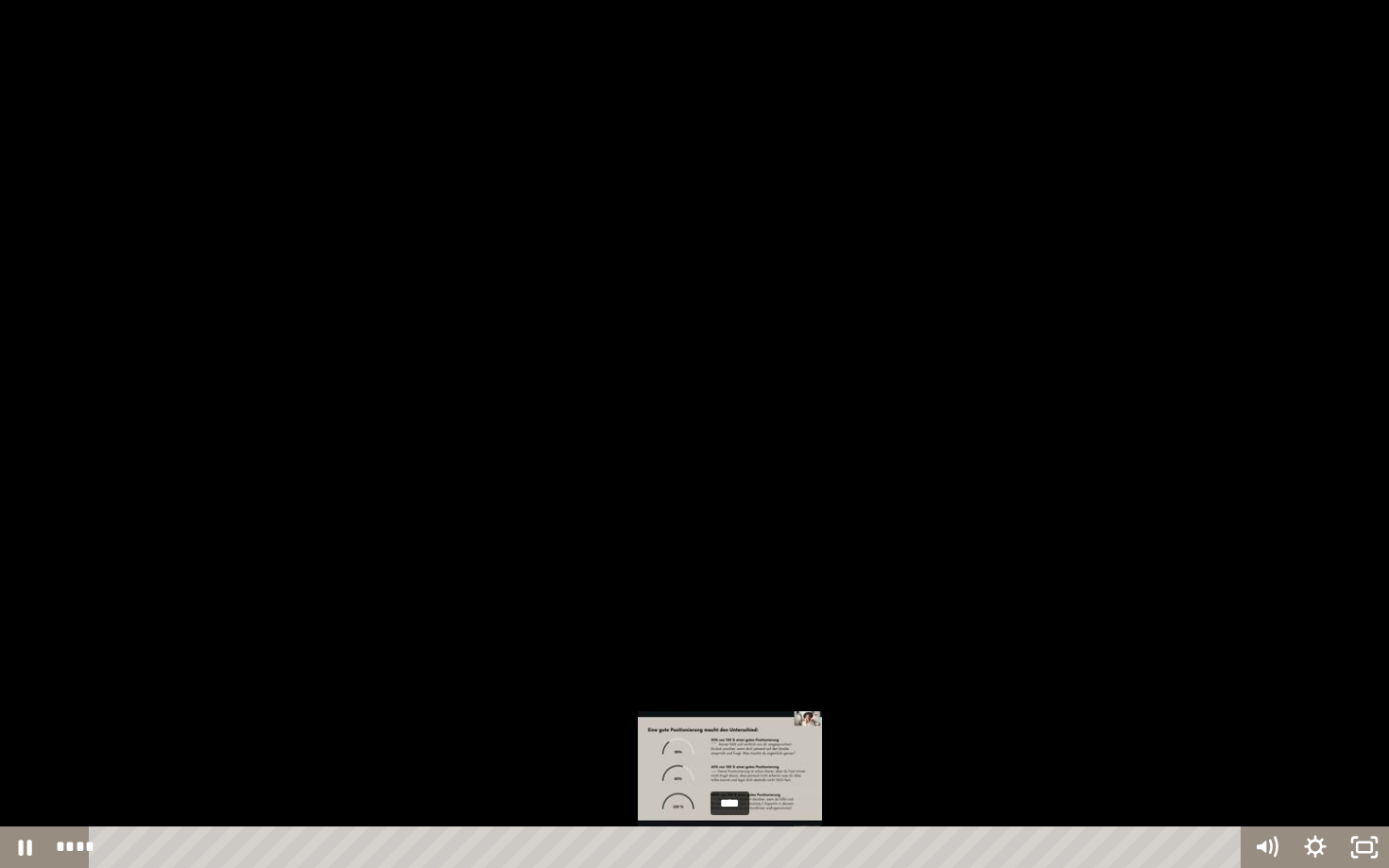 click on "****" at bounding box center (668, 847) 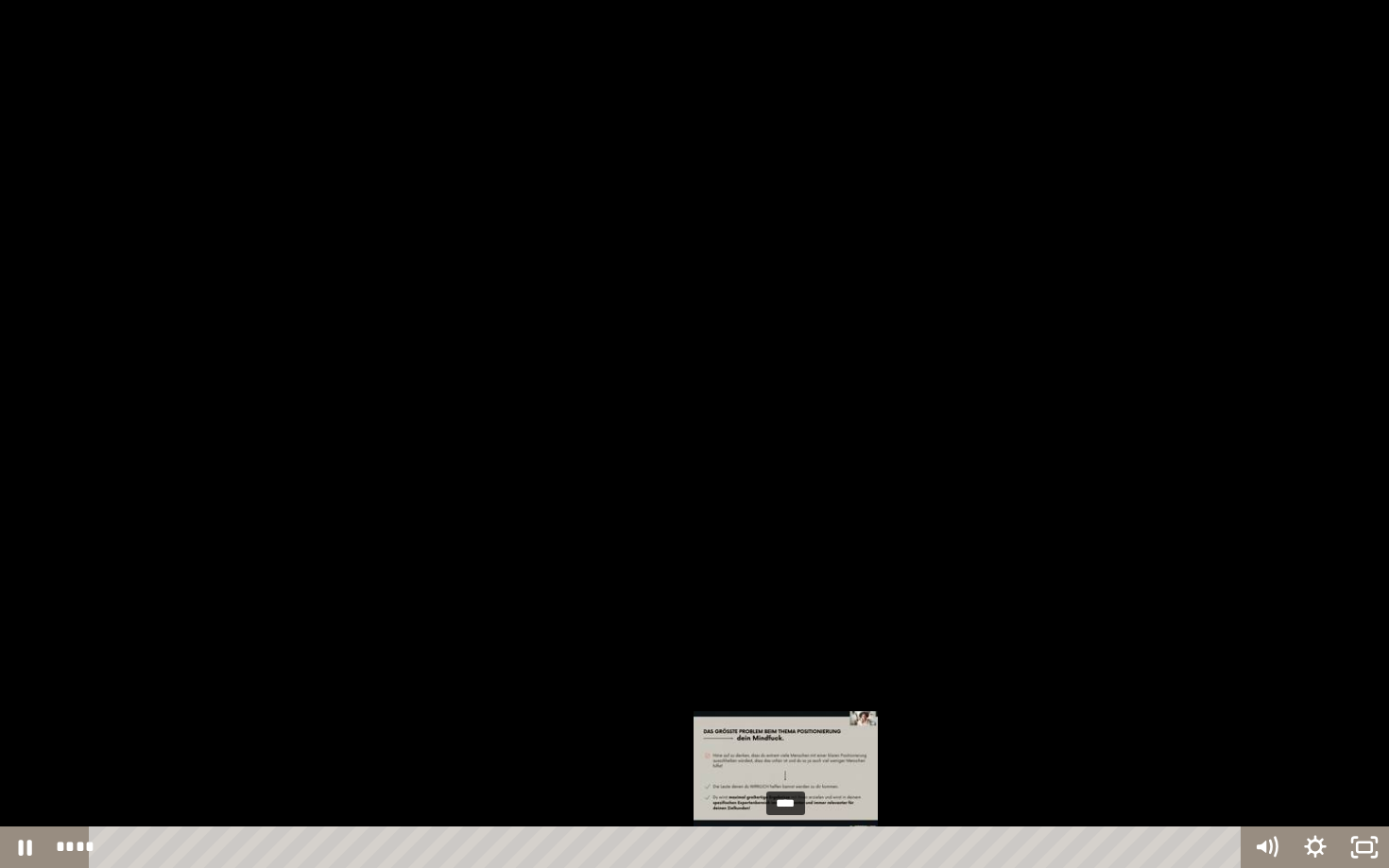 click on "****" at bounding box center [668, 847] 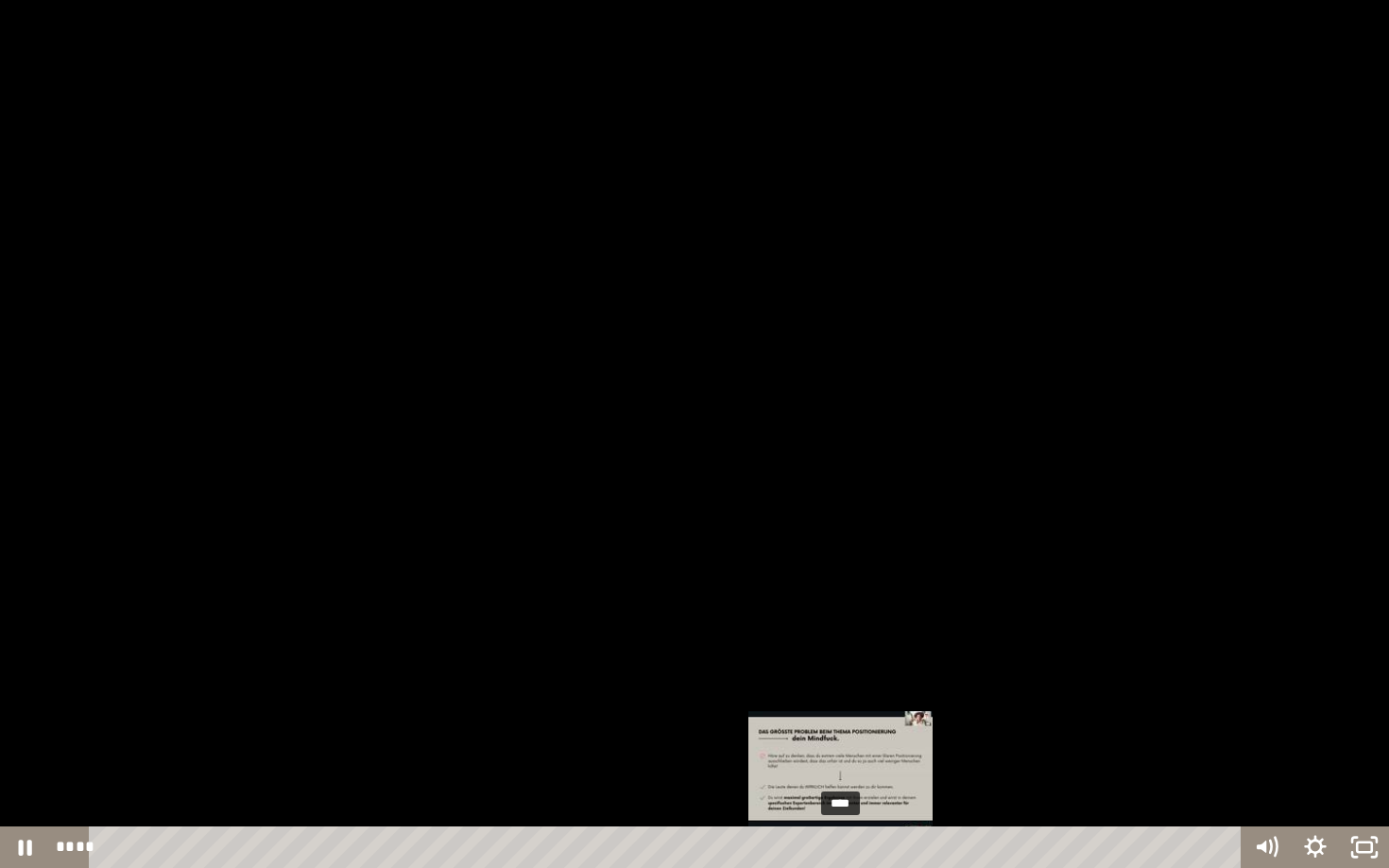click on "****" at bounding box center [668, 847] 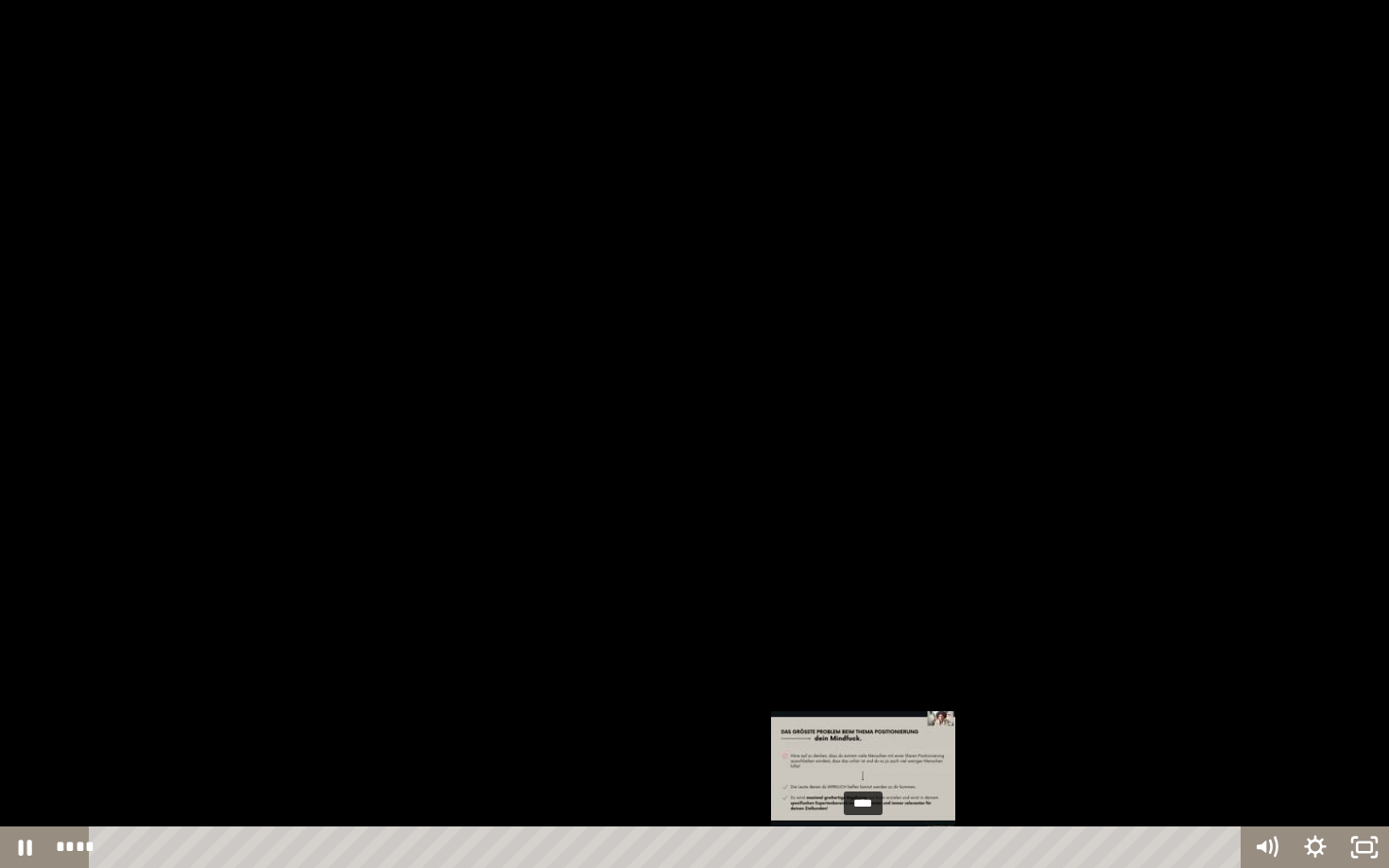 click on "****" at bounding box center [668, 847] 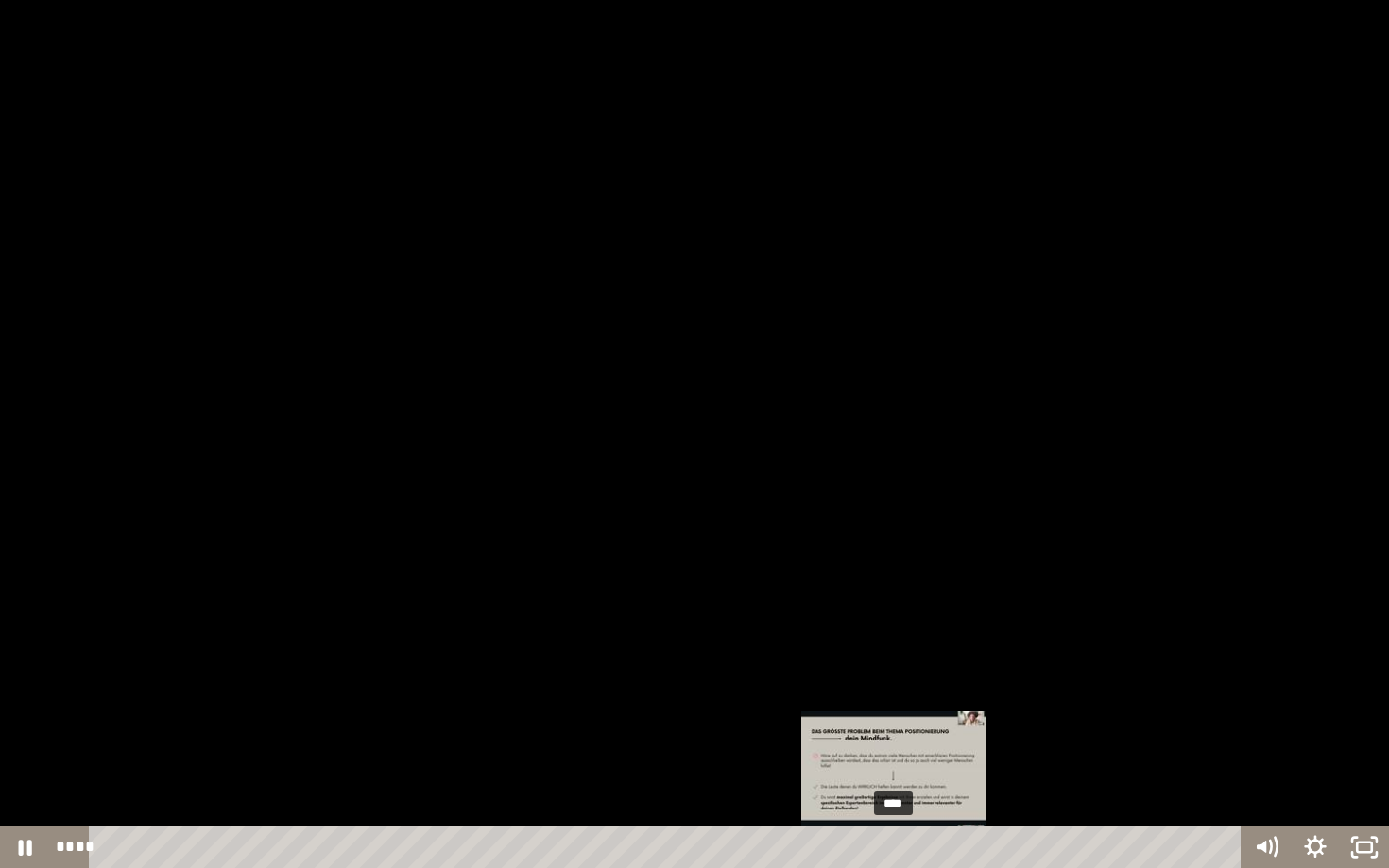 click on "****" at bounding box center [668, 847] 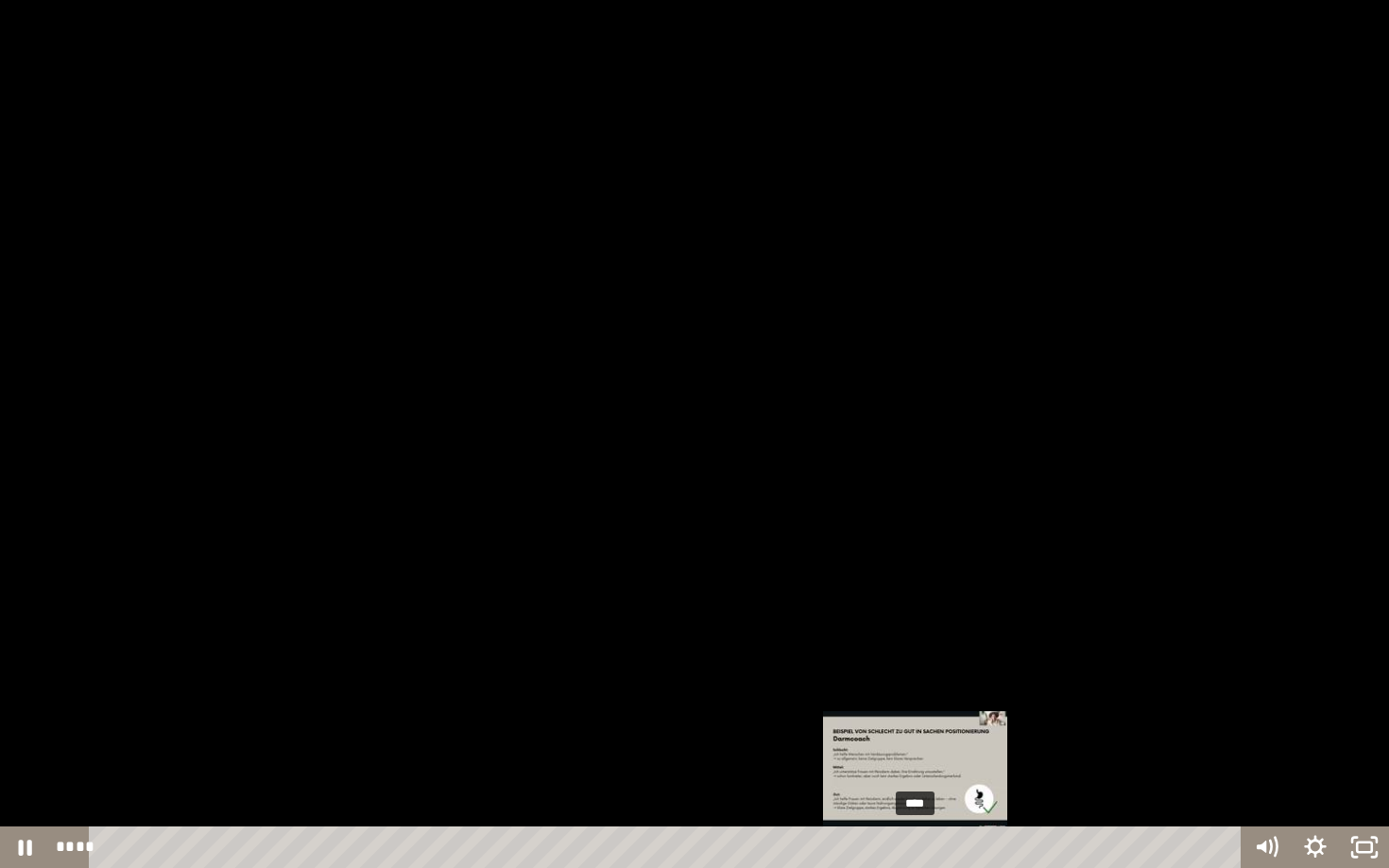 click on "****" at bounding box center [668, 847] 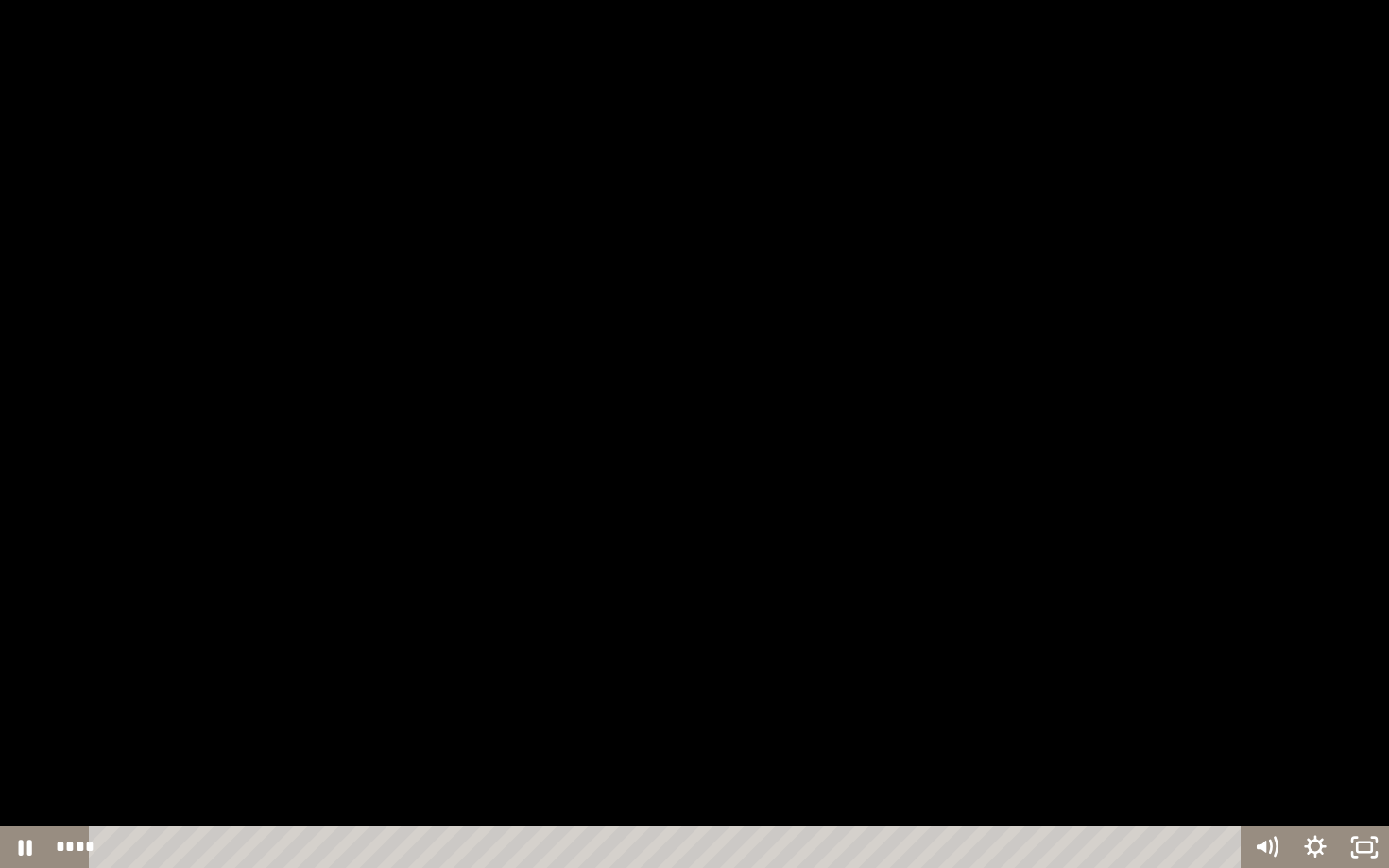 click at bounding box center [694, 434] 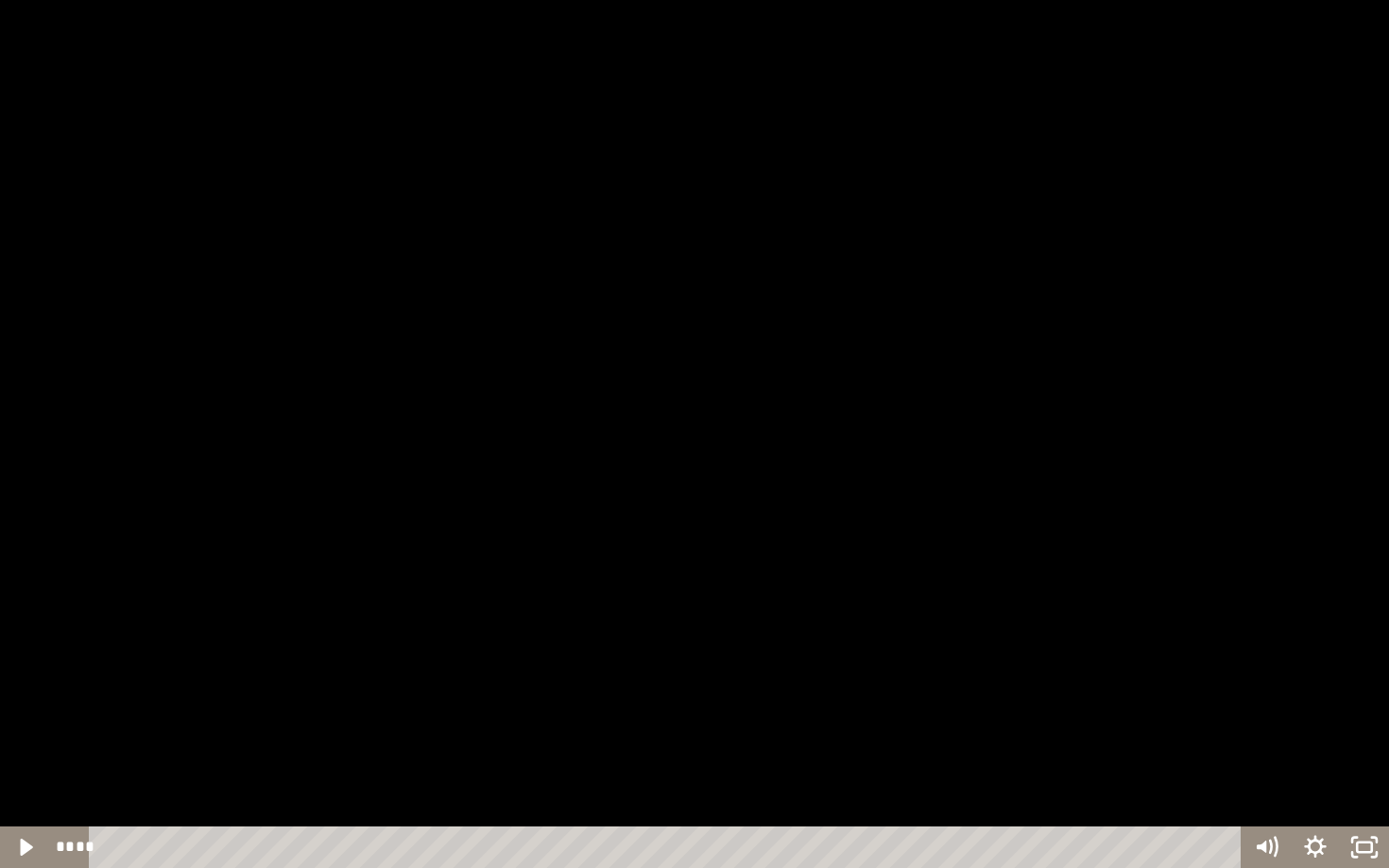 type 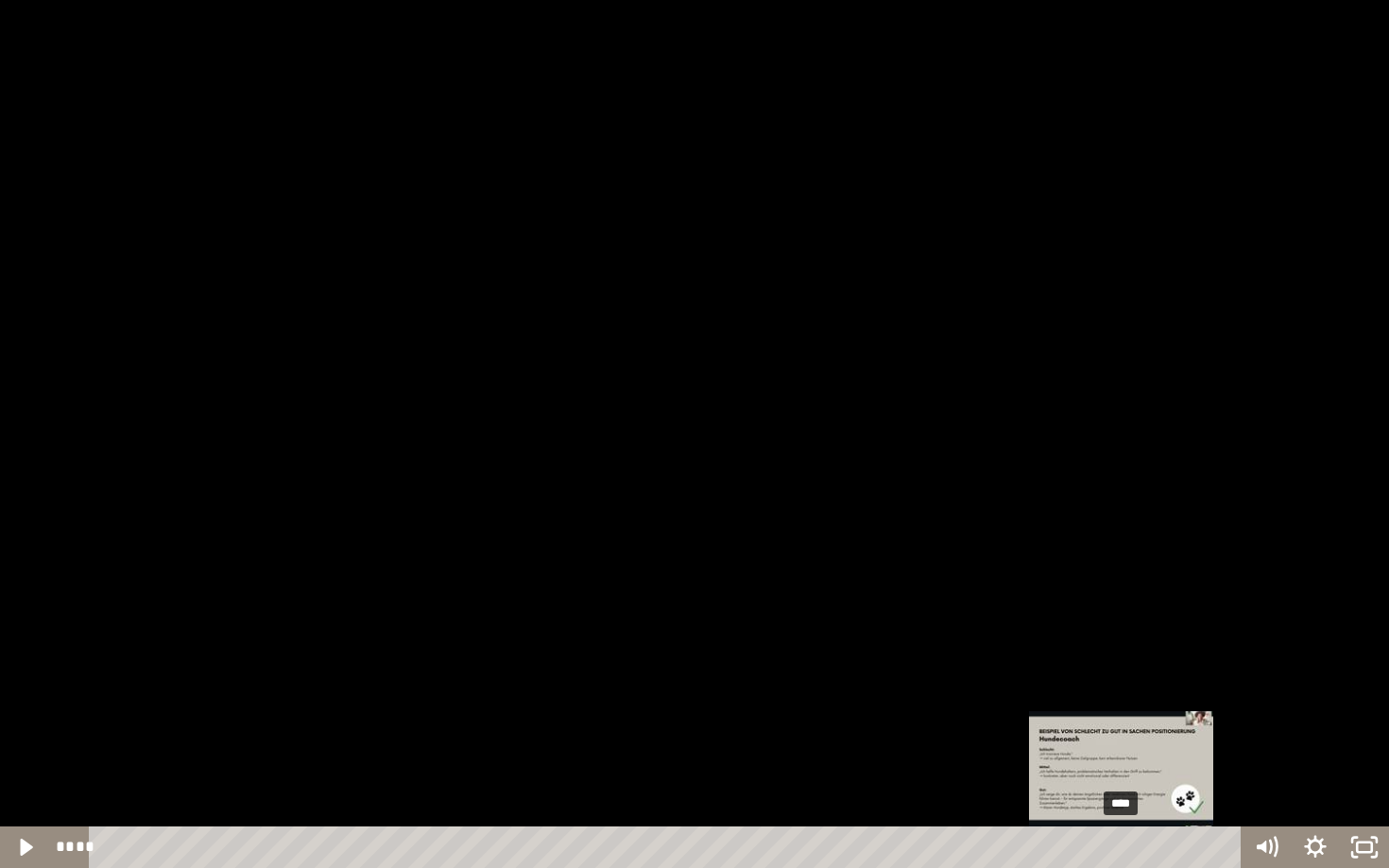 click on "****" at bounding box center [668, 847] 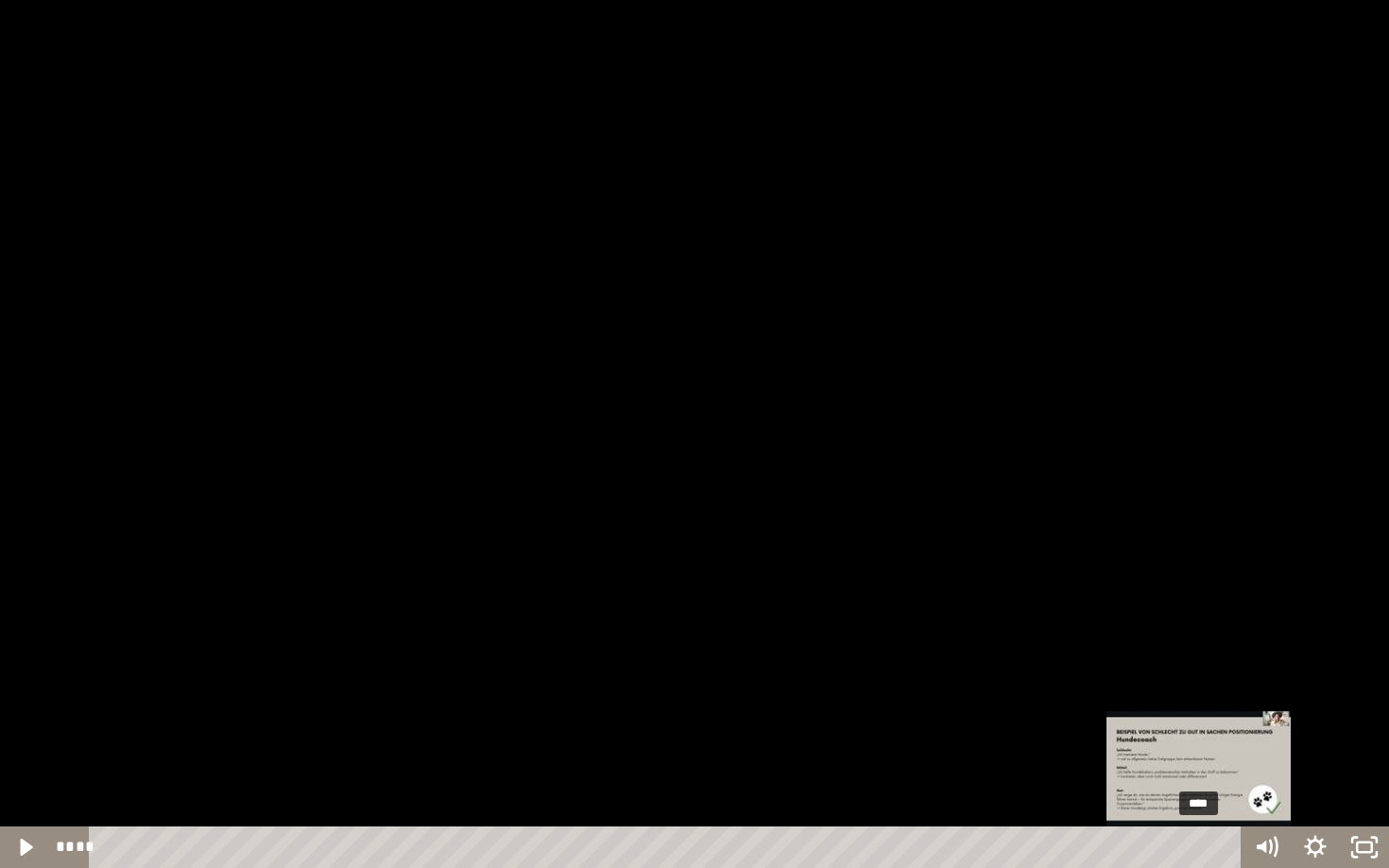 click on "****" at bounding box center (668, 847) 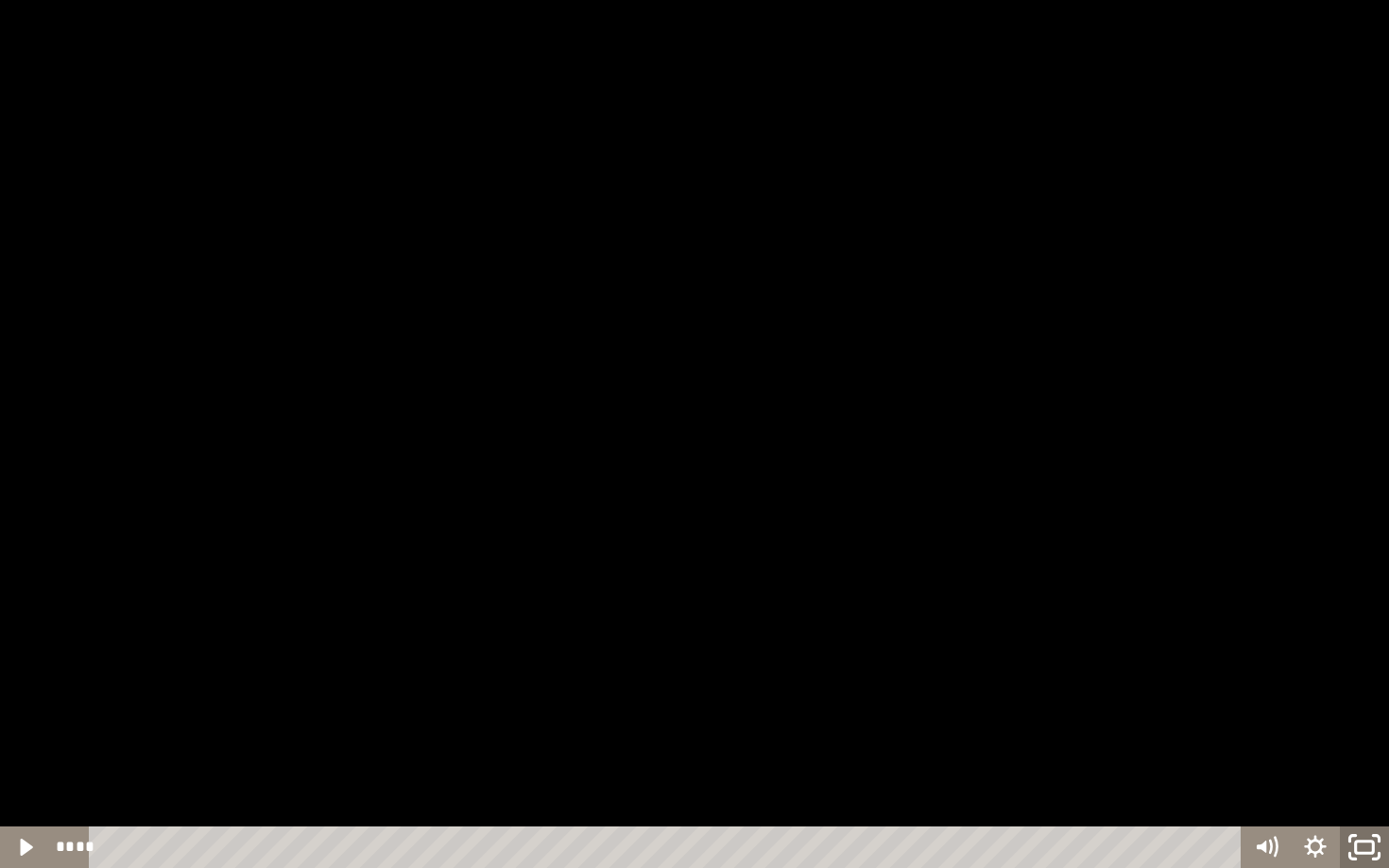 click 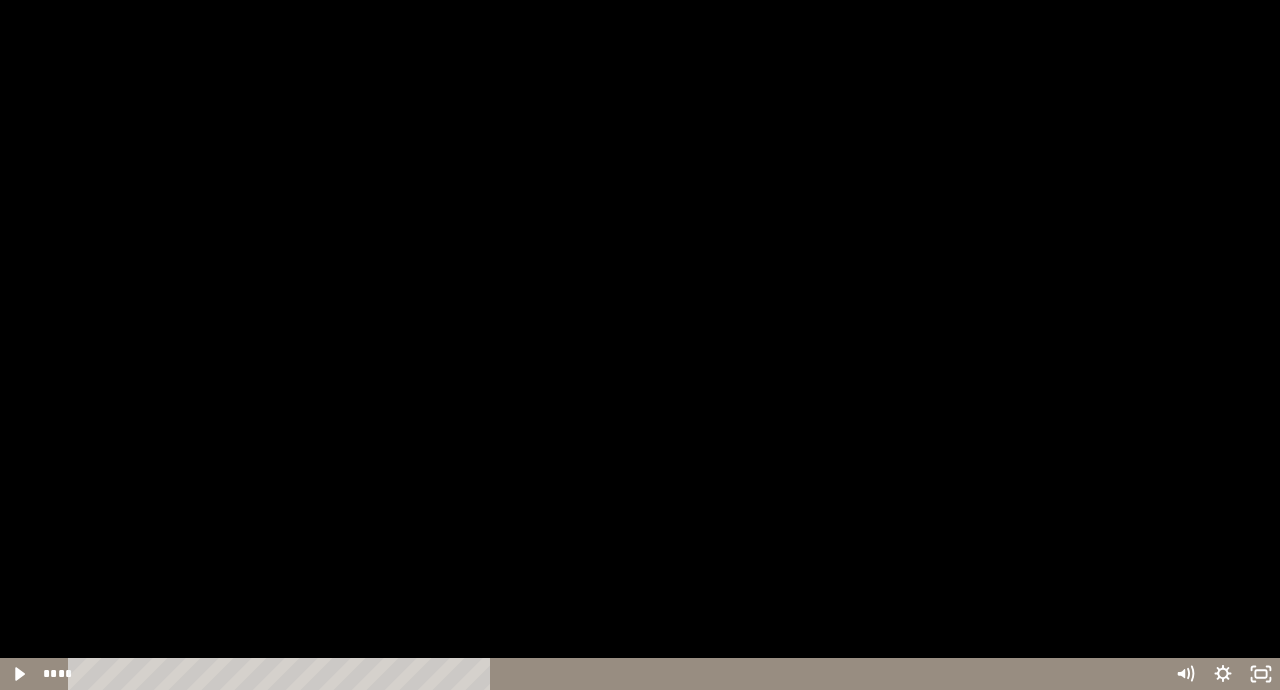 scroll, scrollTop: 553, scrollLeft: 0, axis: vertical 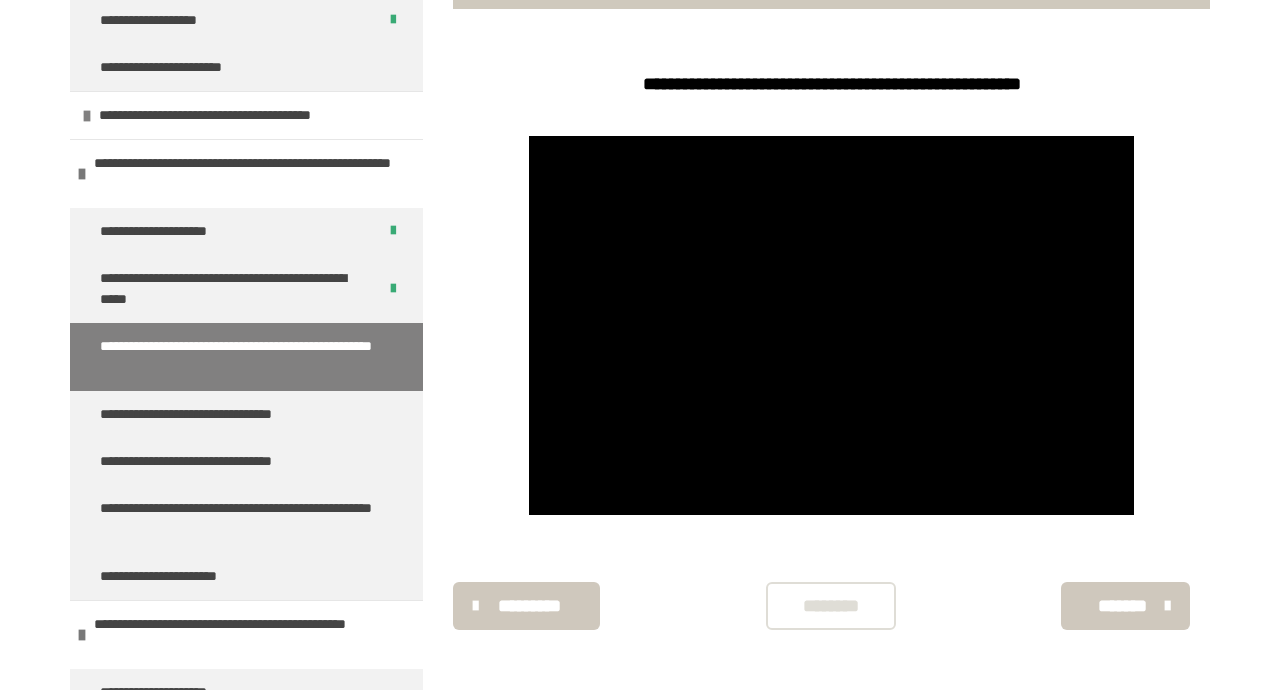 click on "********" at bounding box center (831, 606) 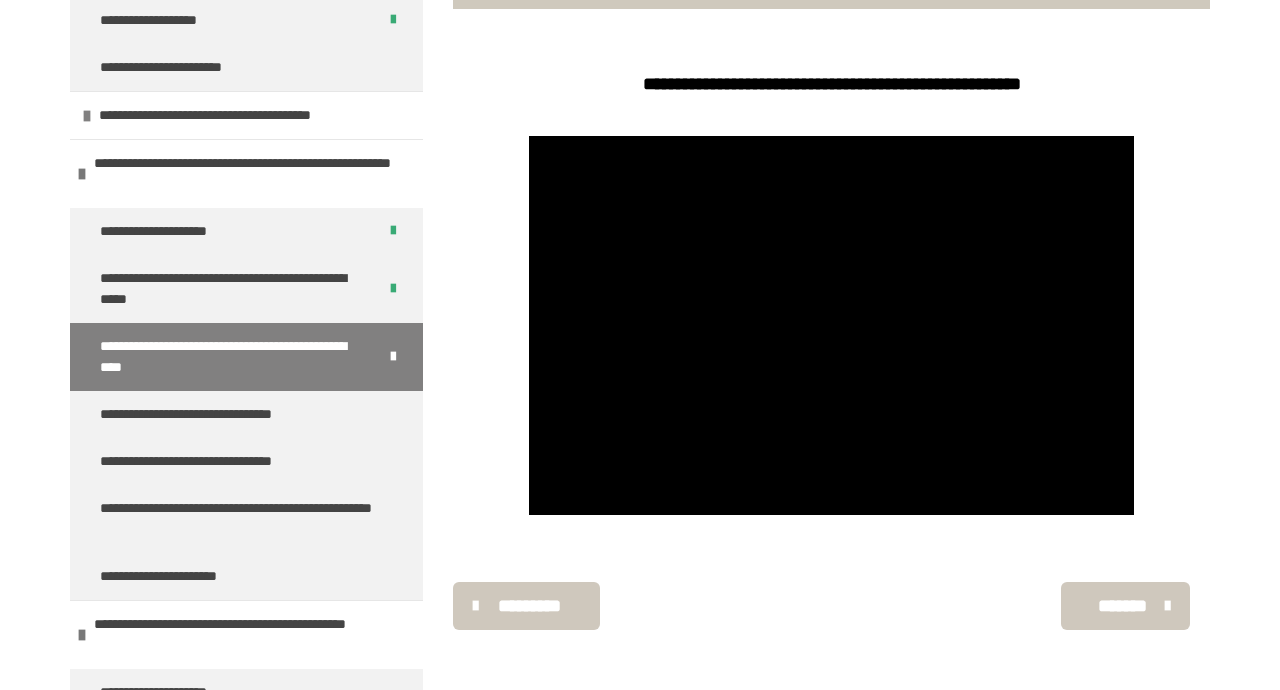 click on "*******" at bounding box center (1123, 606) 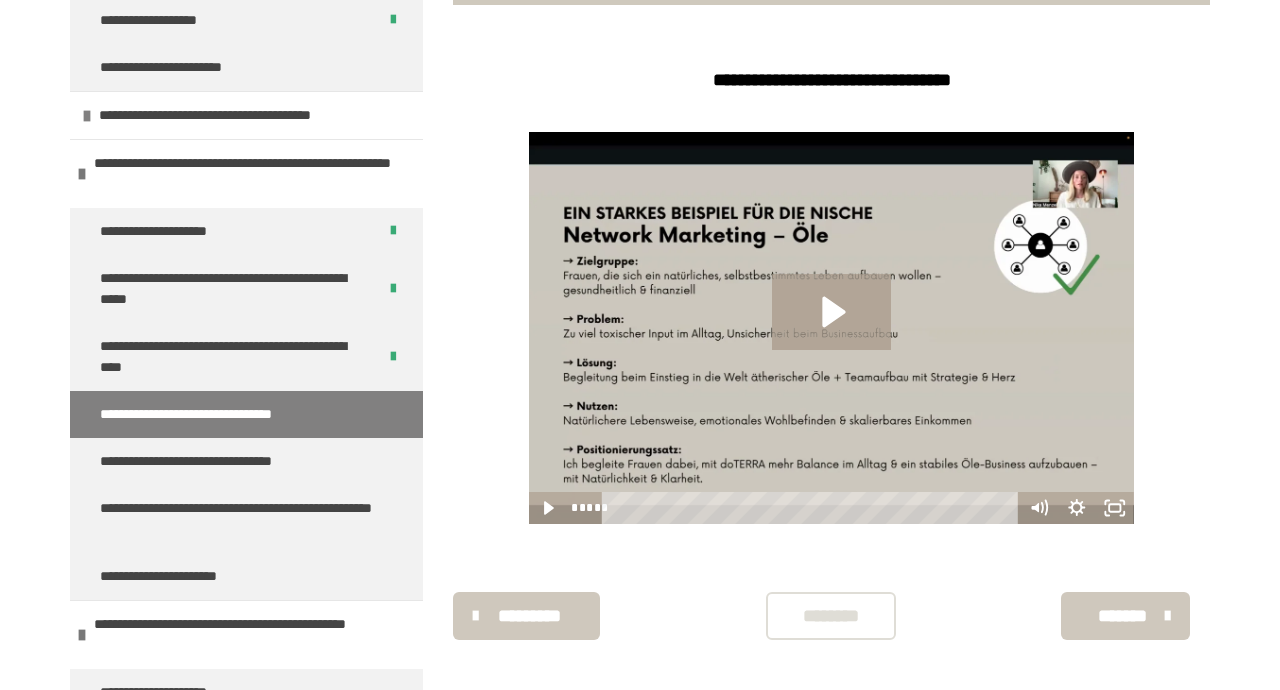 scroll, scrollTop: 567, scrollLeft: 0, axis: vertical 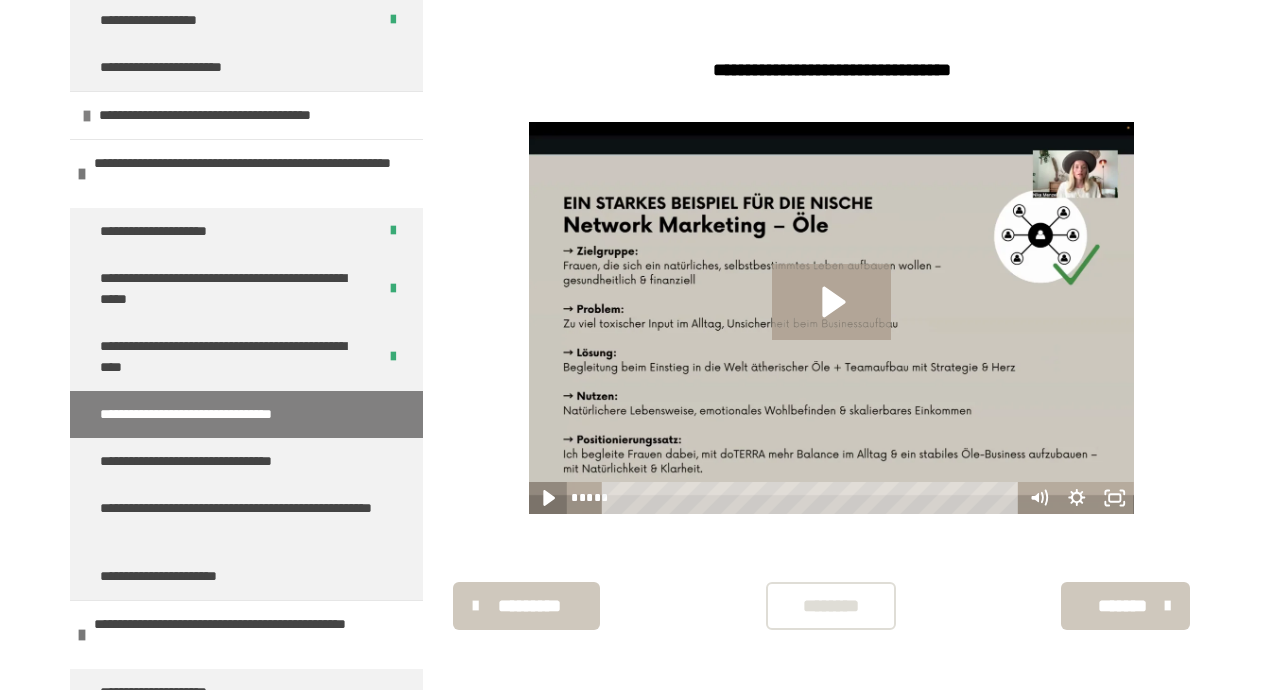 click 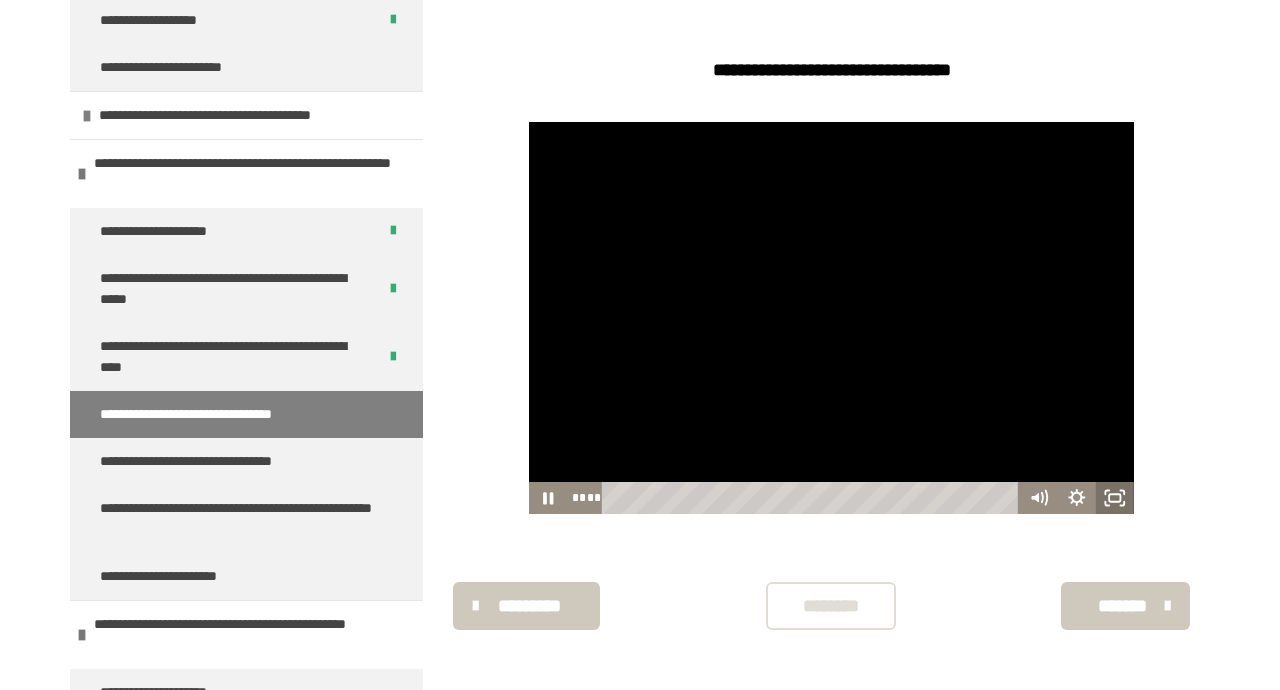 click 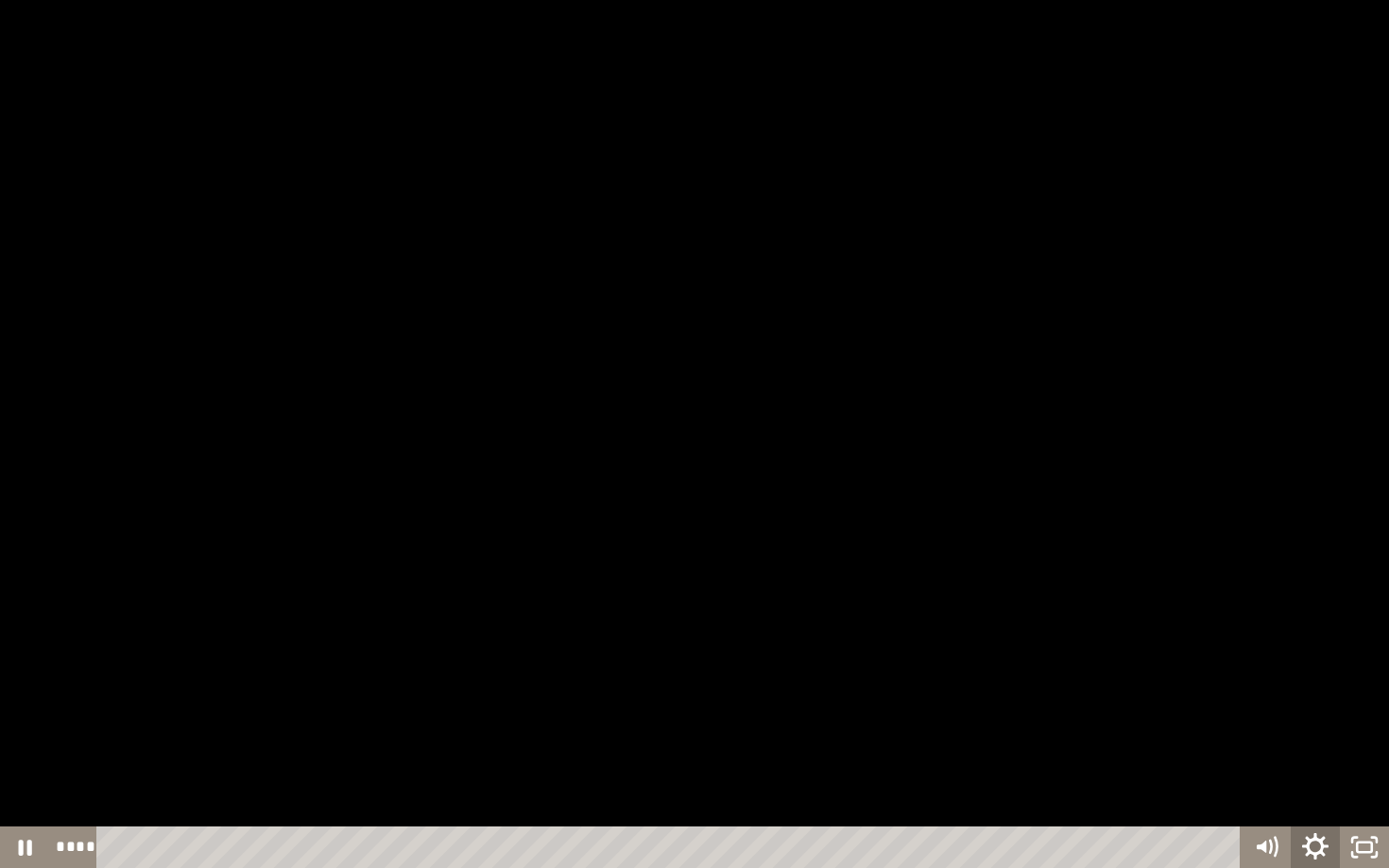 click 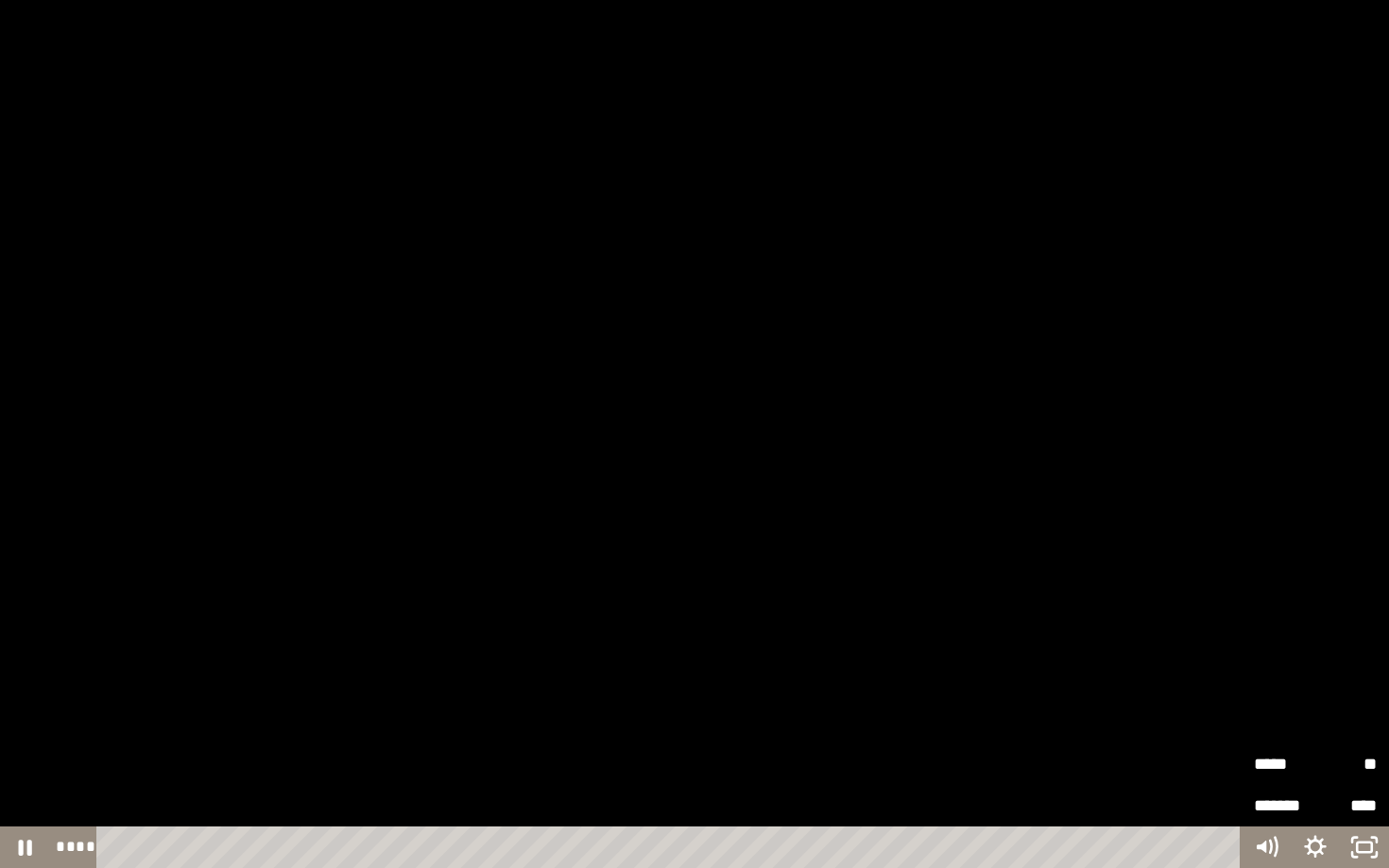 click on "**" at bounding box center [1346, 764] 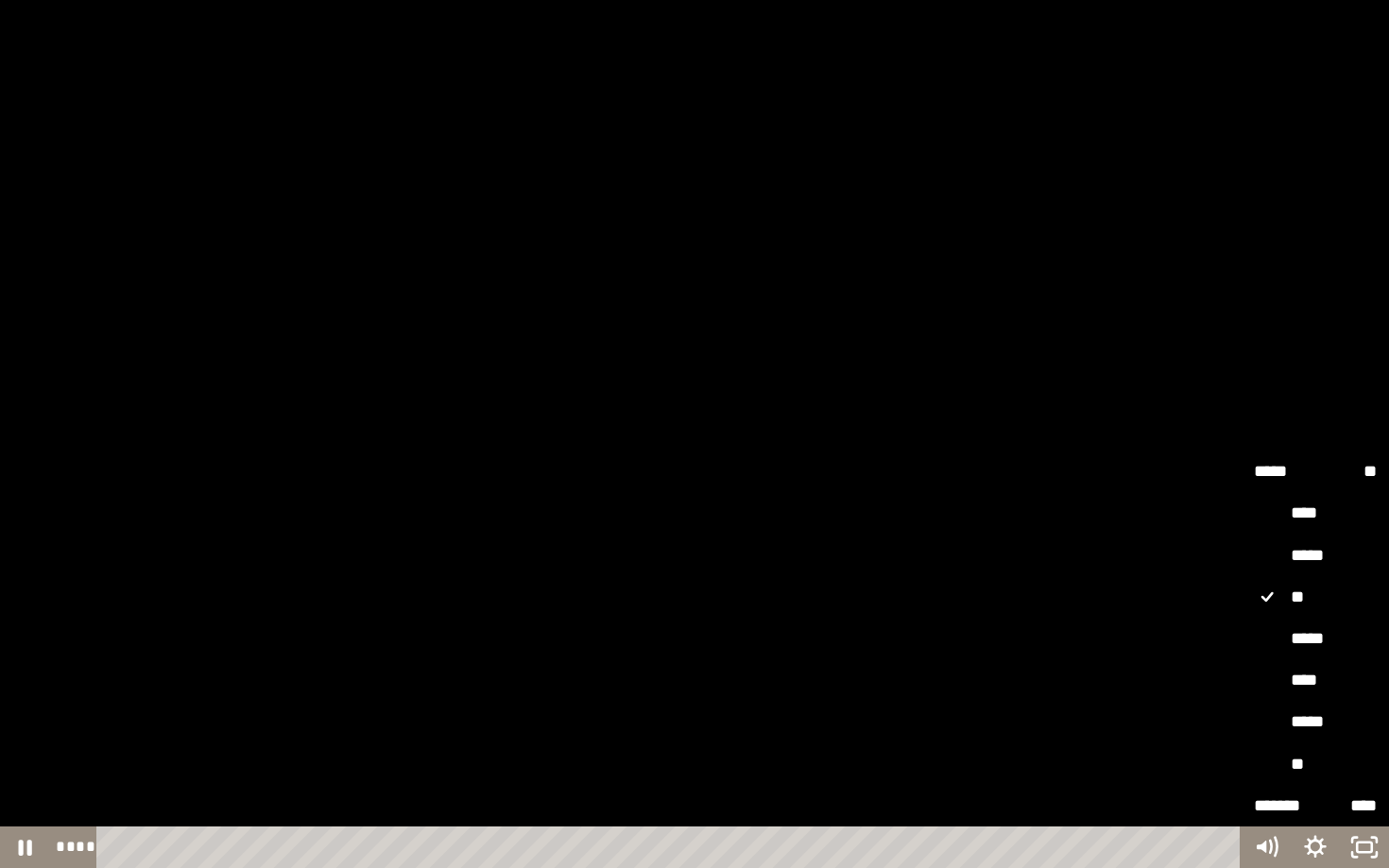 click on "*****" at bounding box center (1315, 639) 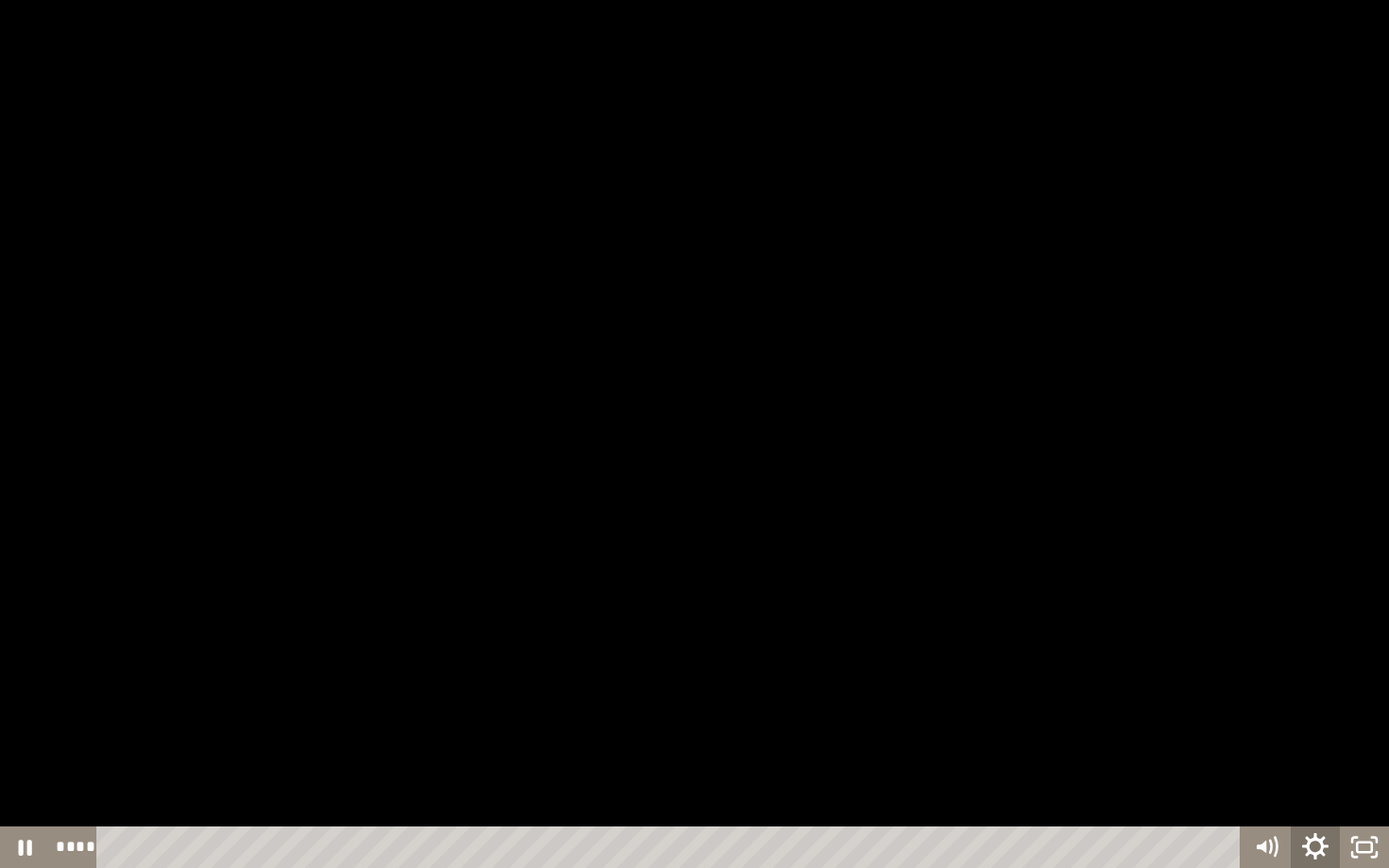 click 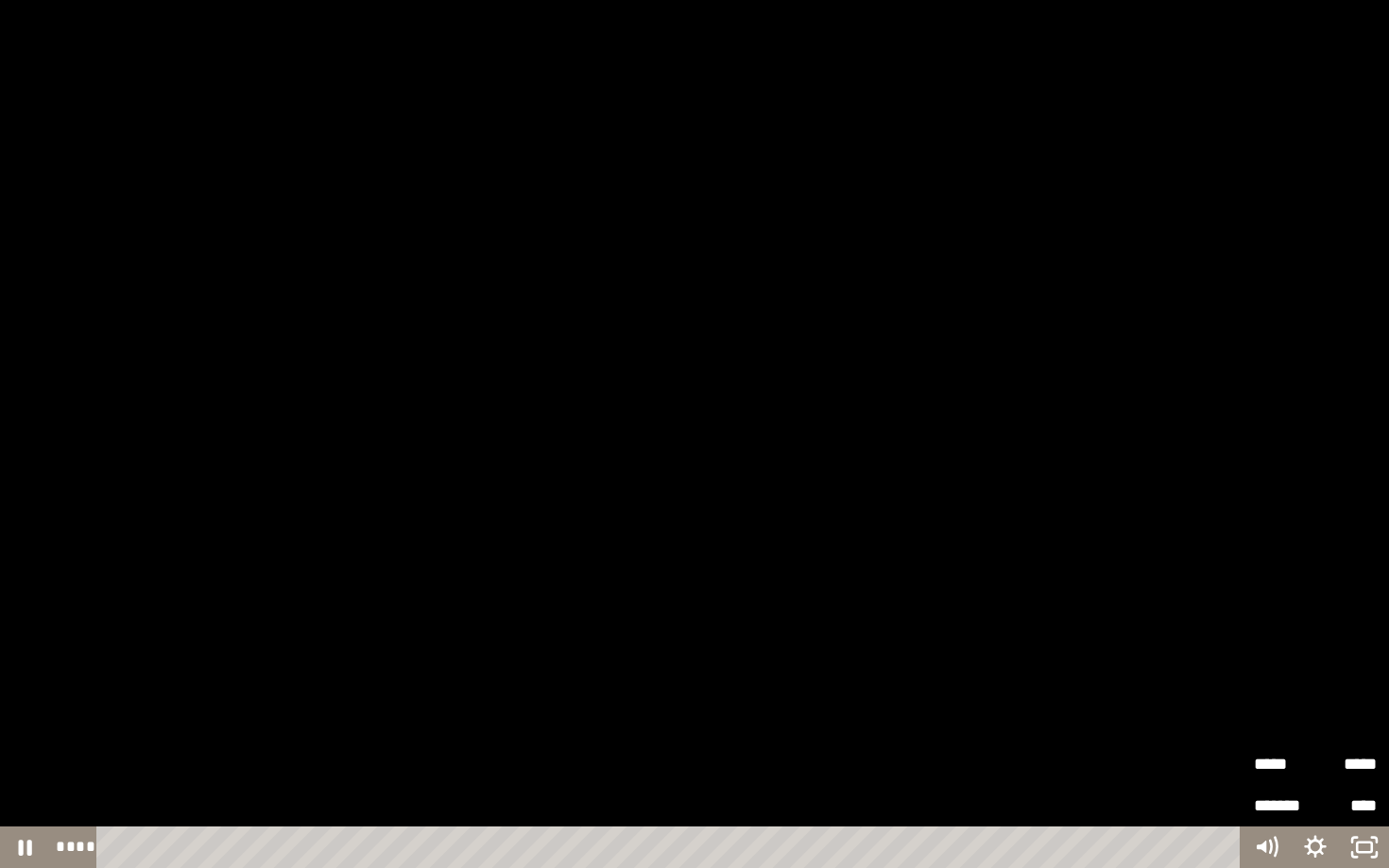 click on "*****" at bounding box center [1346, 756] 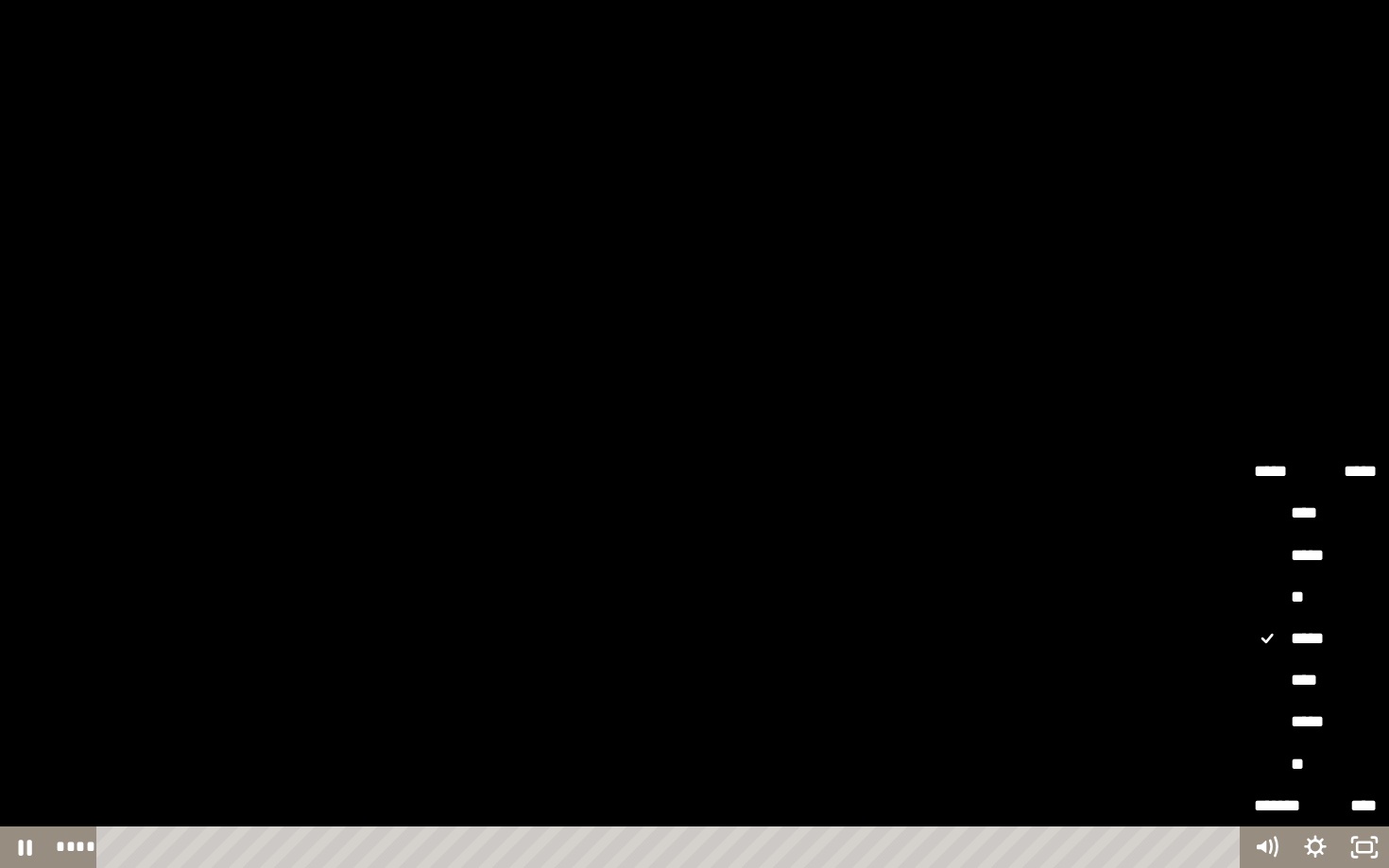click on "****" at bounding box center (1315, 681) 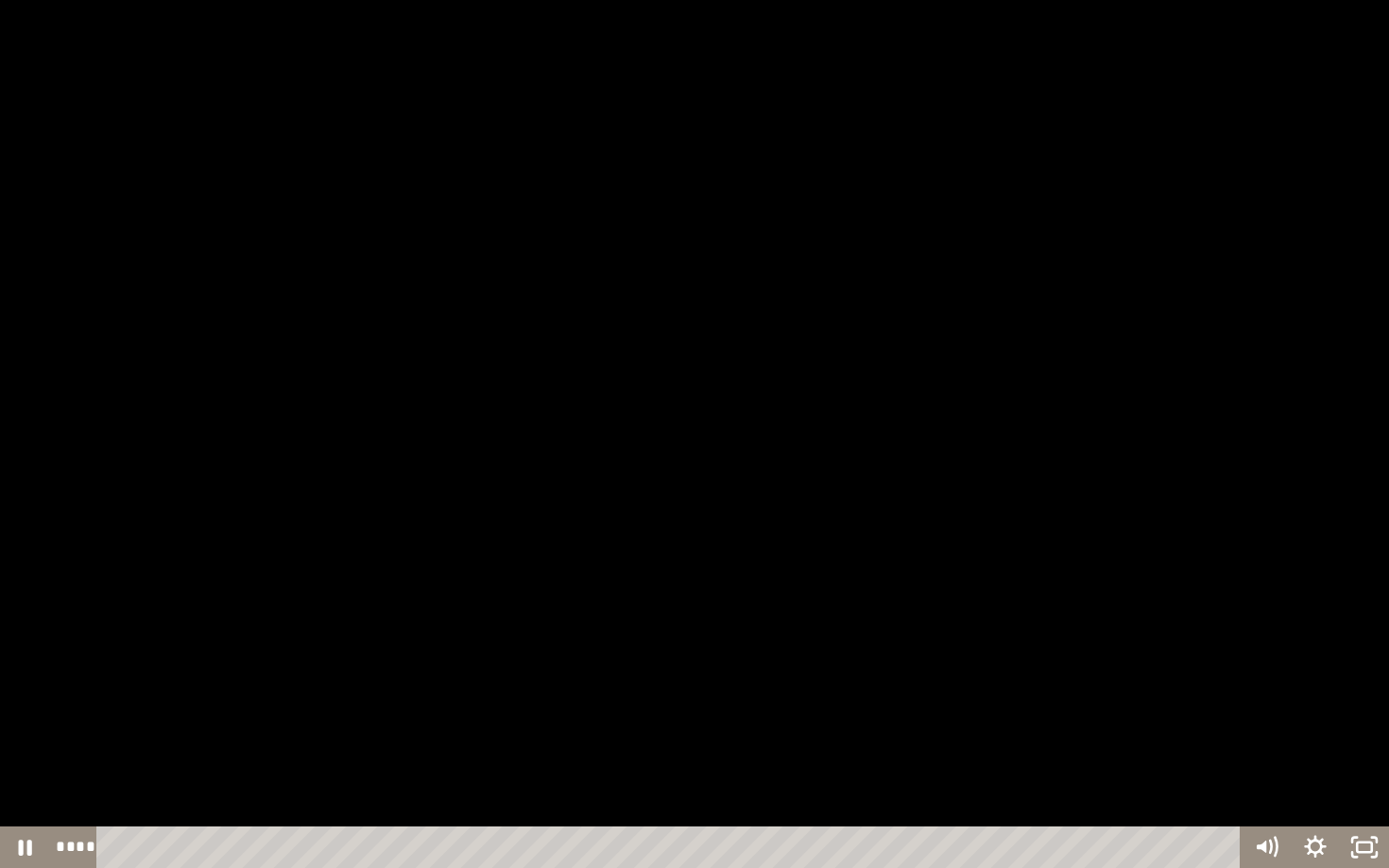 click at bounding box center (694, 434) 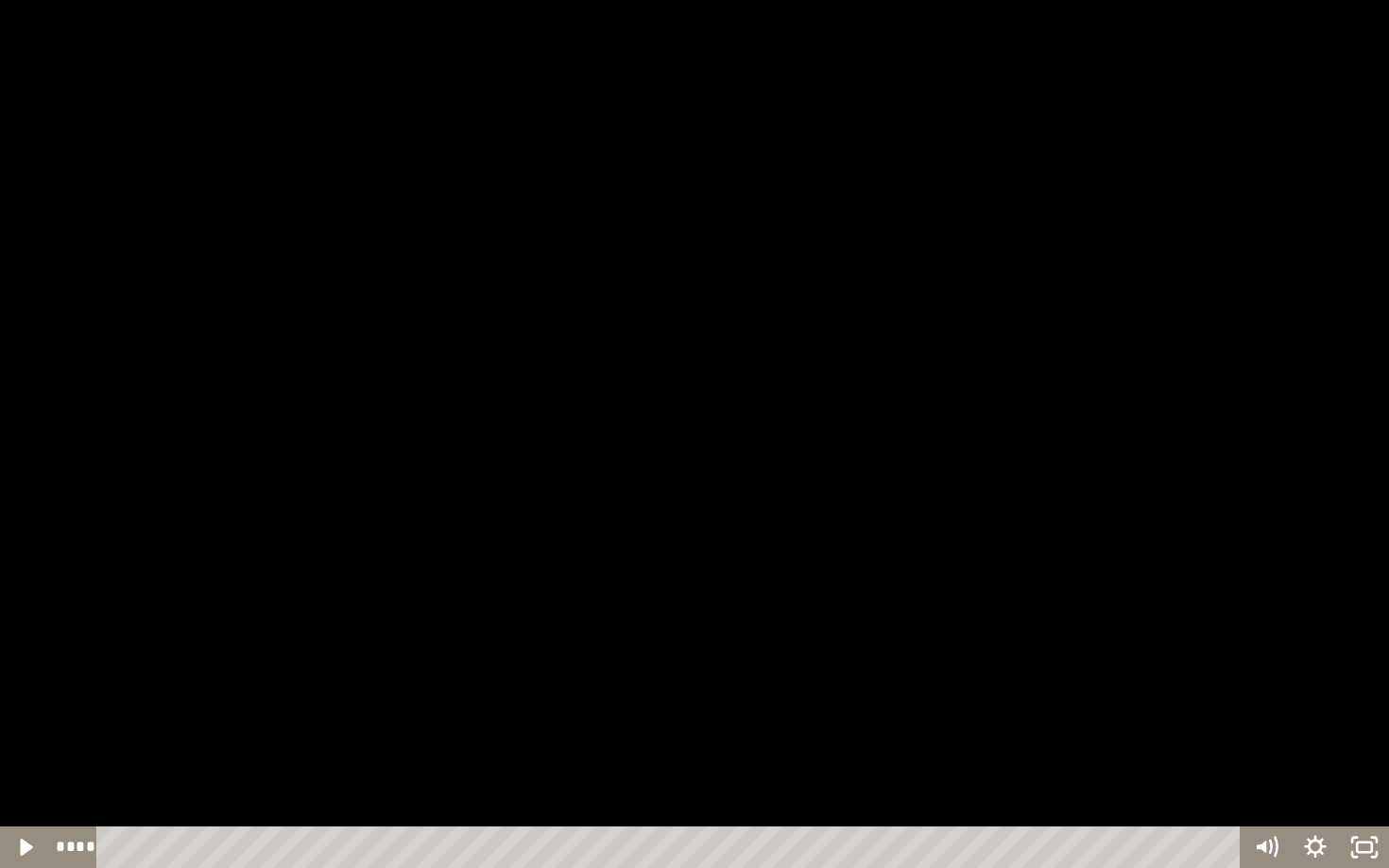 type 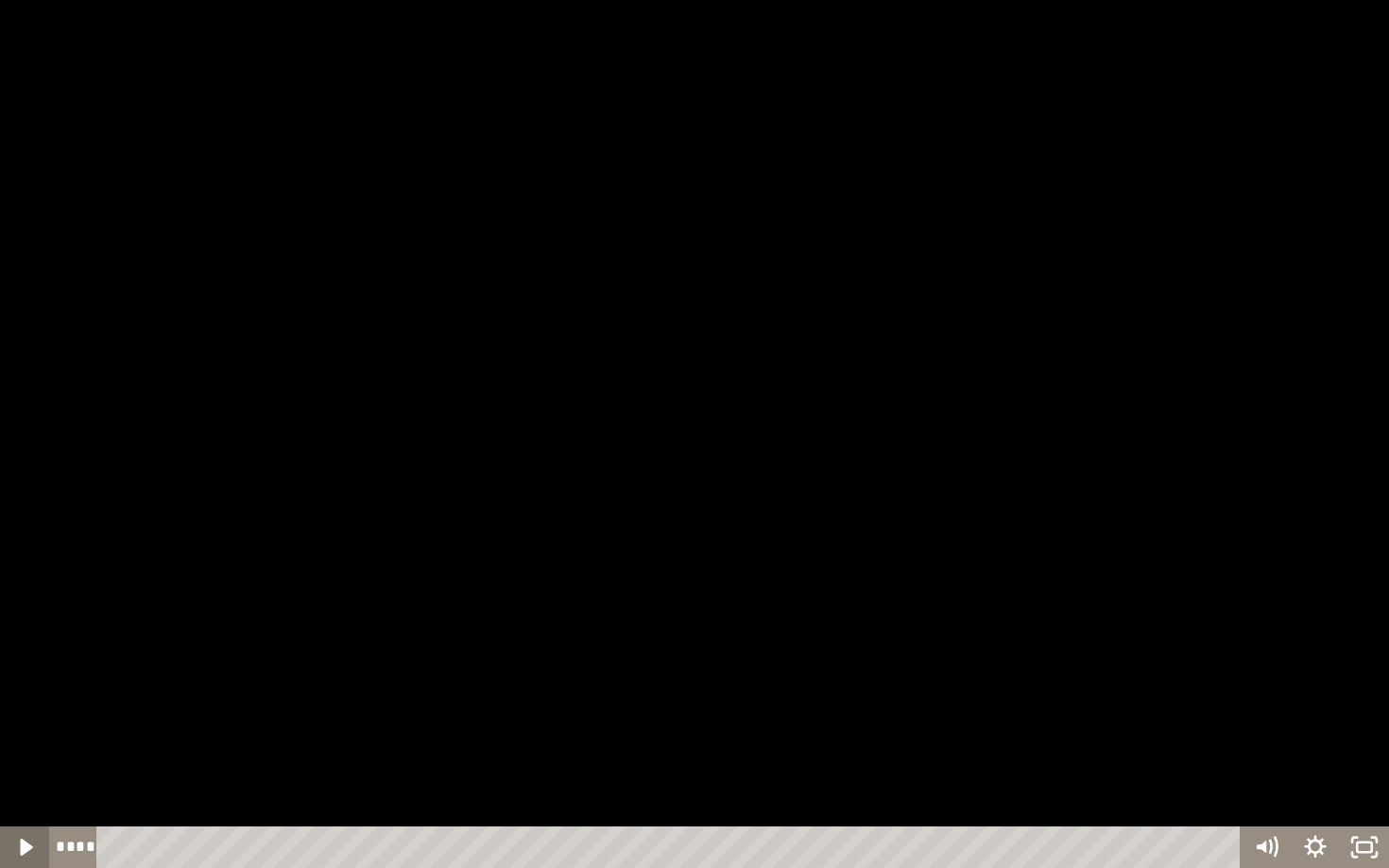 click 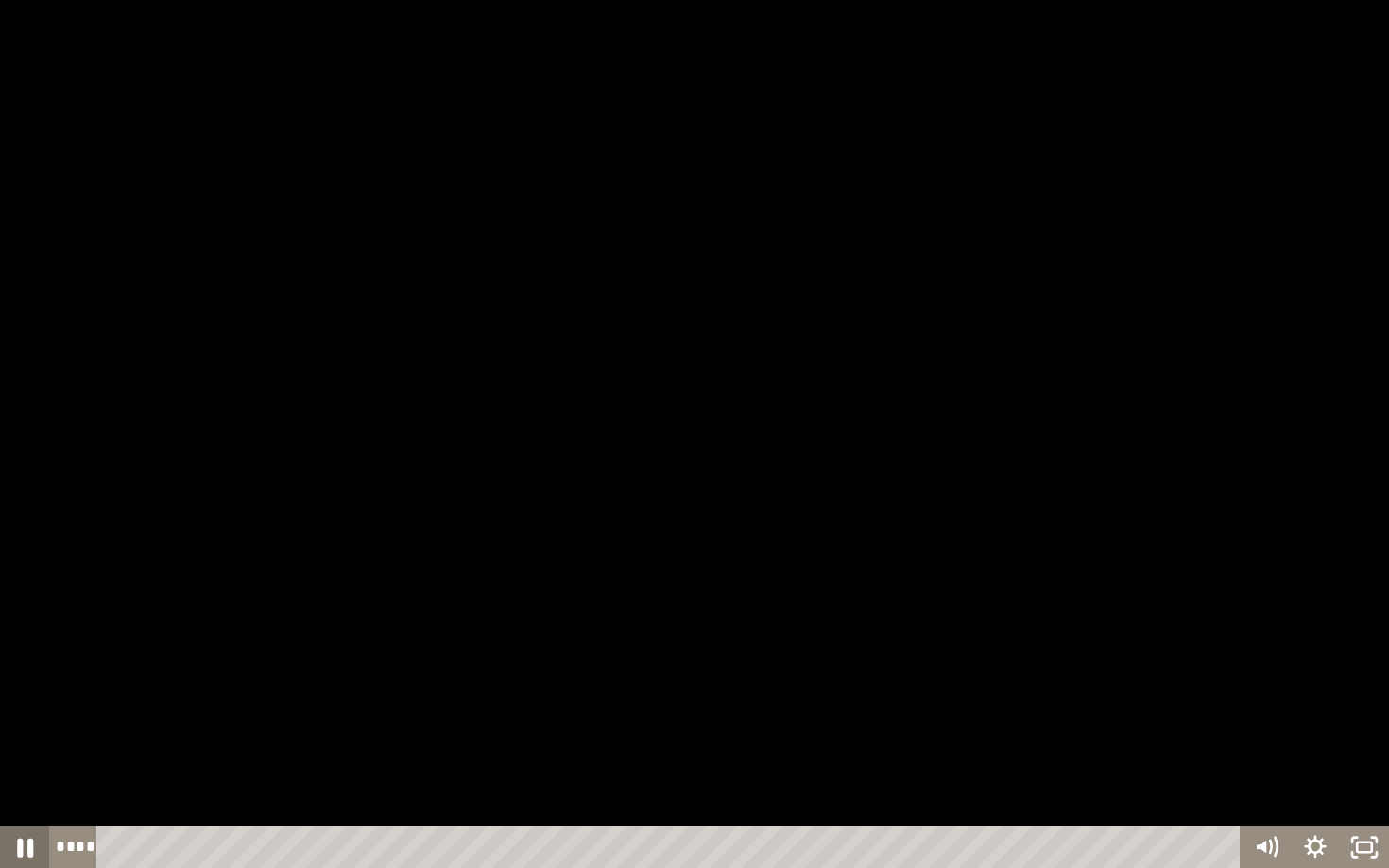 click 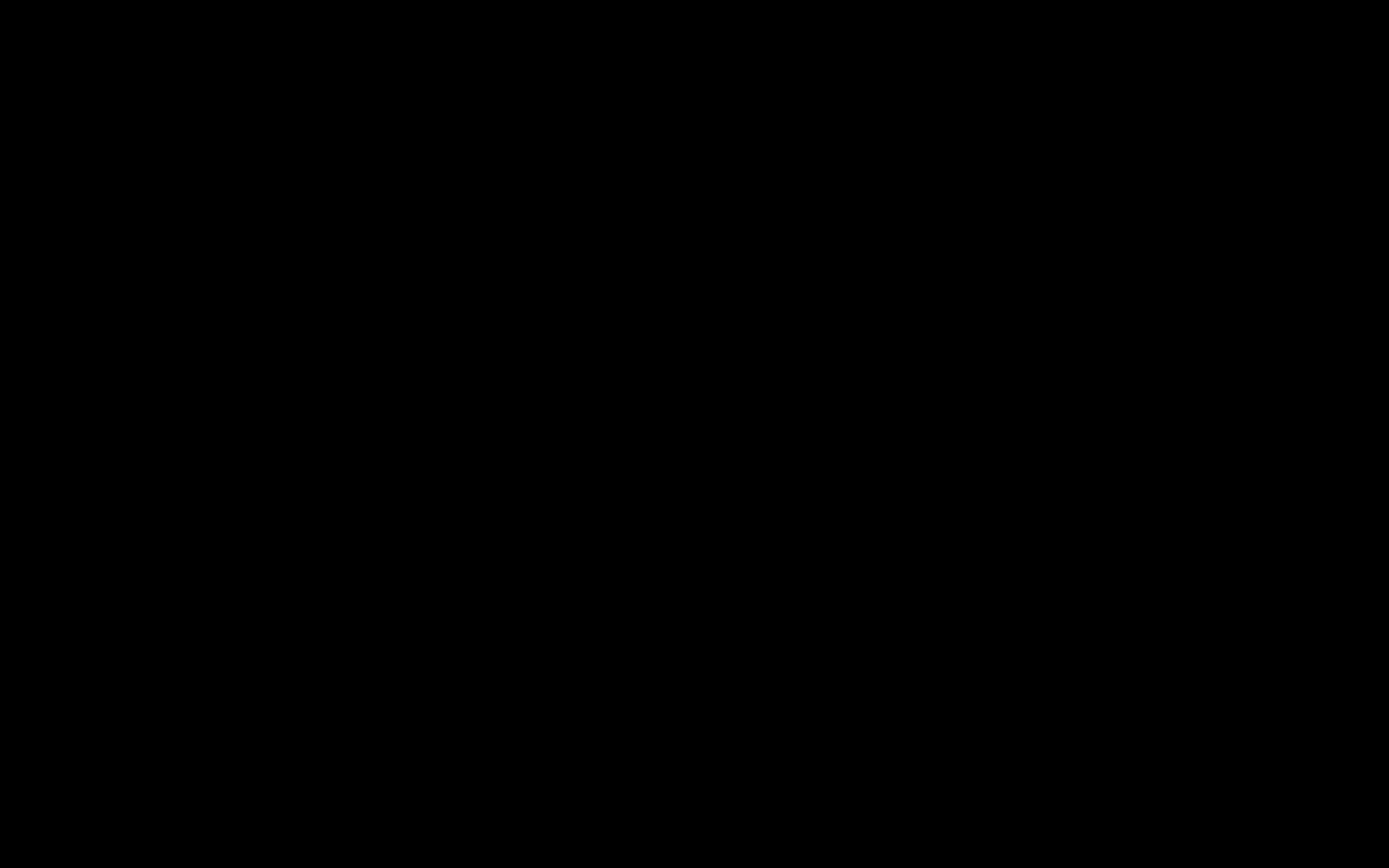 type 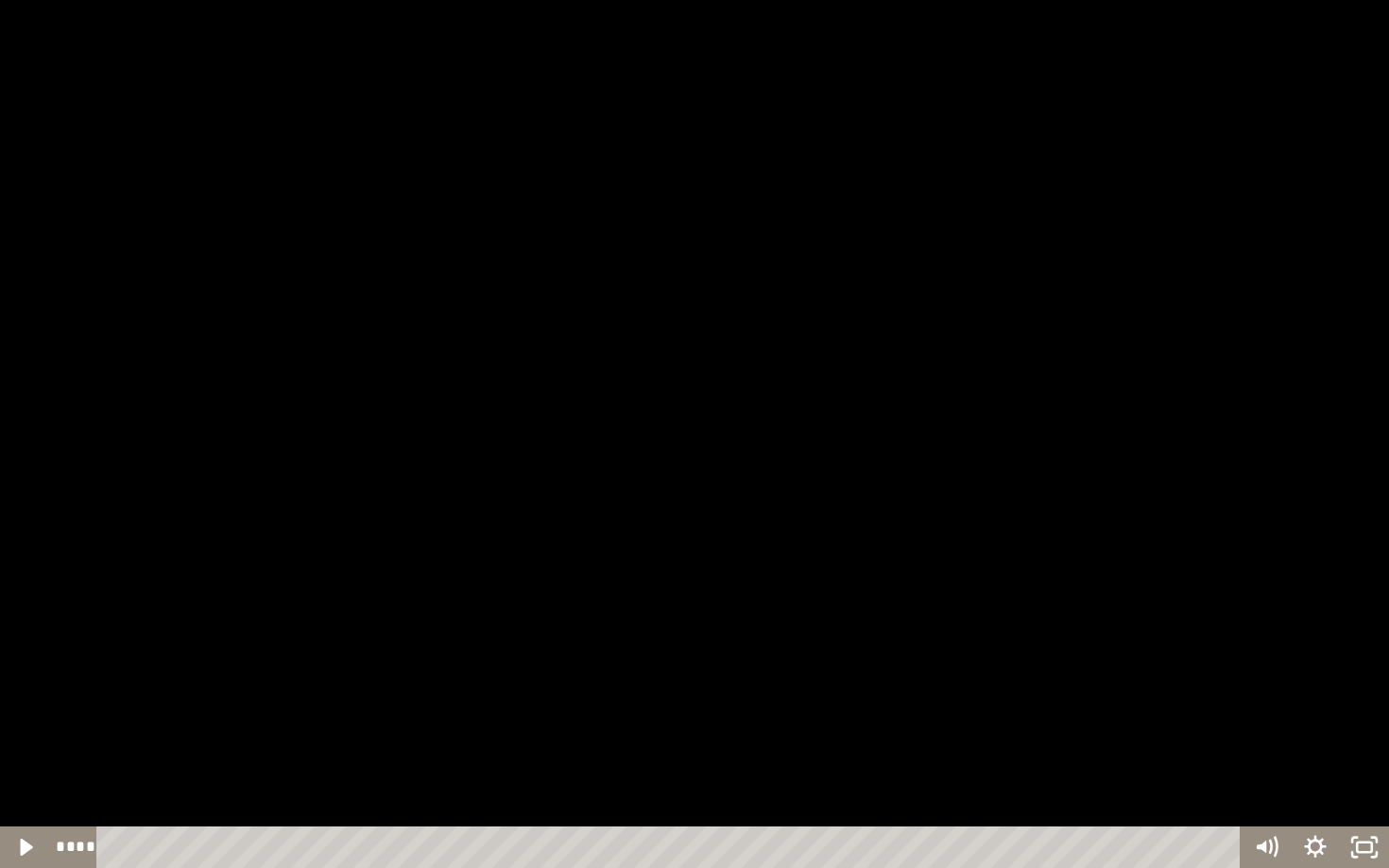 click at bounding box center [694, 434] 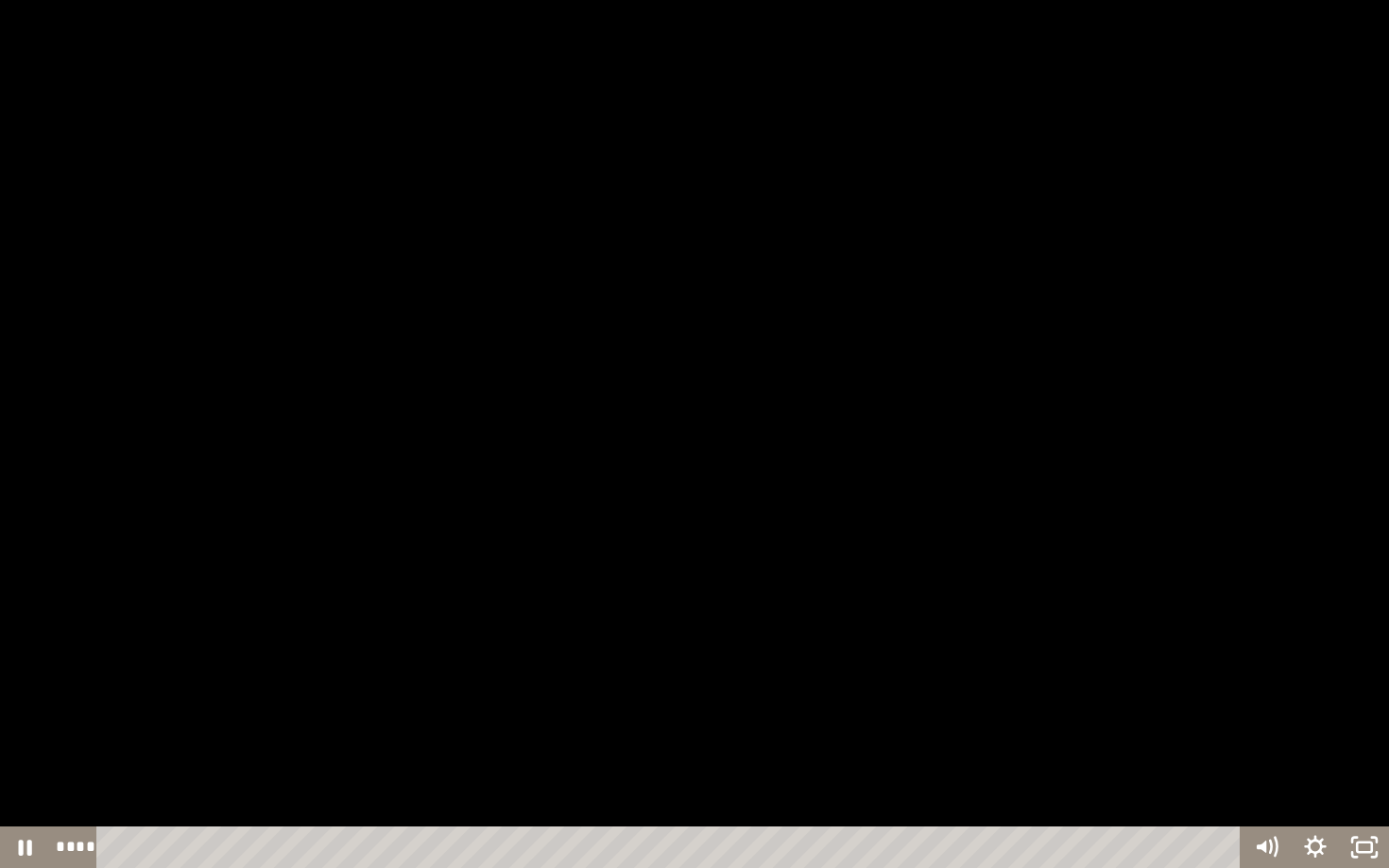 click at bounding box center [694, 434] 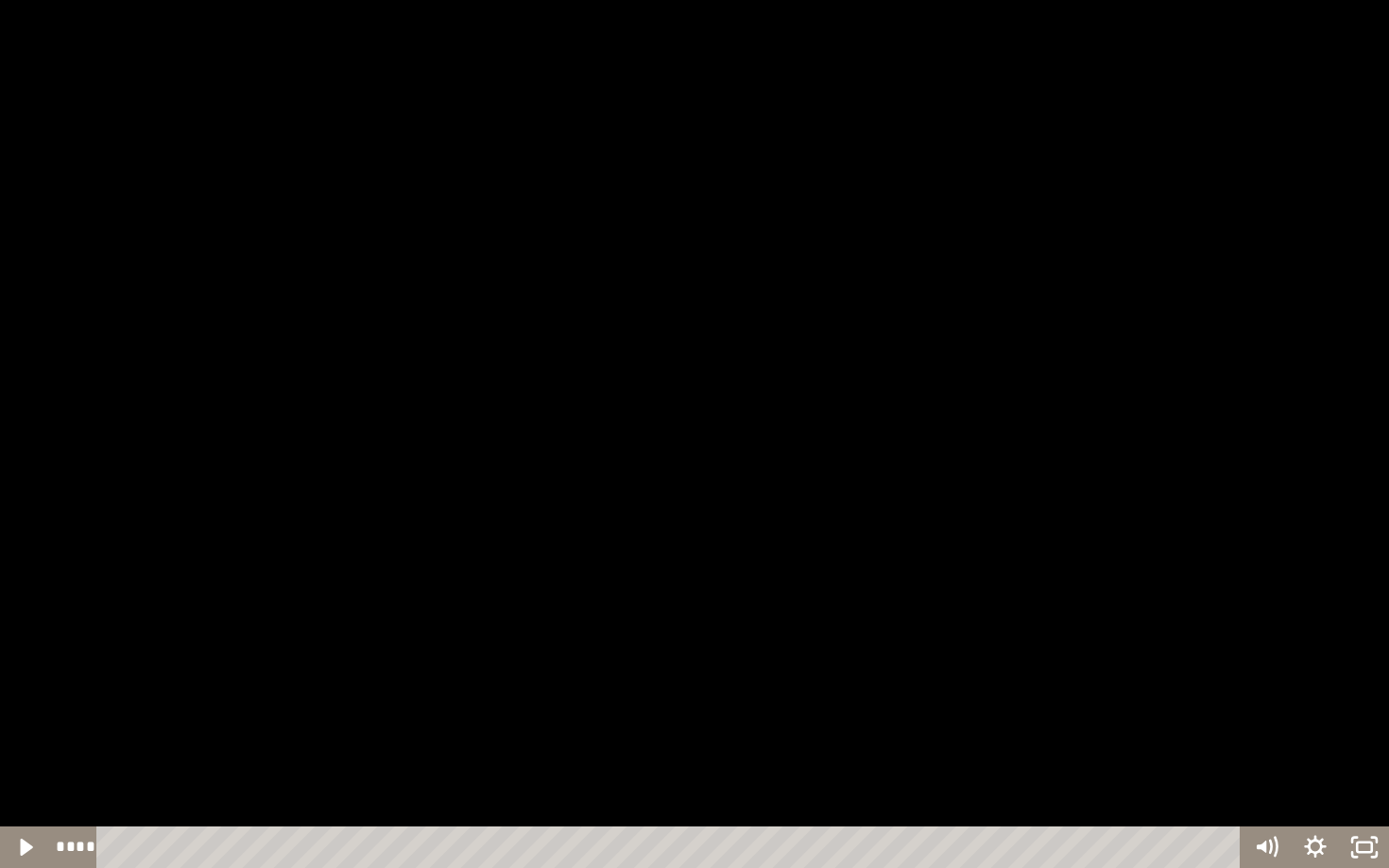 click at bounding box center (694, 434) 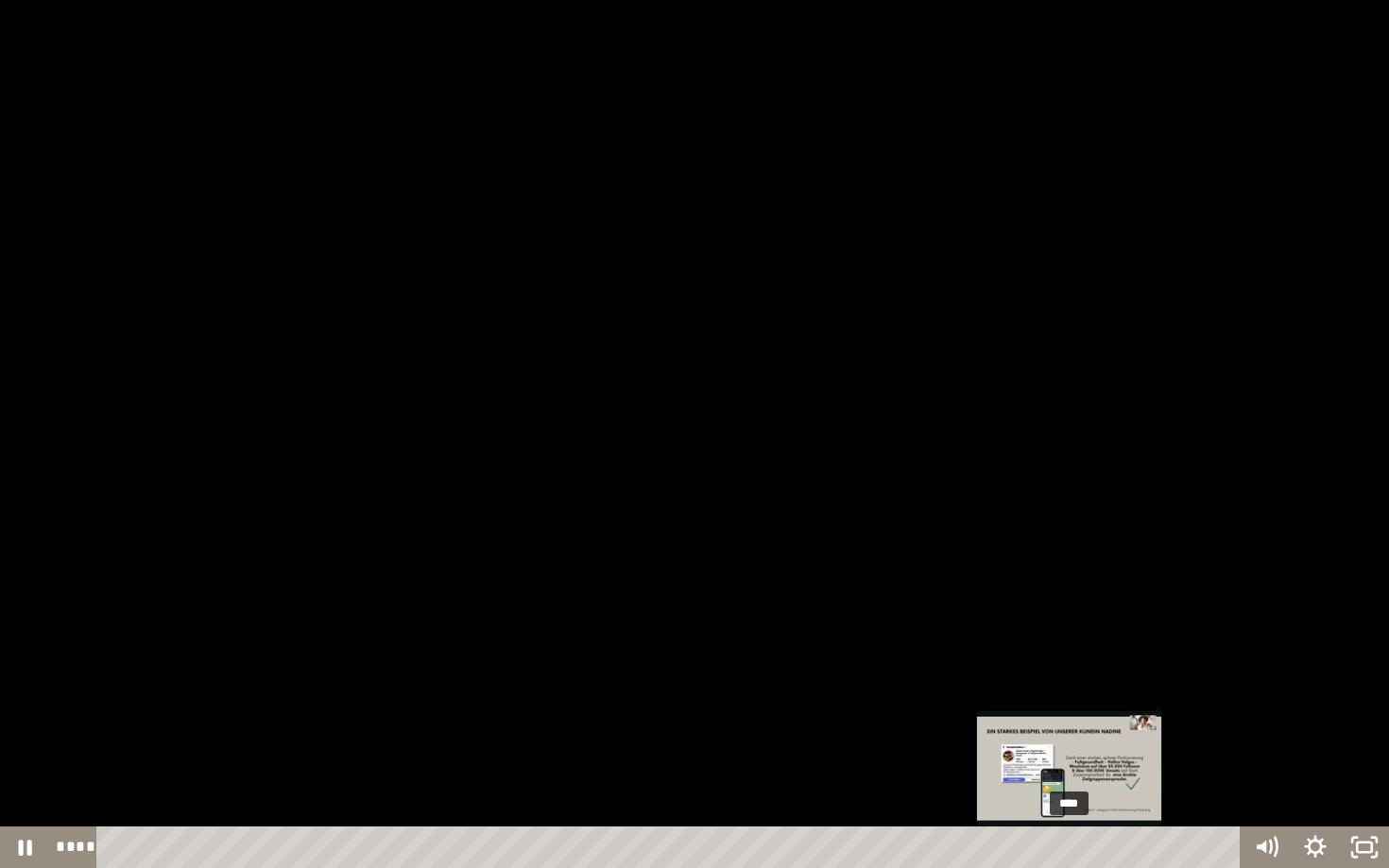 click on "****" at bounding box center [672, 847] 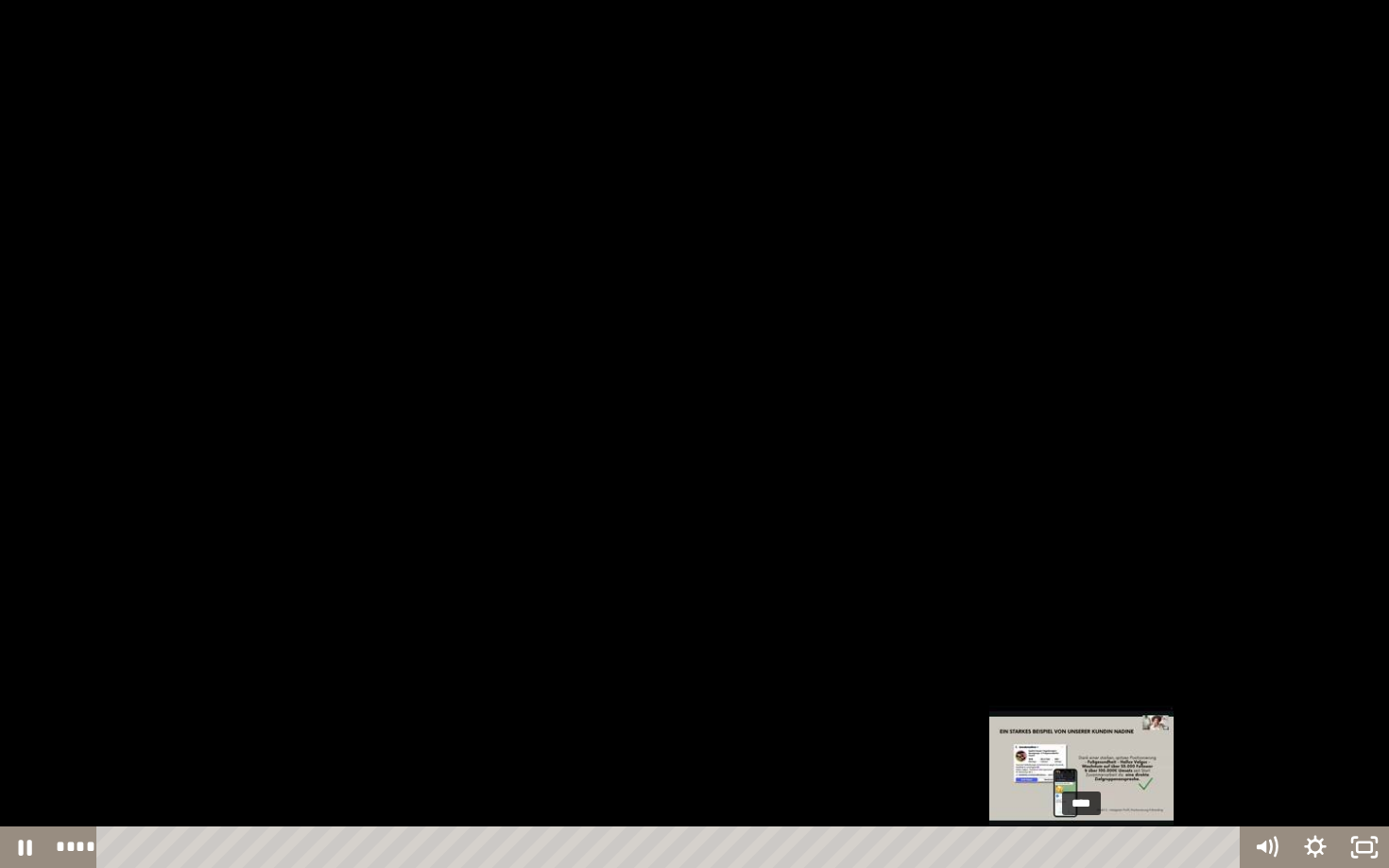 click on "****" at bounding box center (672, 847) 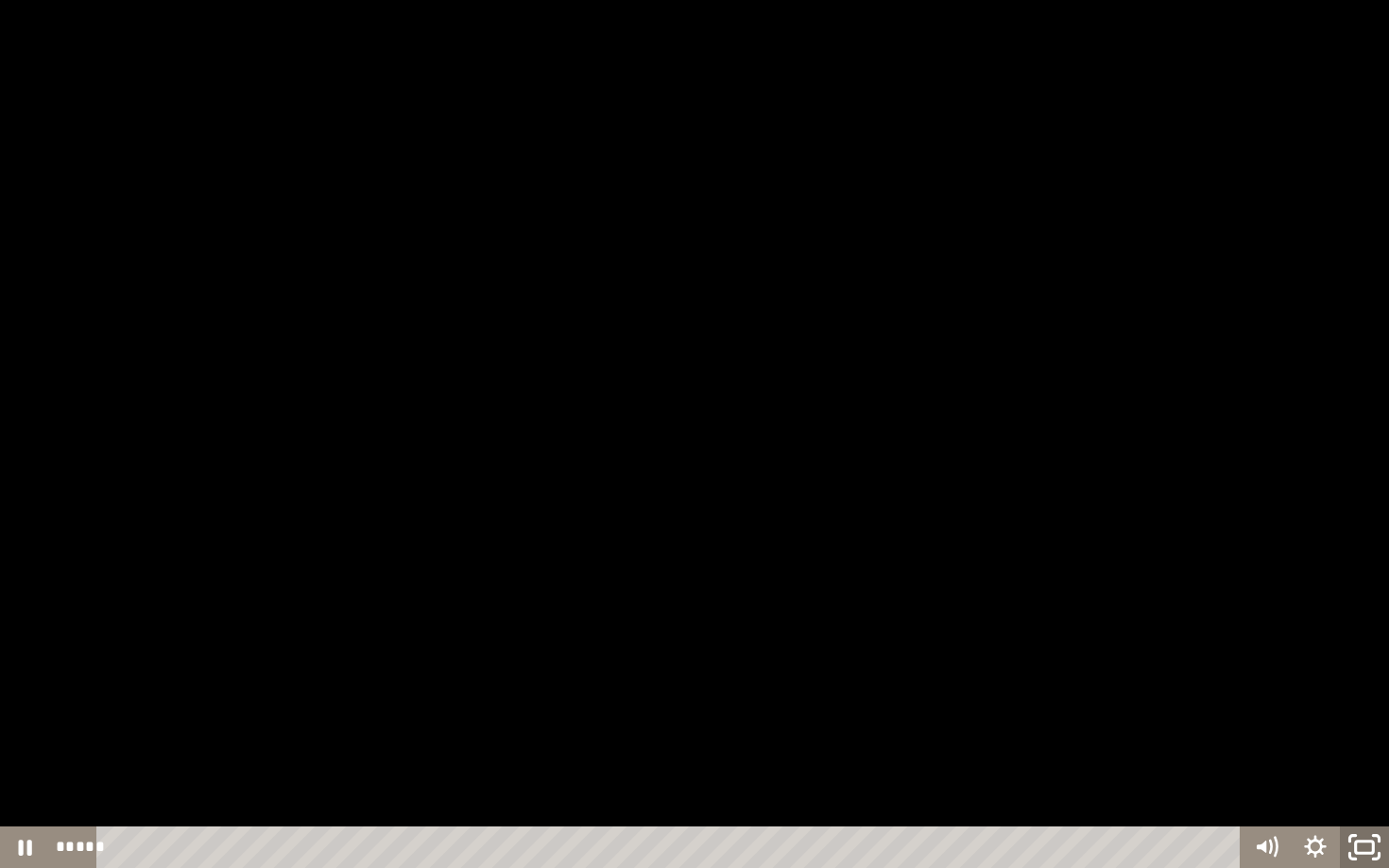 click 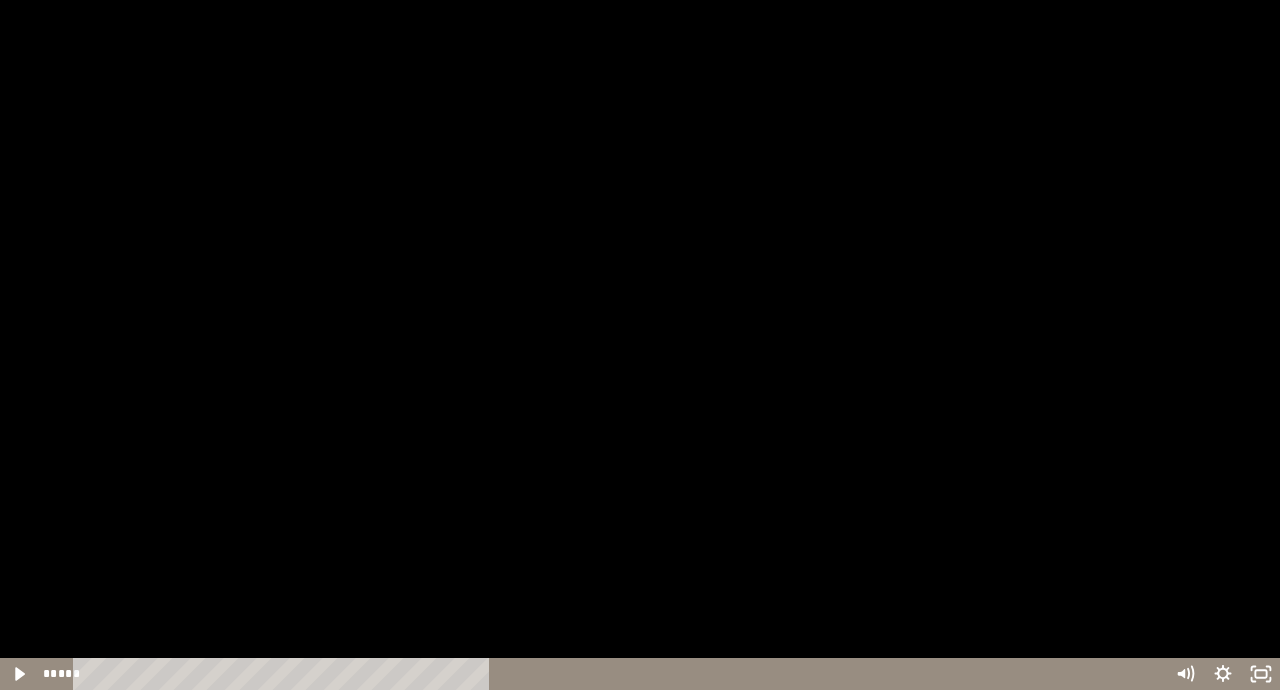 scroll, scrollTop: 567, scrollLeft: 0, axis: vertical 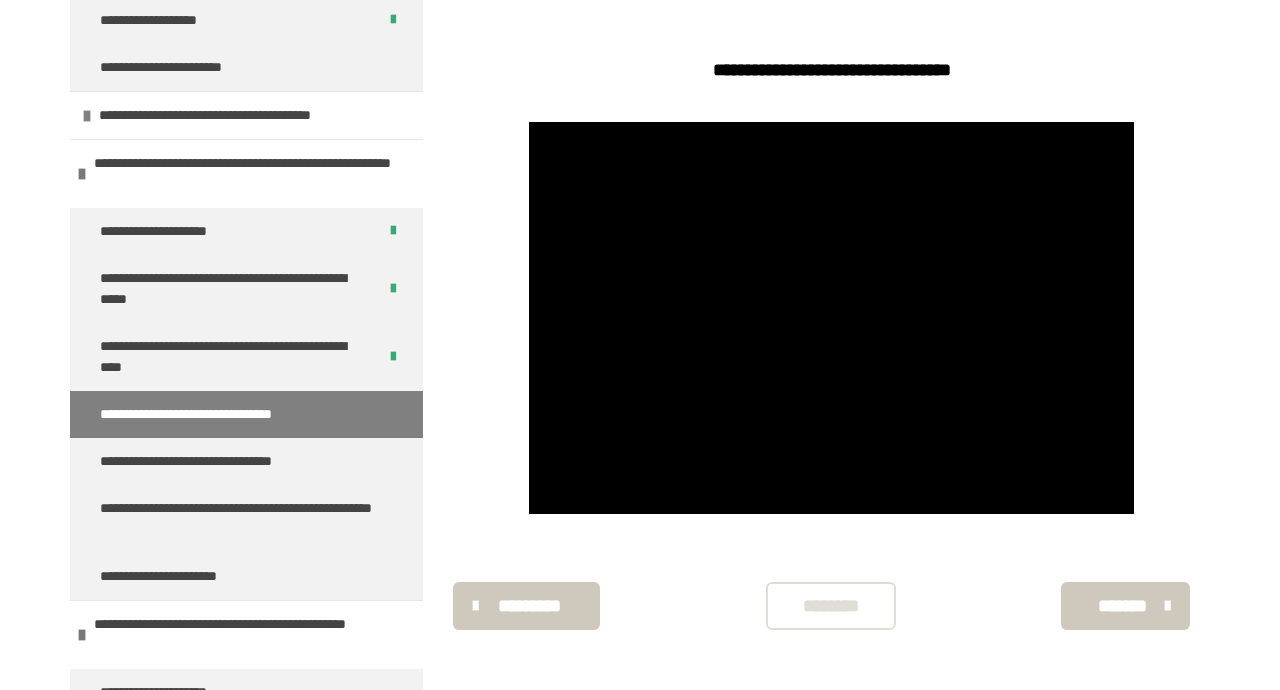 click on "********" at bounding box center (831, 606) 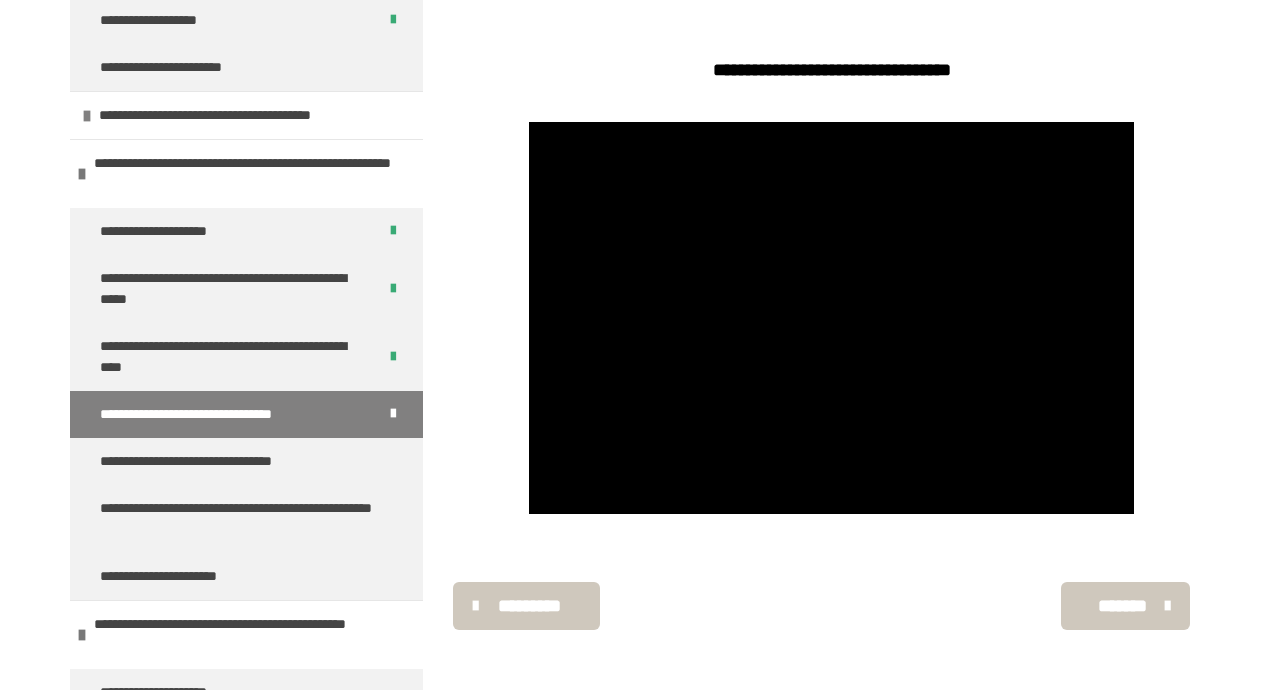 click on "*******" at bounding box center (1123, 606) 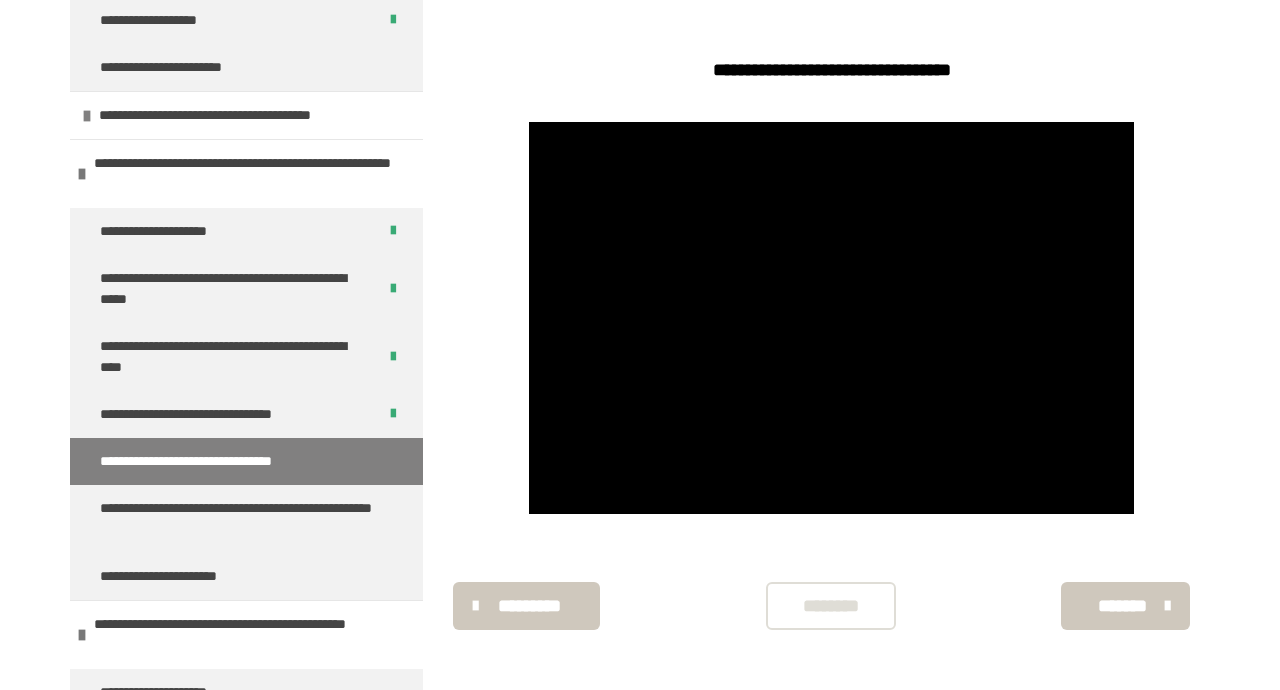scroll, scrollTop: 452, scrollLeft: 0, axis: vertical 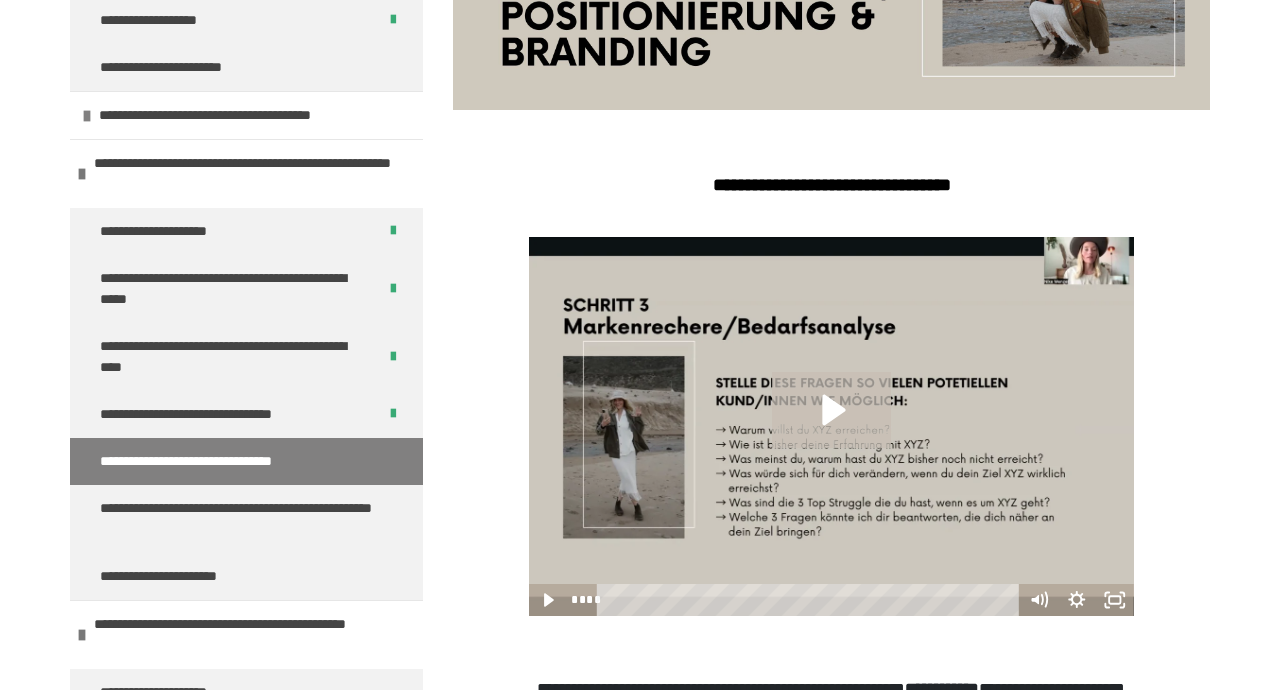 click 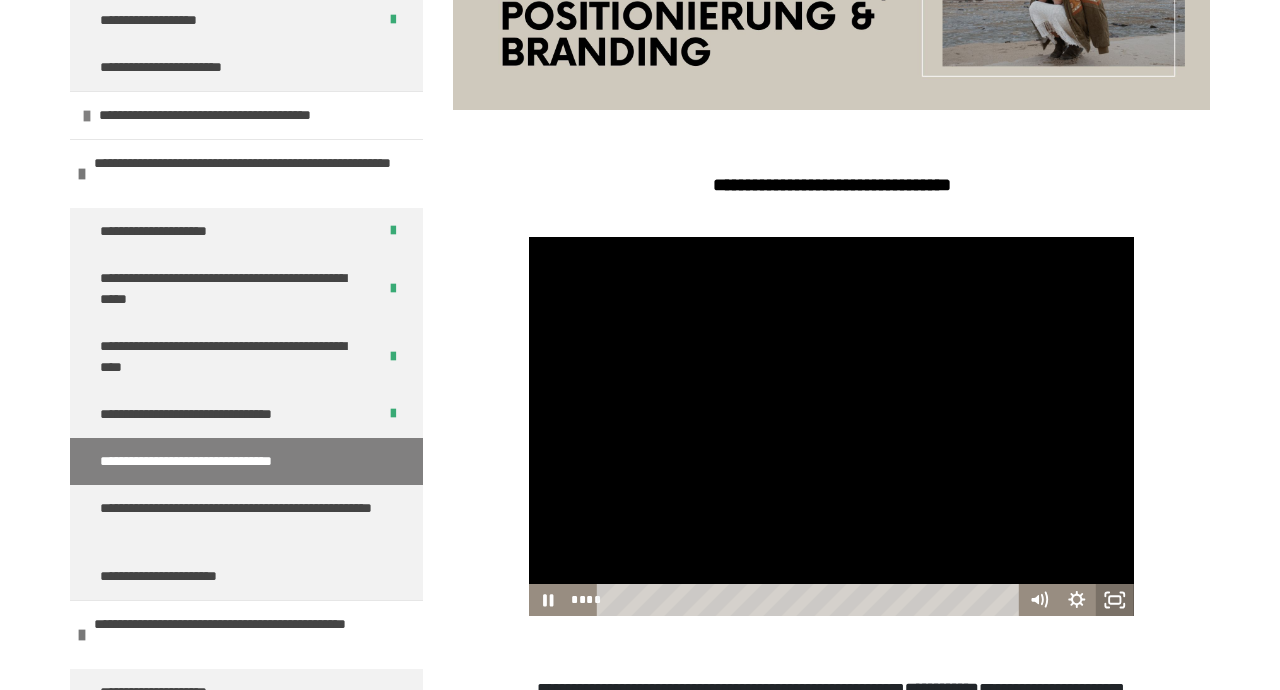 click 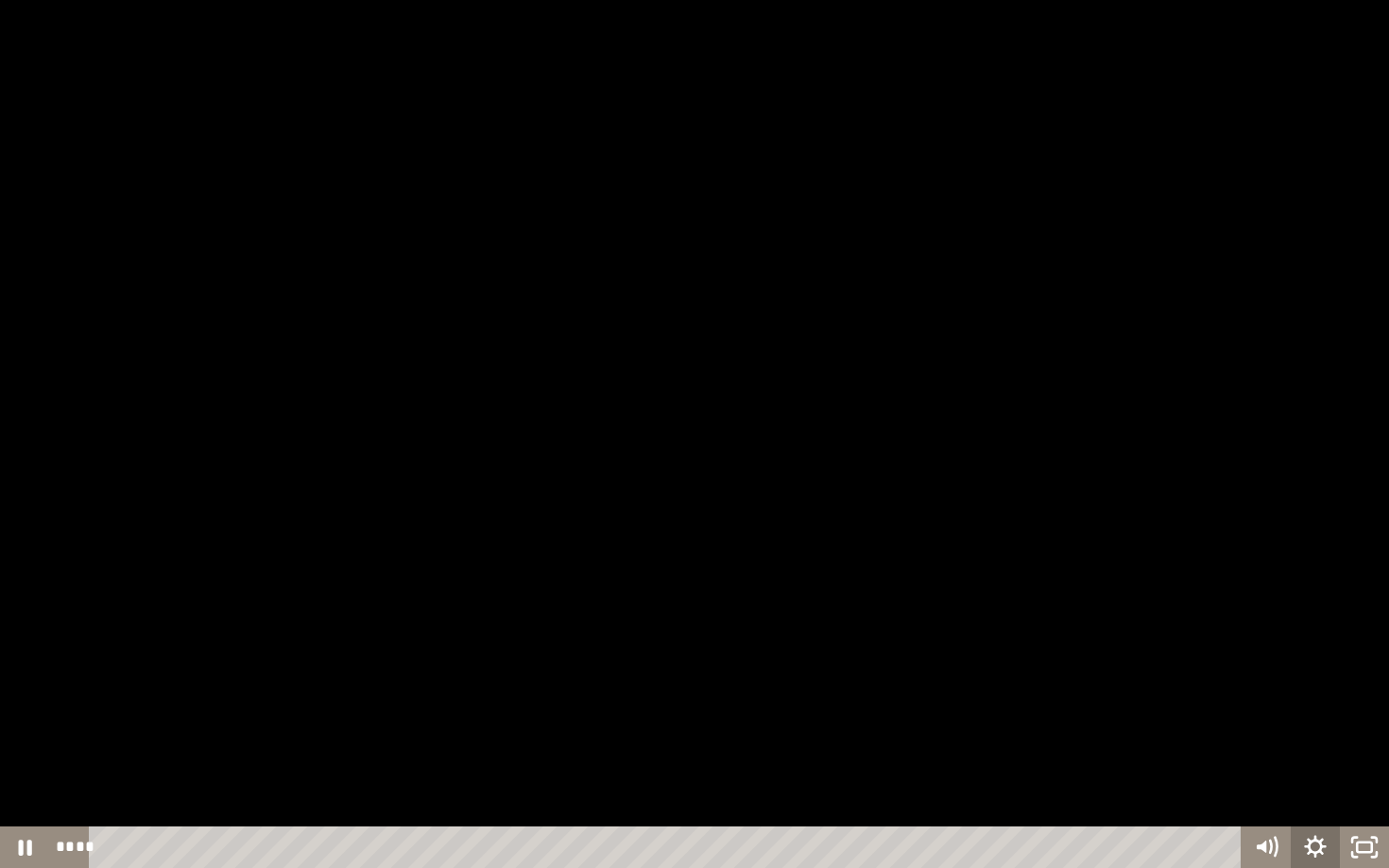 click 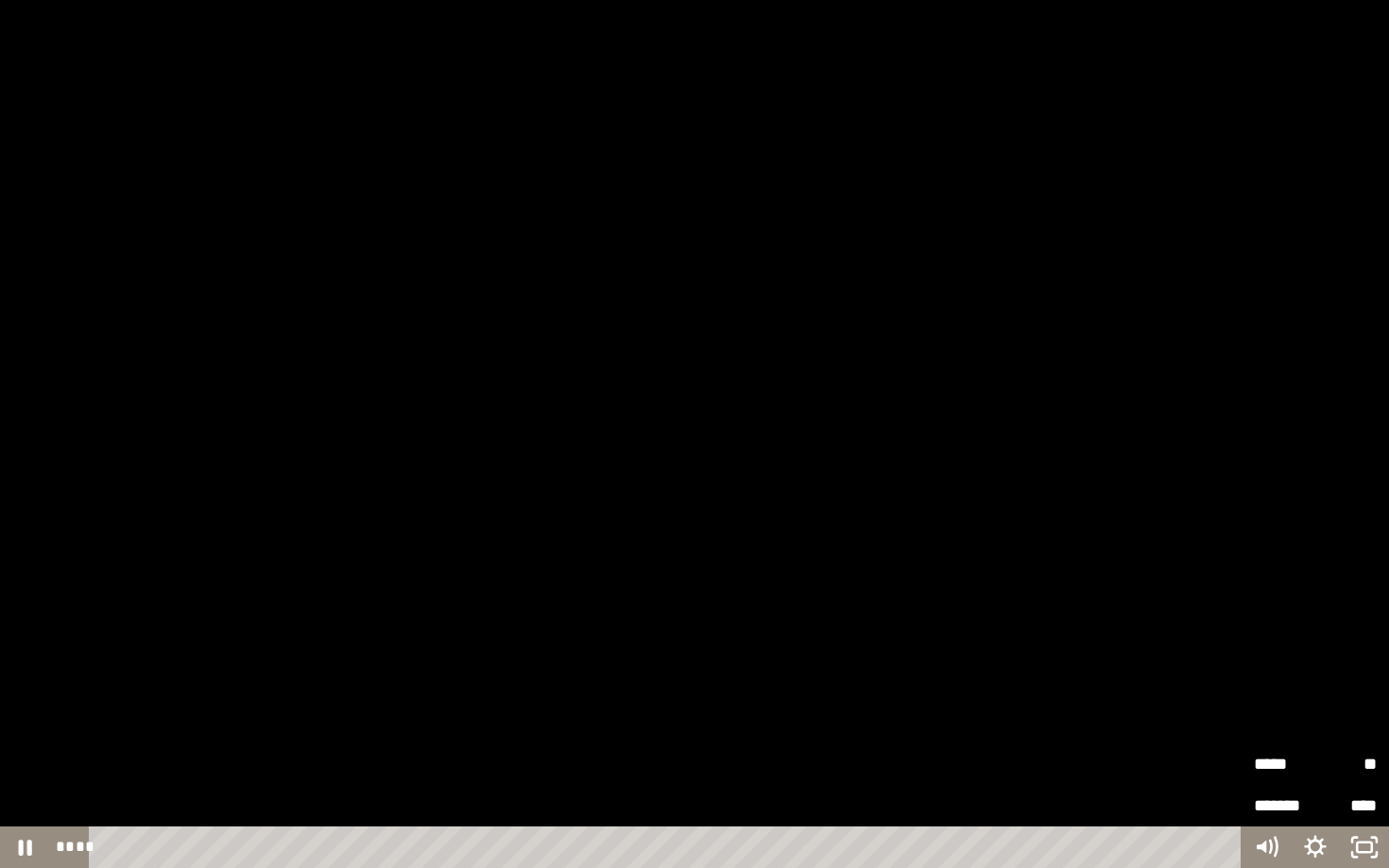 click on "**" at bounding box center [1346, 764] 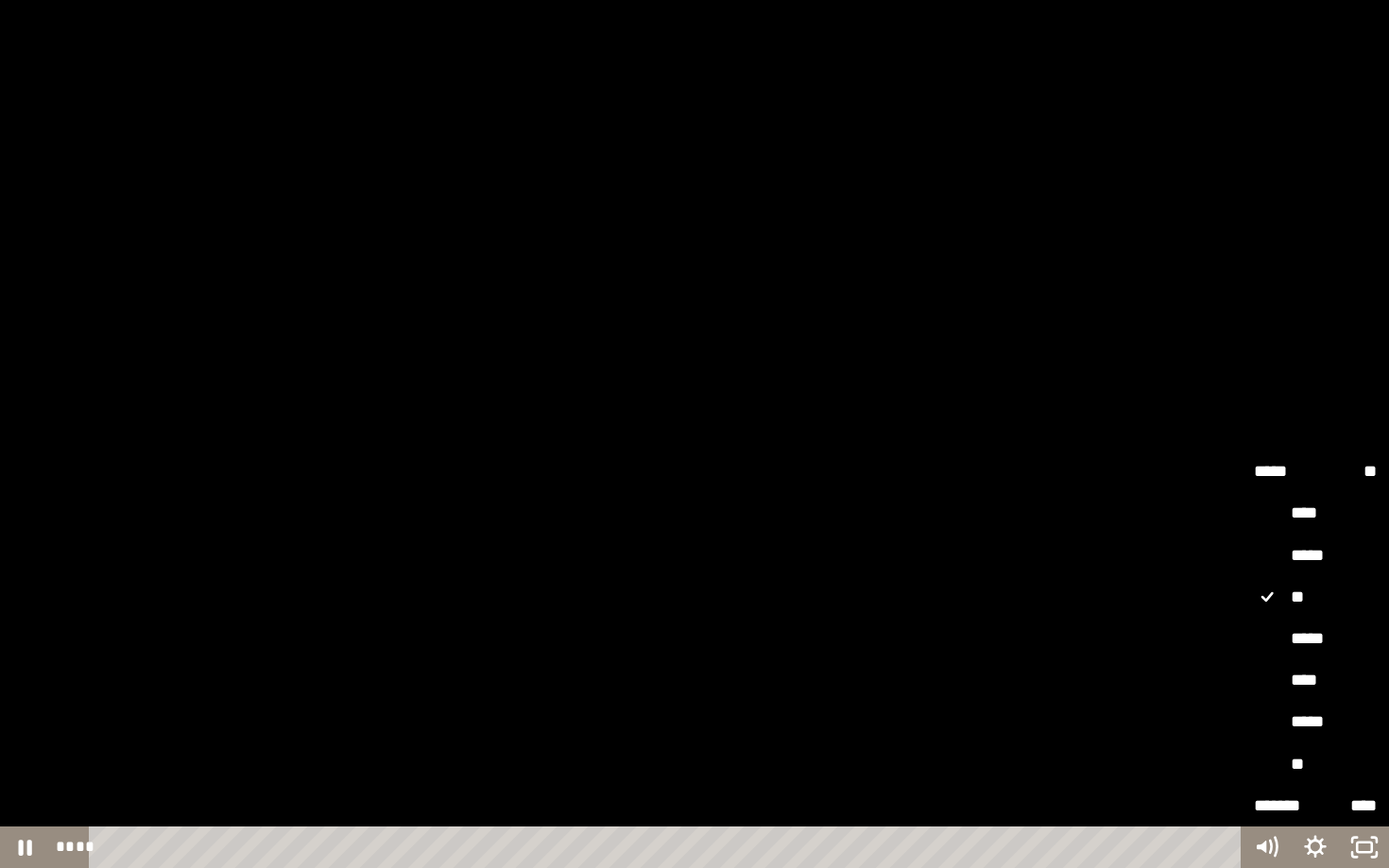 click on "*****" at bounding box center [1315, 639] 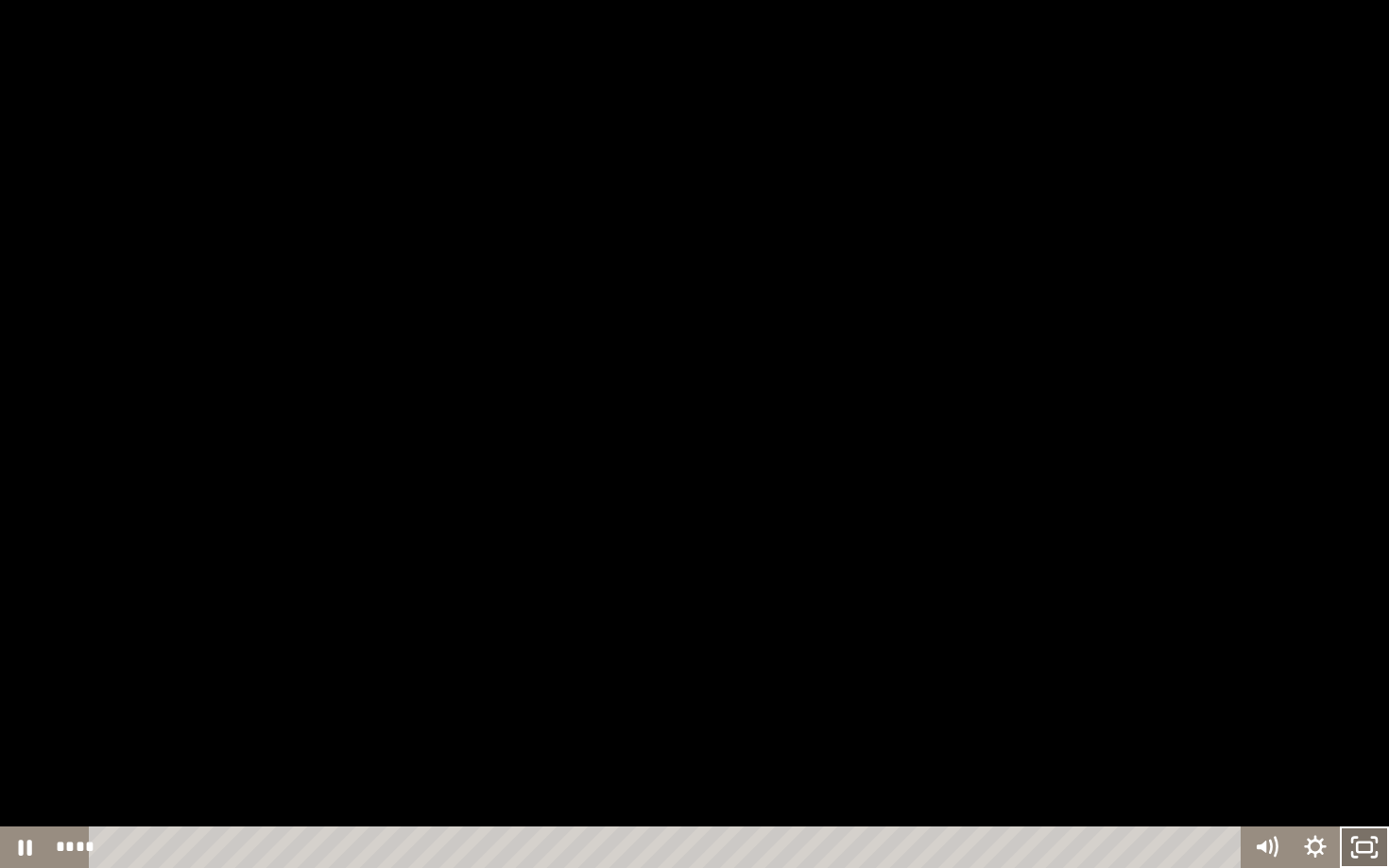 click 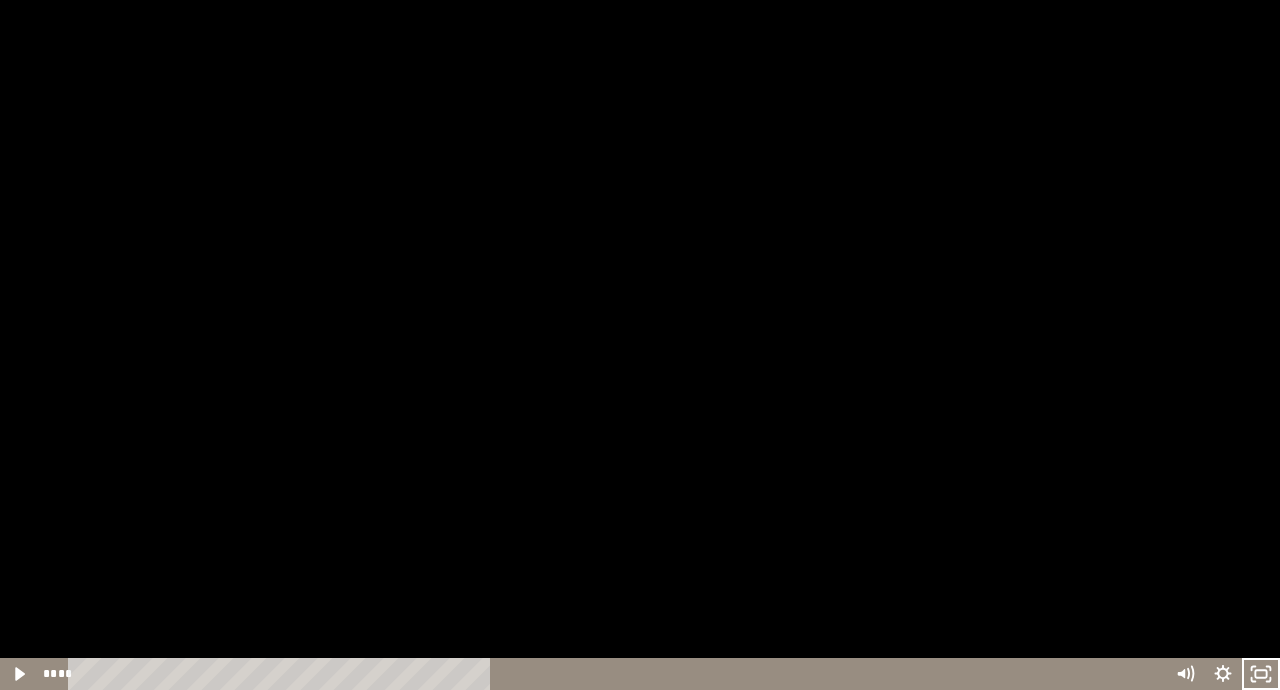 scroll, scrollTop: 807, scrollLeft: 0, axis: vertical 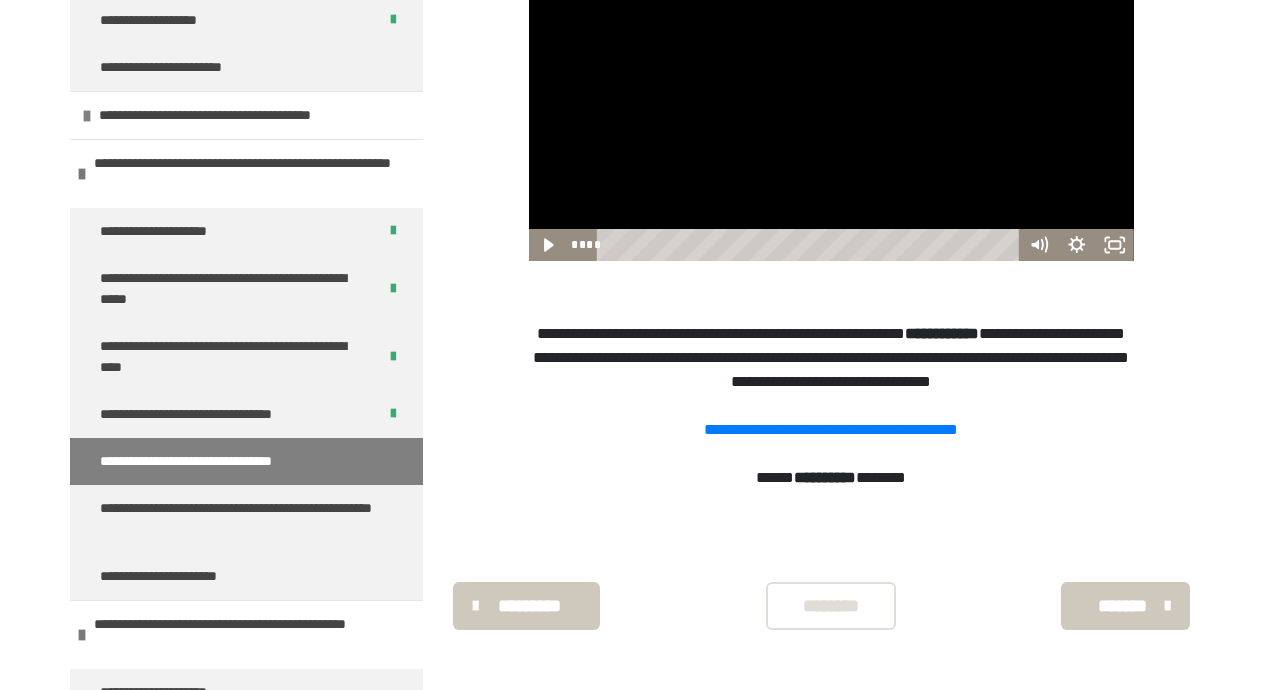 click on "********" at bounding box center [831, 606] 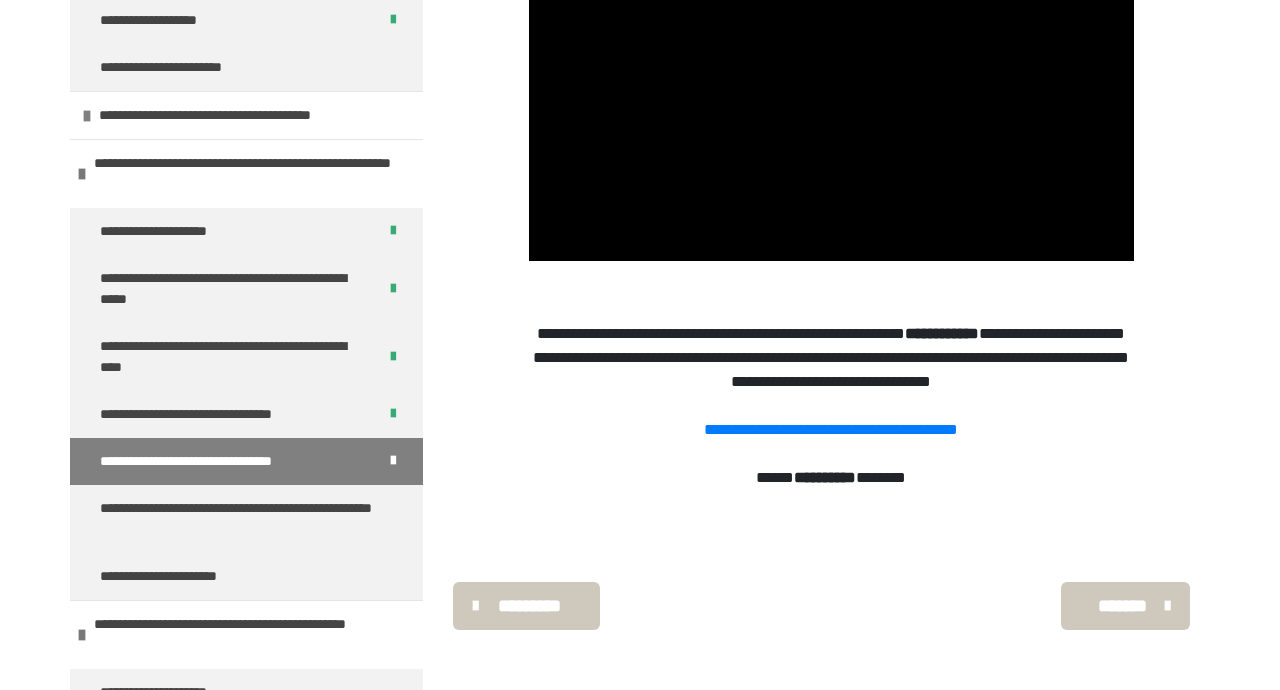 click on "*******" at bounding box center [1123, 606] 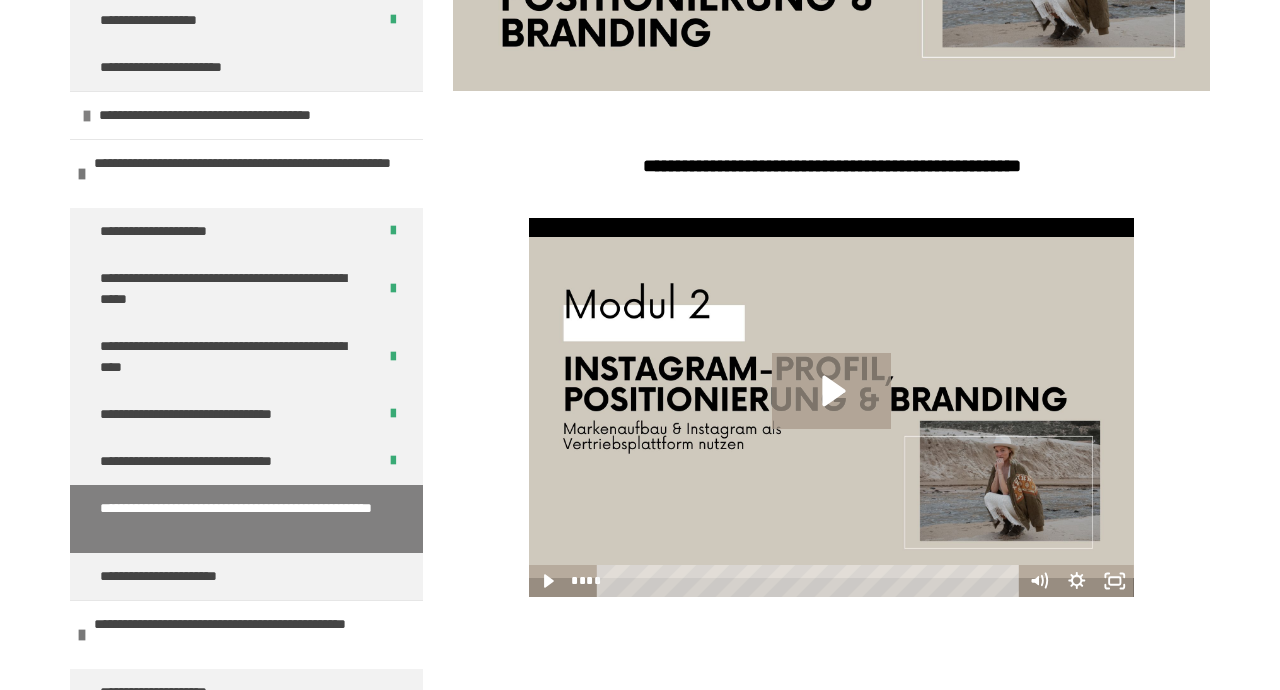 scroll, scrollTop: 476, scrollLeft: 0, axis: vertical 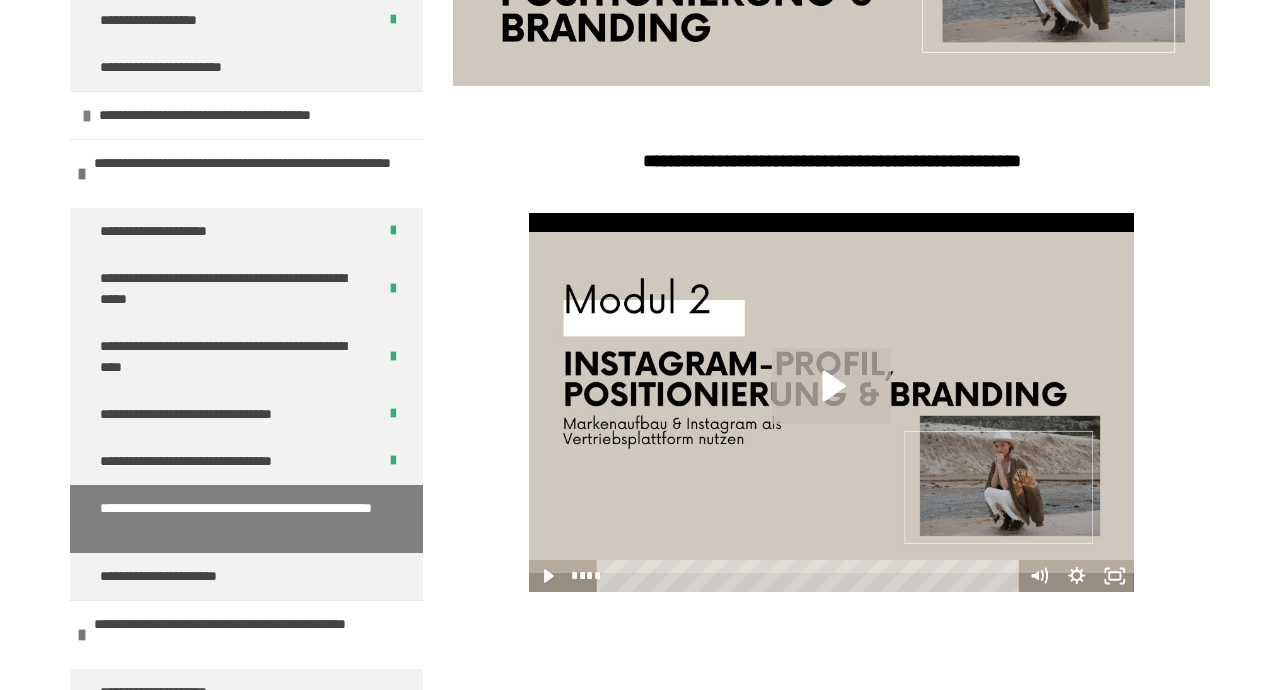 click 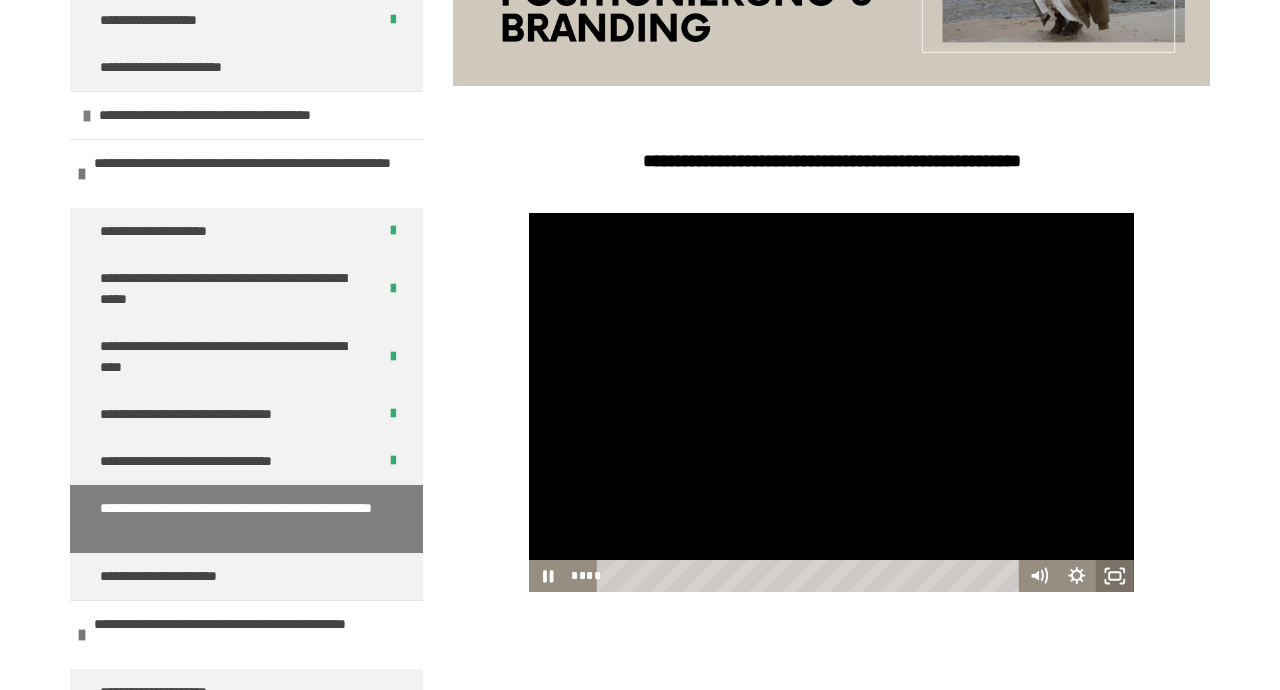 click 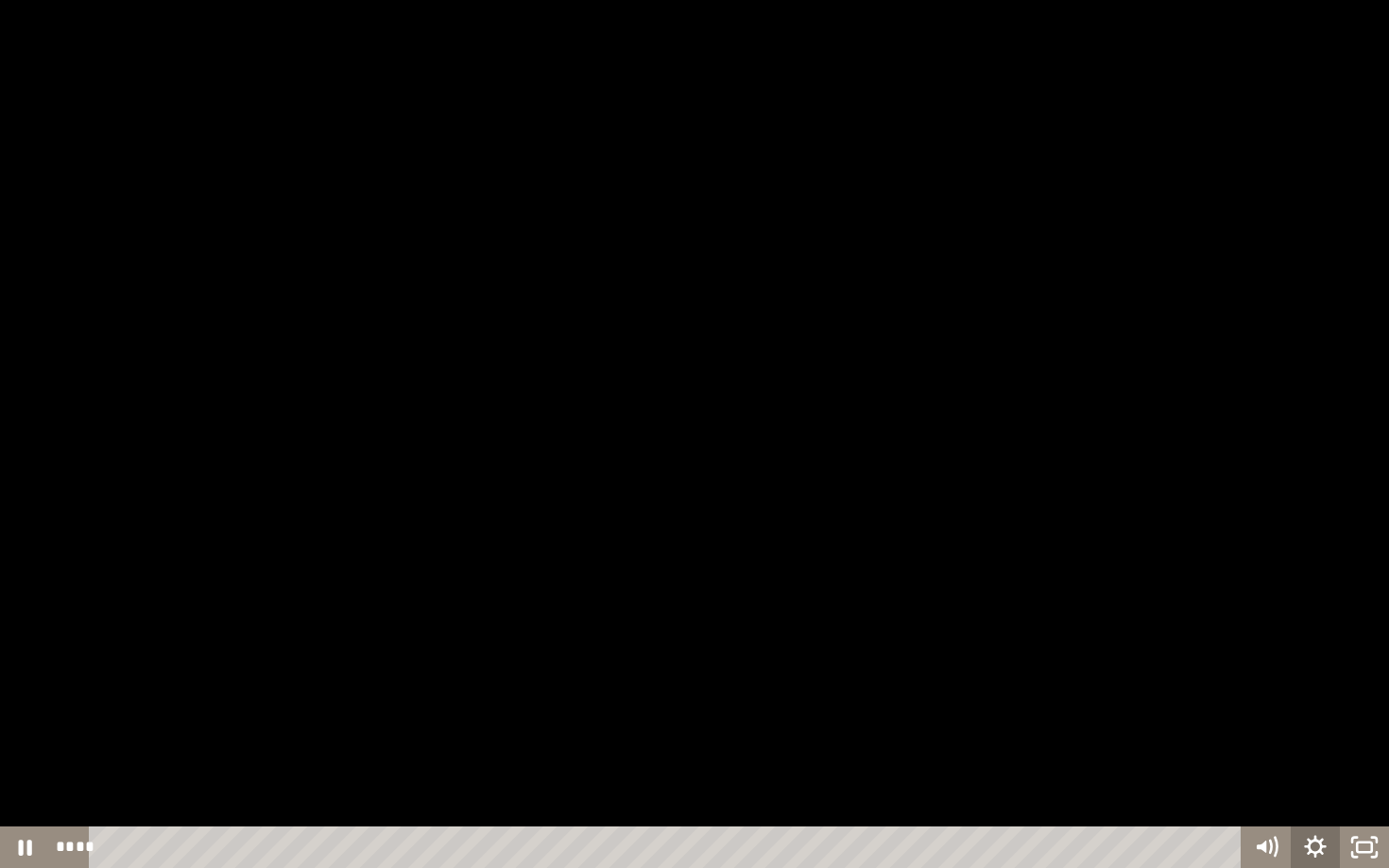 click 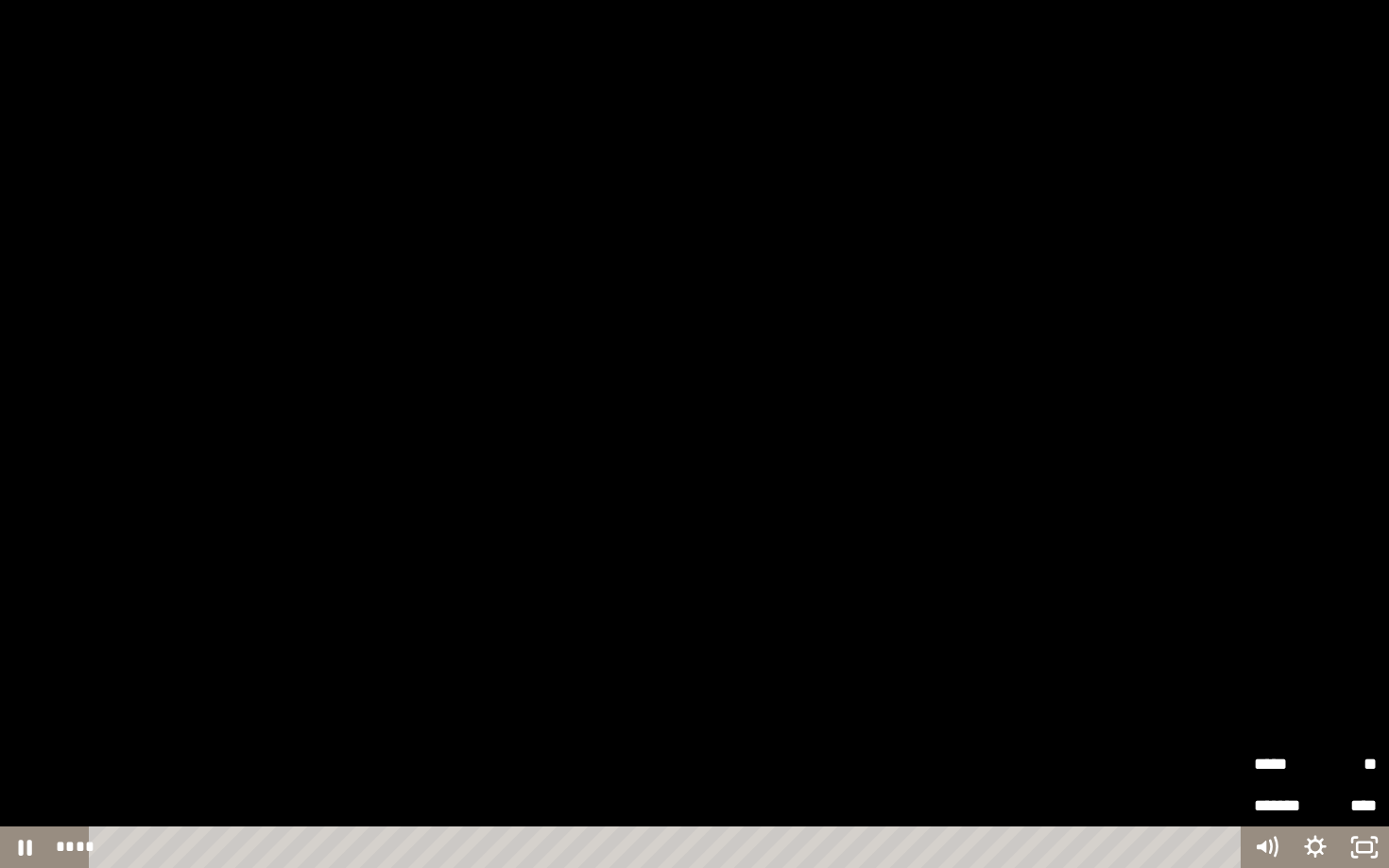 click on "*****" at bounding box center (1284, 761) 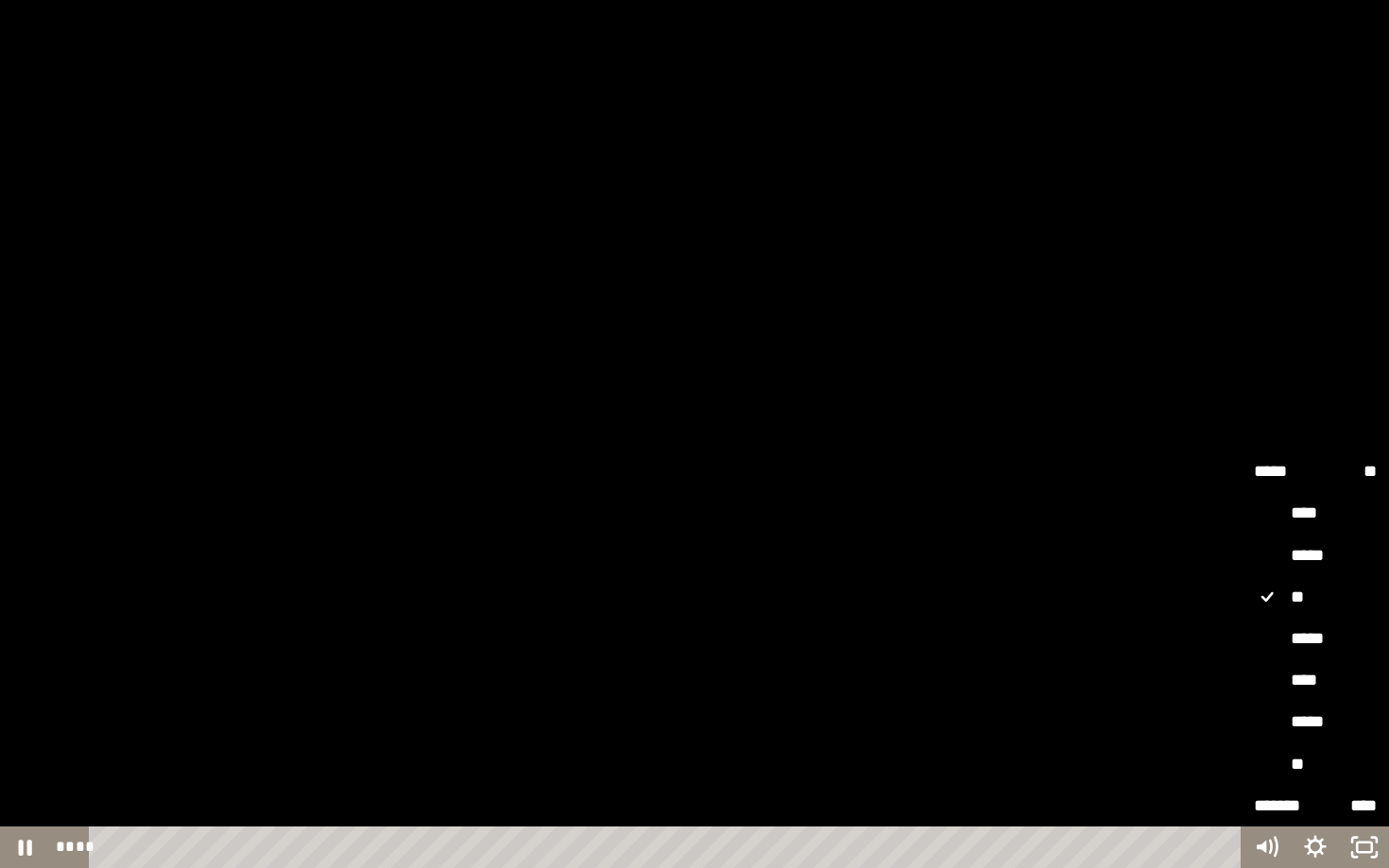 click on "*****" at bounding box center (1315, 639) 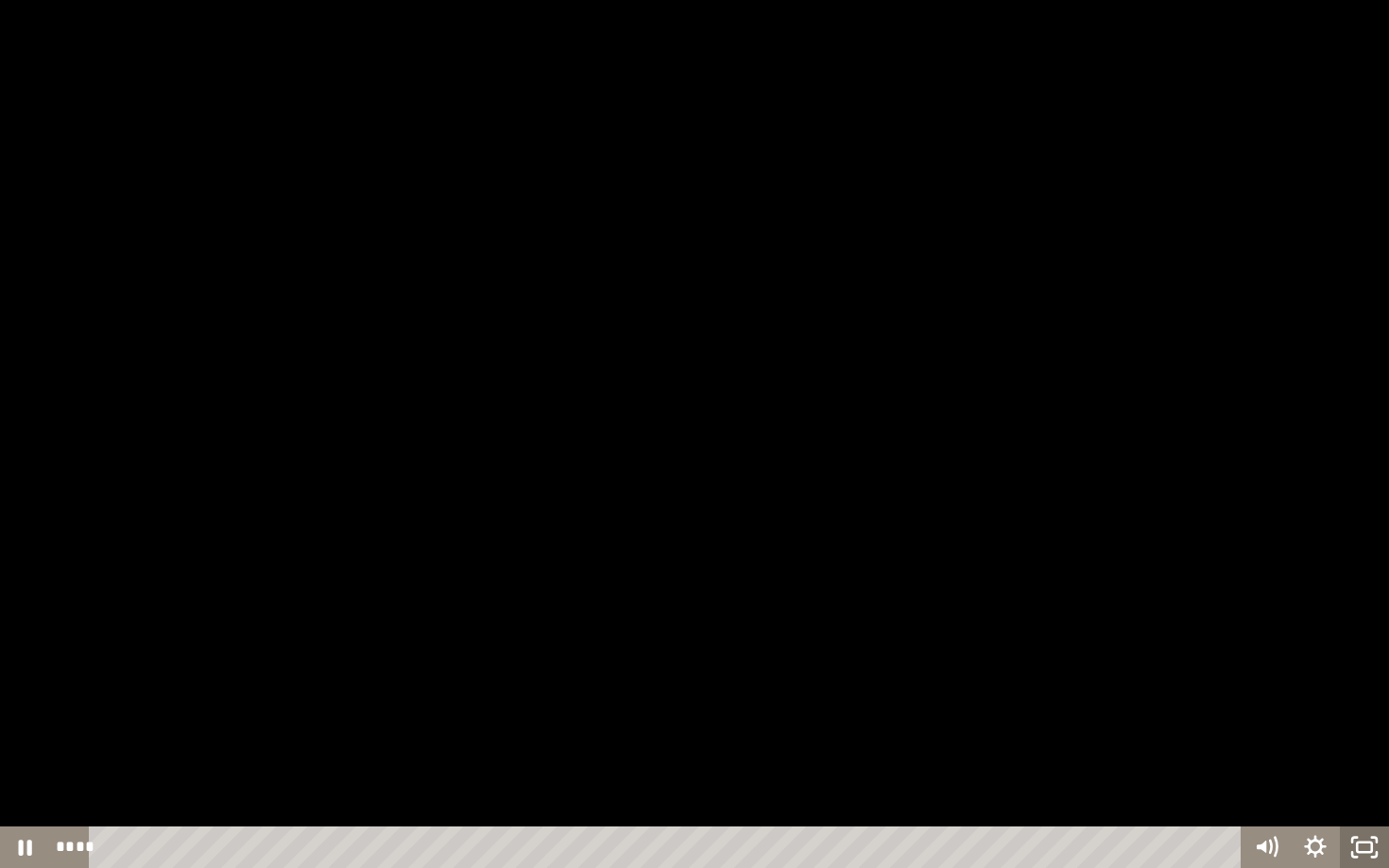 click 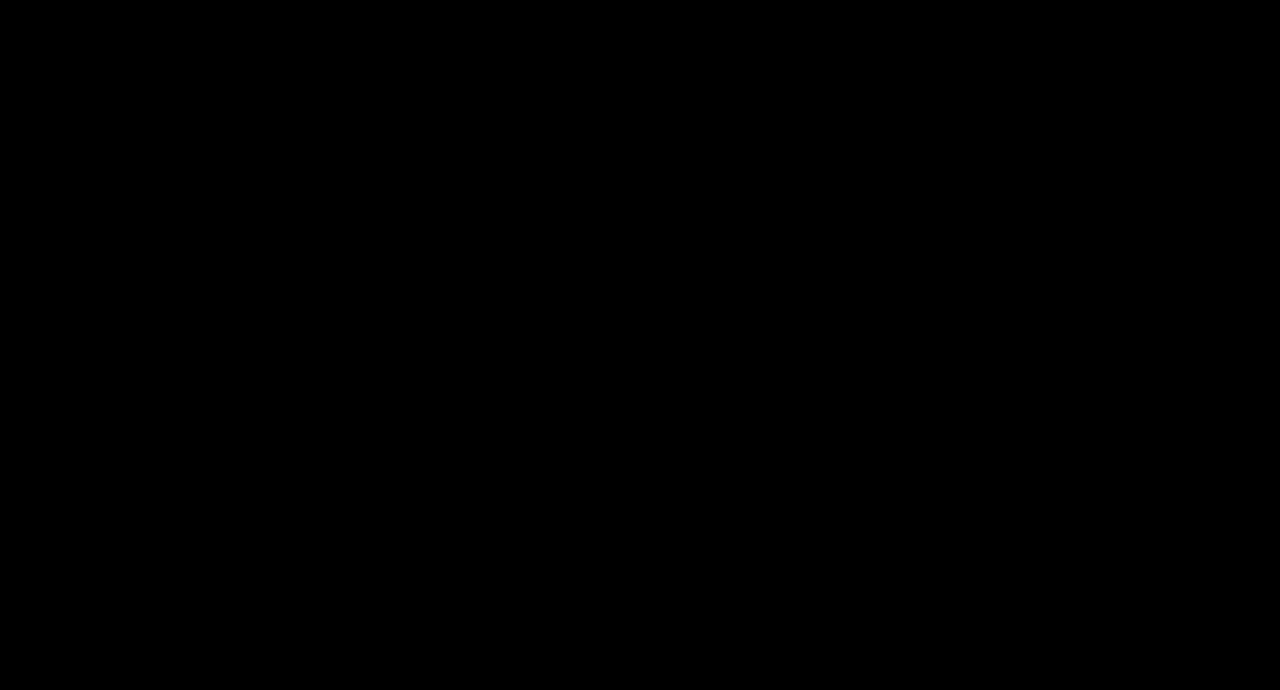 scroll, scrollTop: 893, scrollLeft: 0, axis: vertical 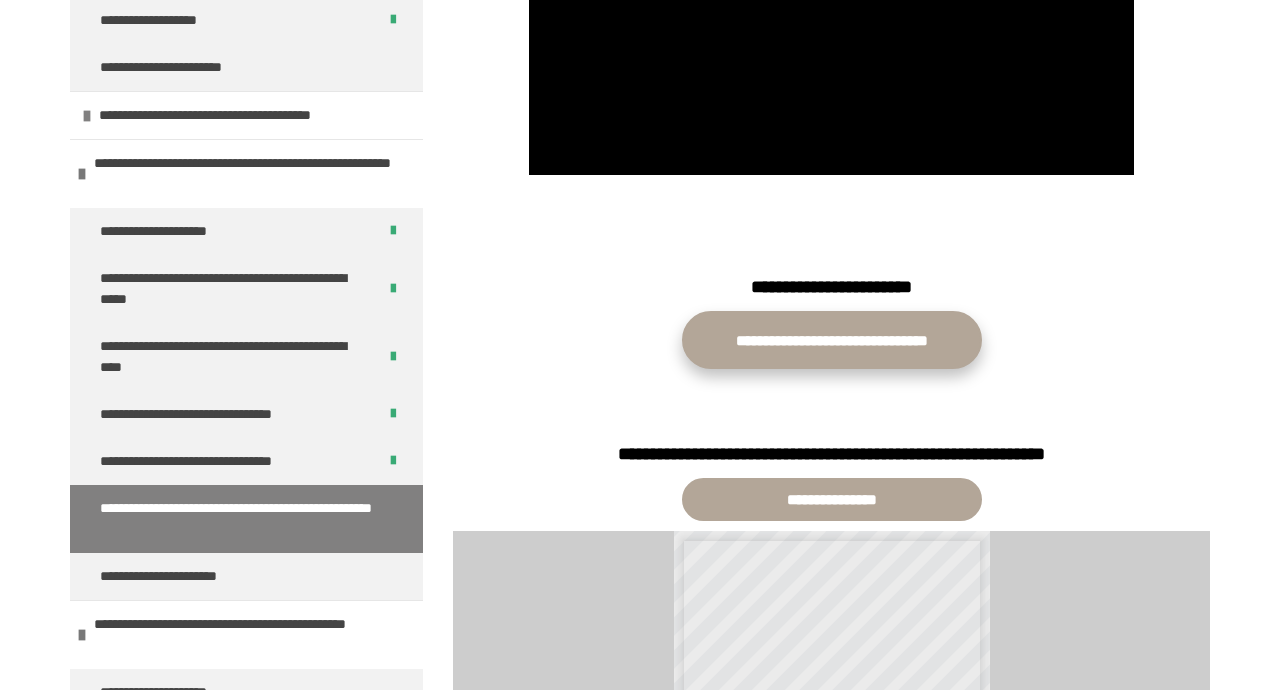 click on "**********" at bounding box center [832, 340] 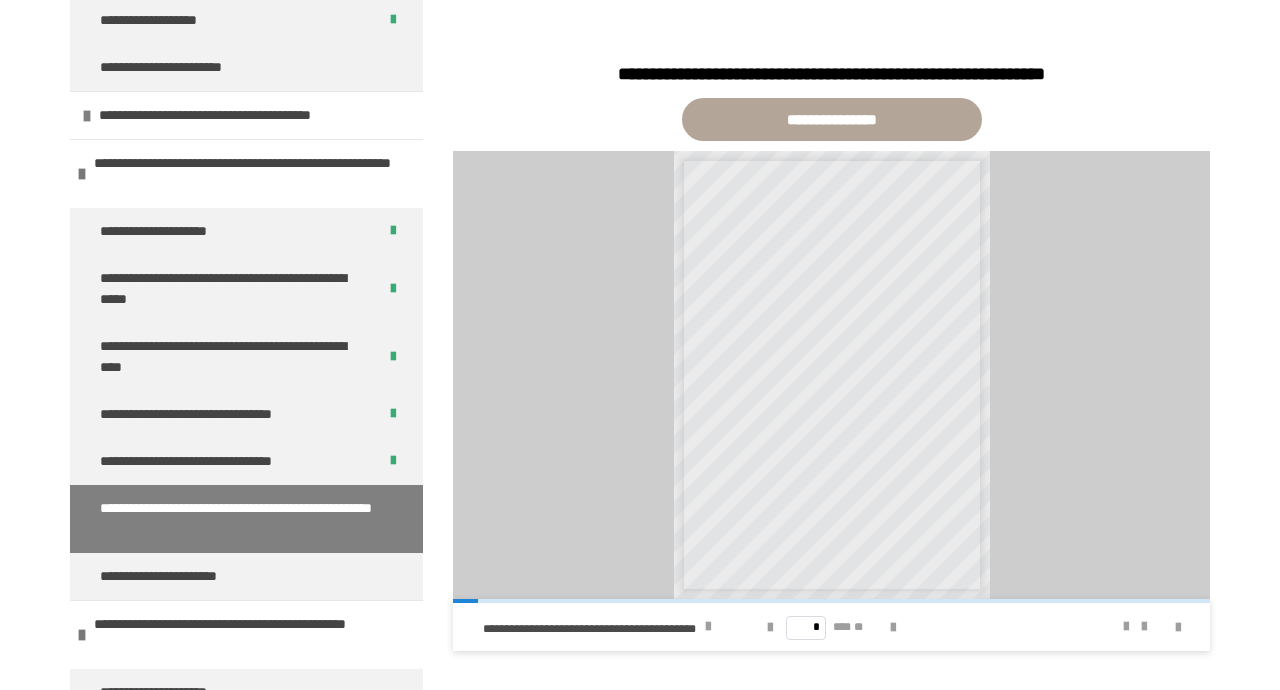 scroll, scrollTop: 1278, scrollLeft: 0, axis: vertical 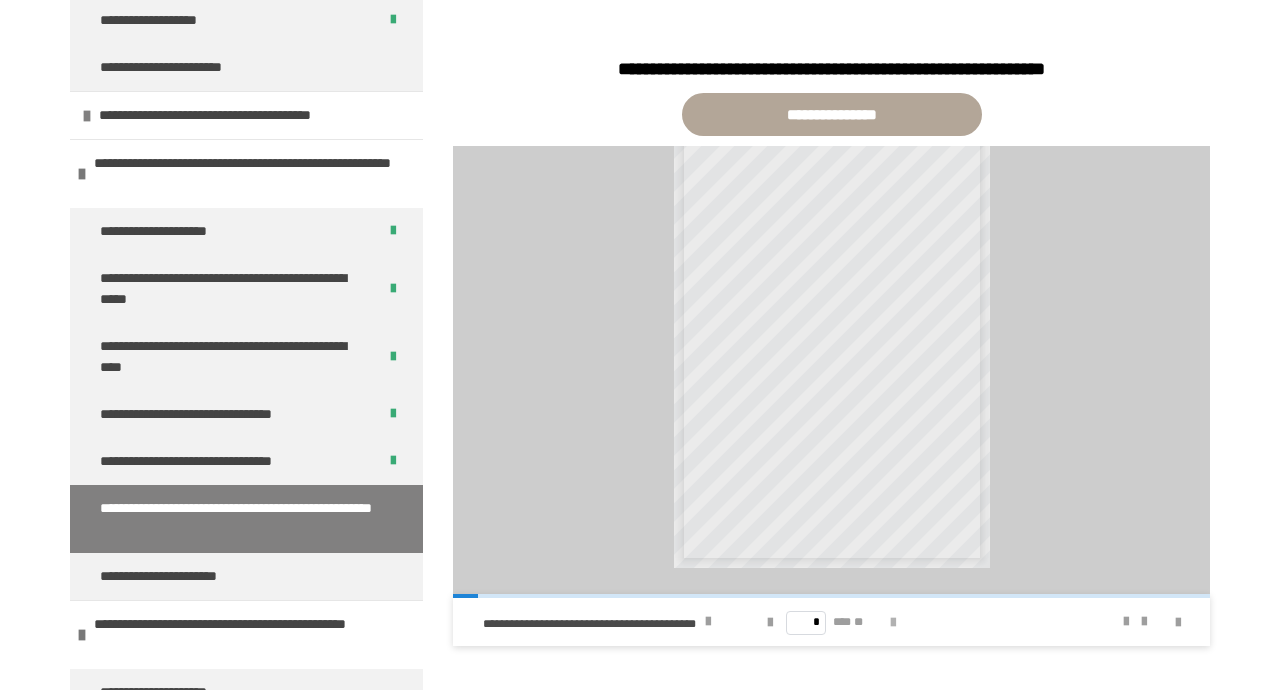 click at bounding box center (893, 623) 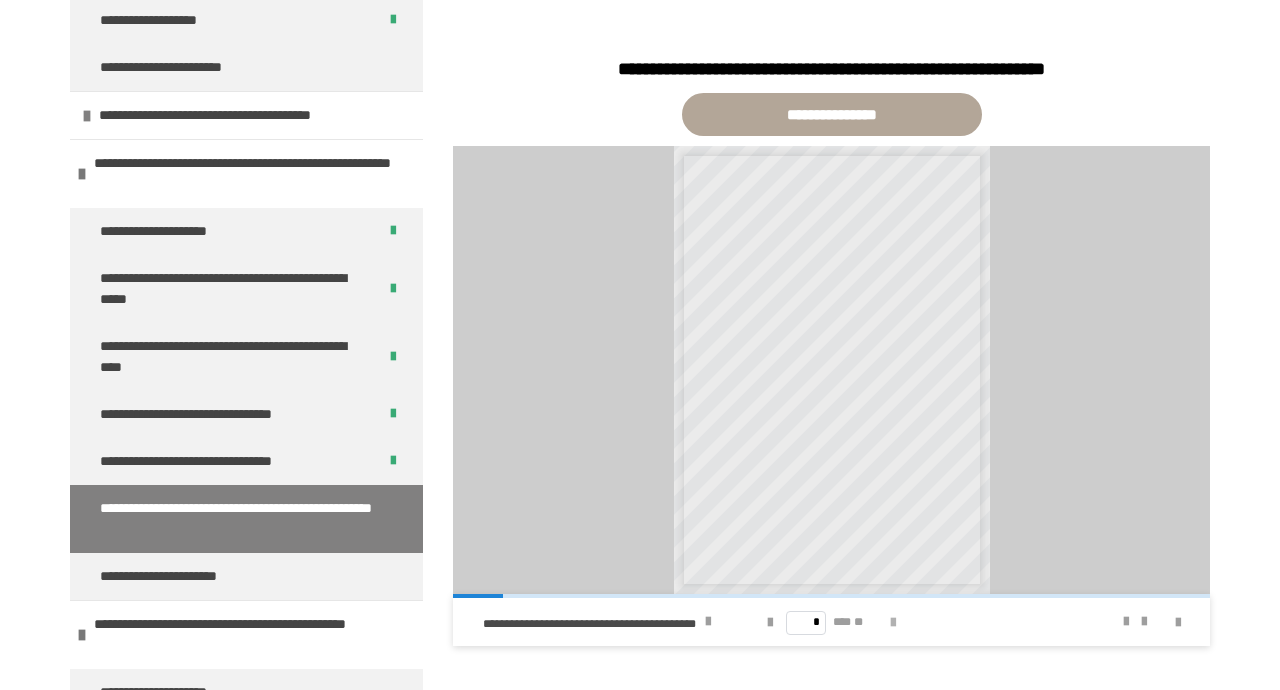 scroll, scrollTop: 0, scrollLeft: 0, axis: both 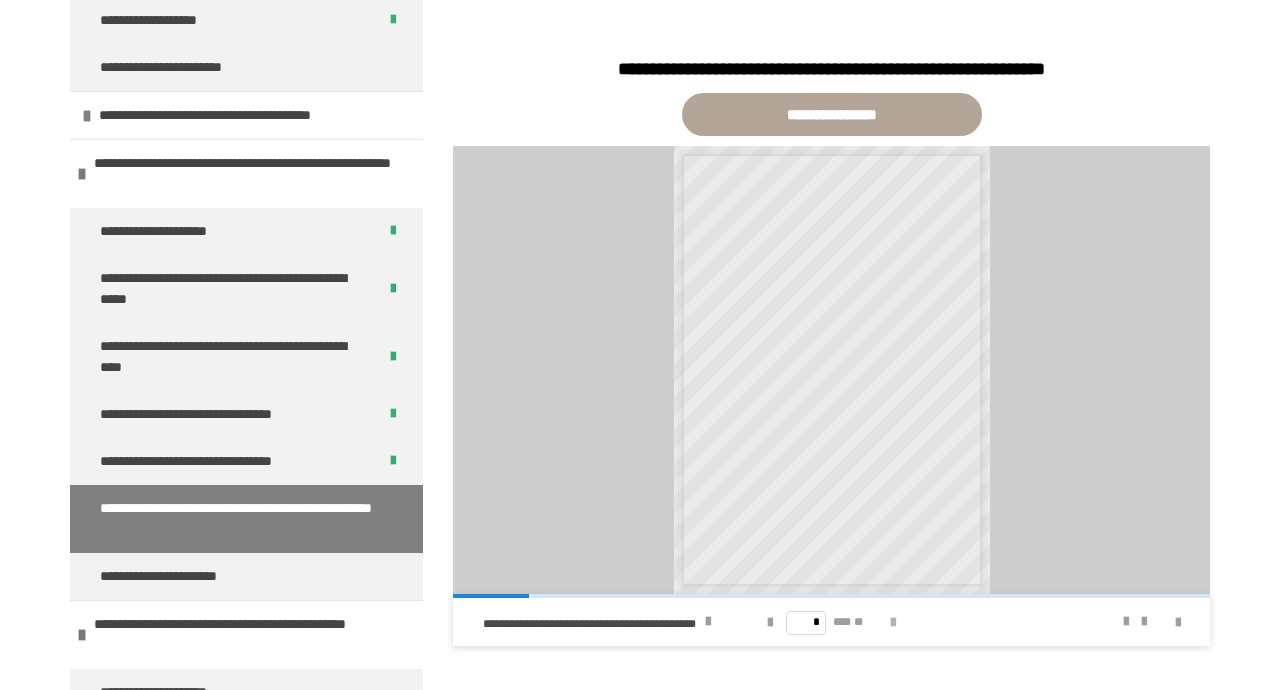 click at bounding box center [893, 623] 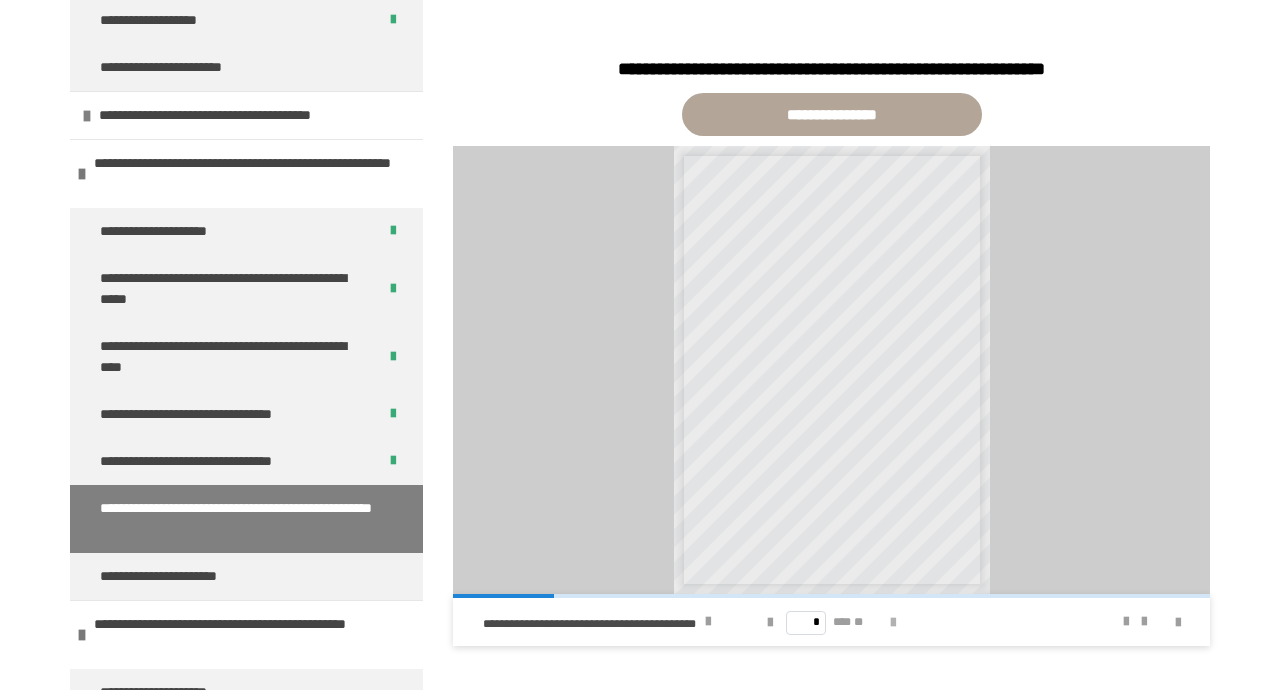 click at bounding box center [893, 623] 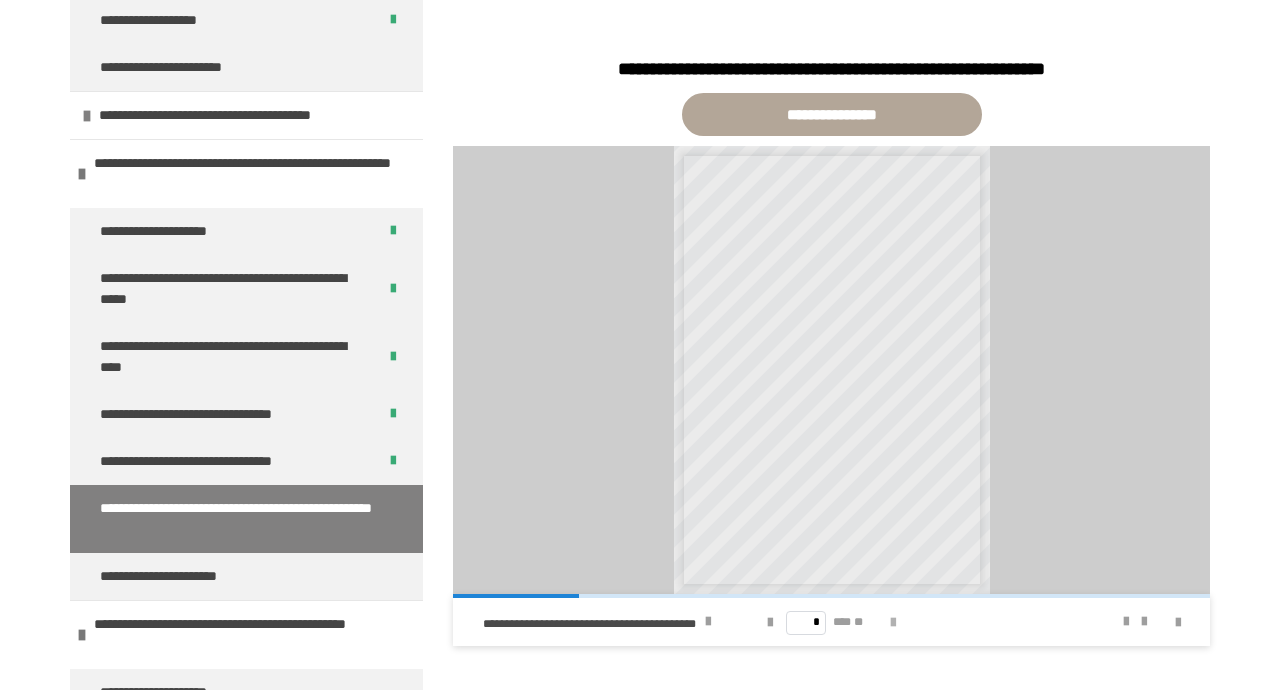 click at bounding box center [893, 623] 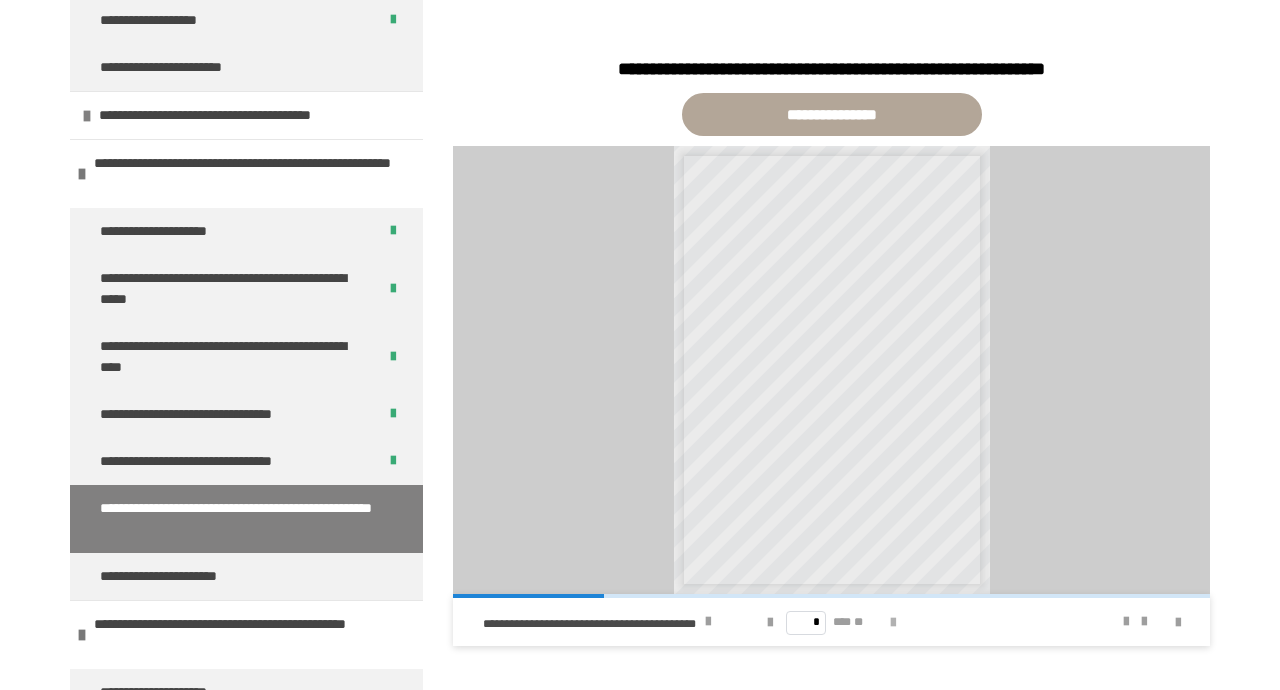 click at bounding box center (893, 623) 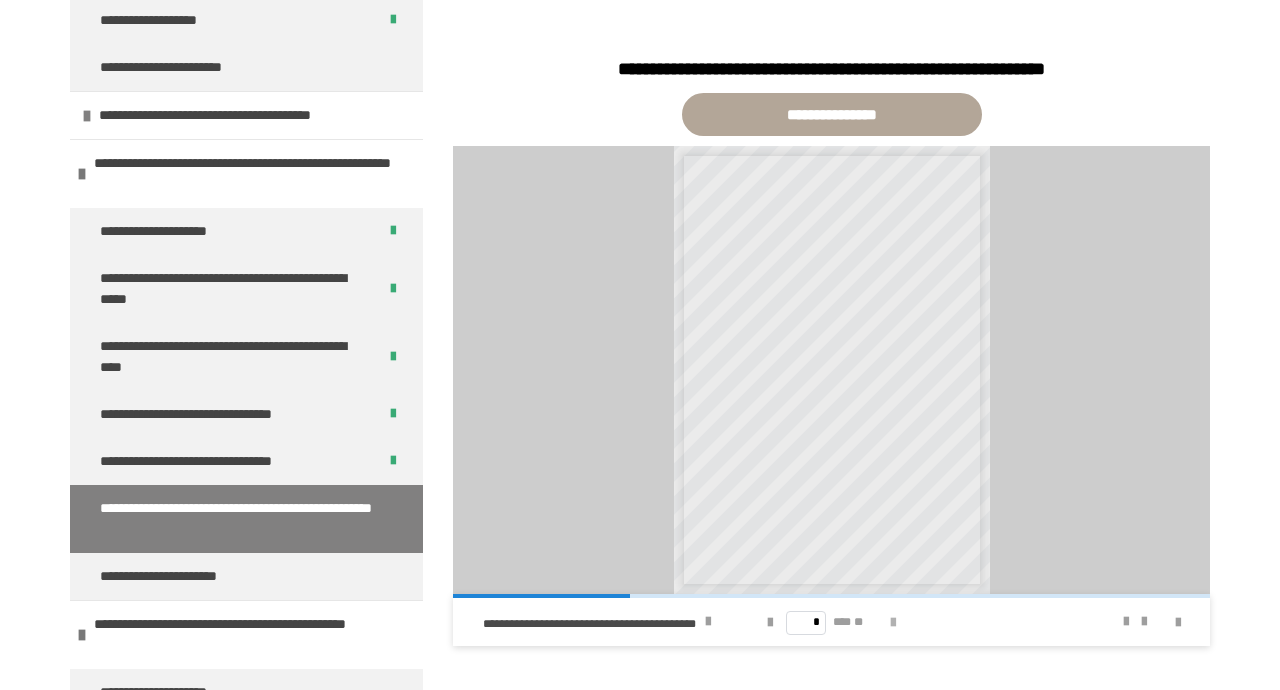click at bounding box center [893, 623] 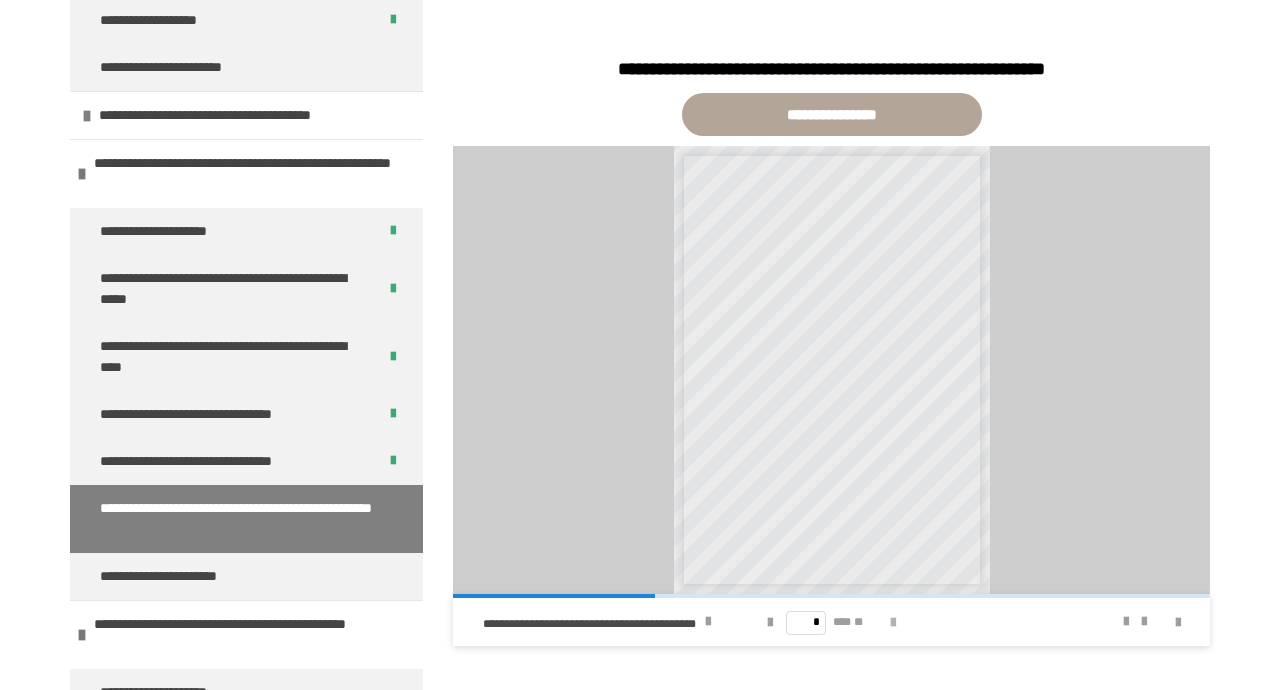 click at bounding box center [893, 623] 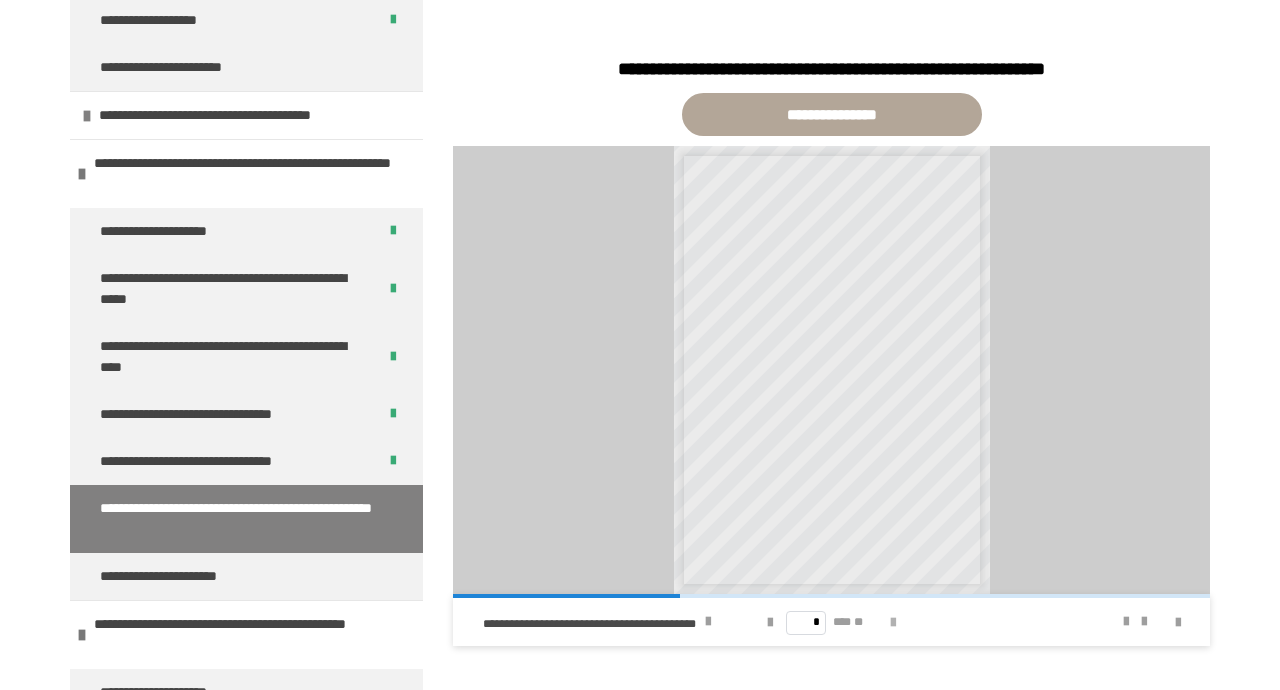 click at bounding box center [893, 623] 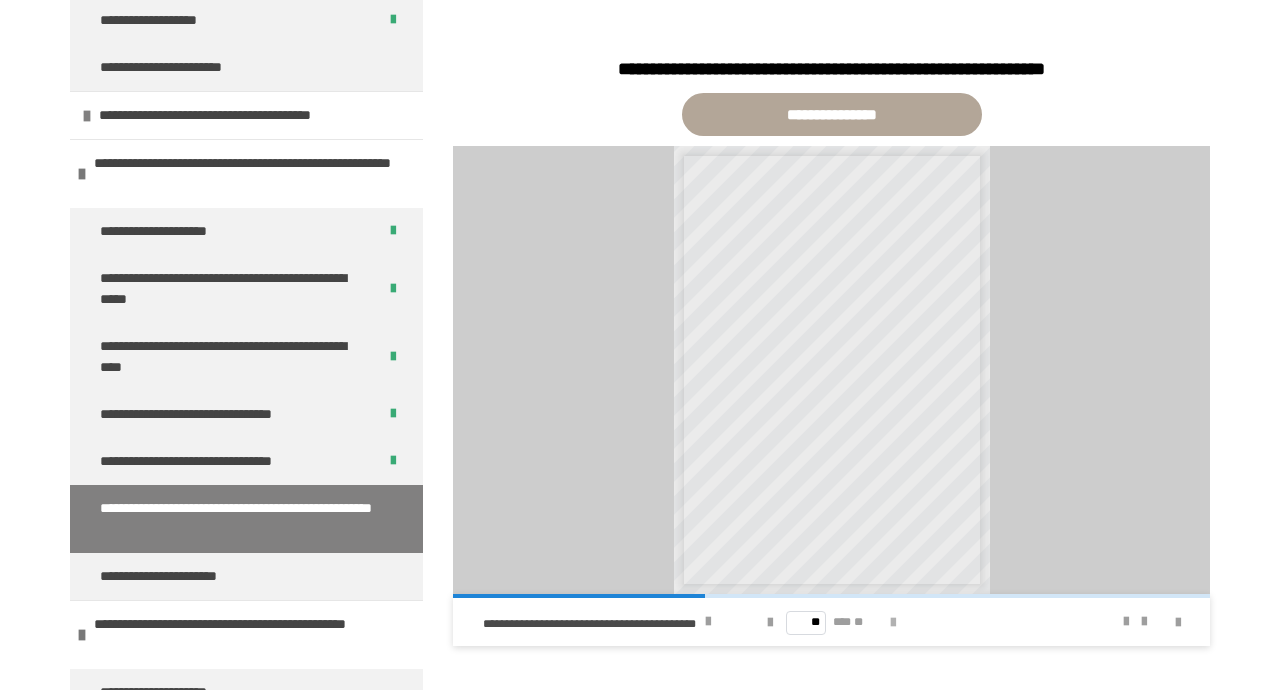 click at bounding box center [893, 623] 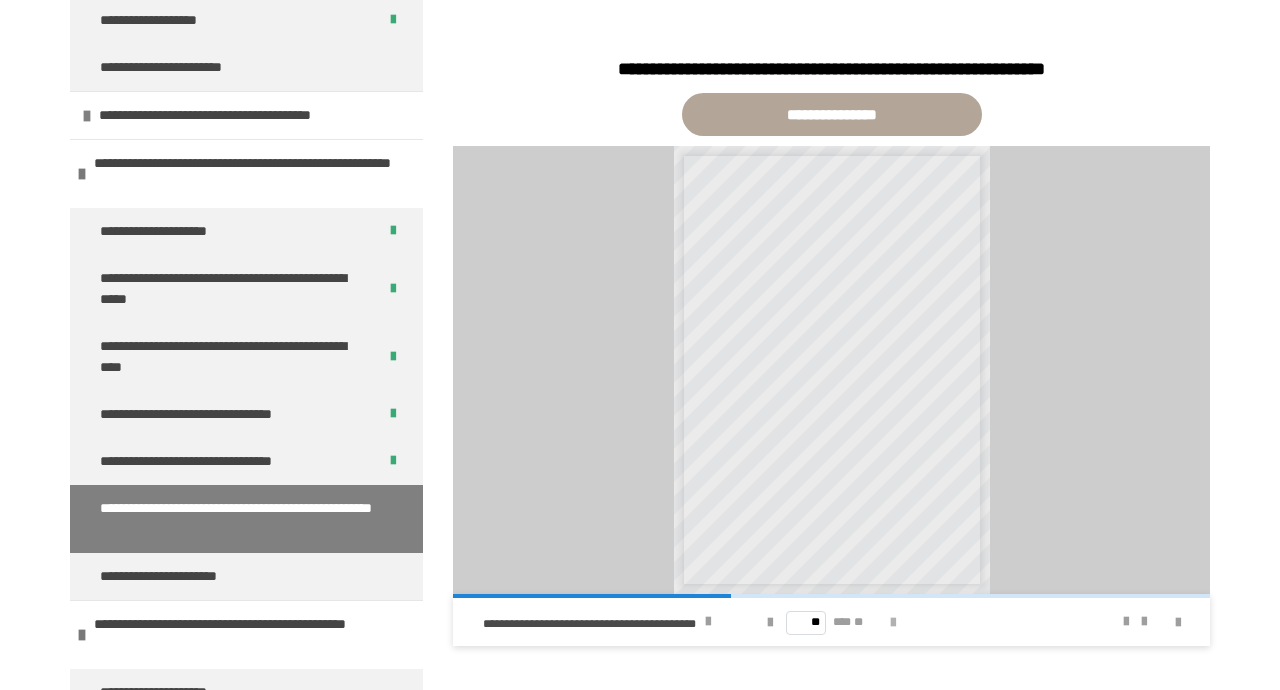 click at bounding box center [893, 623] 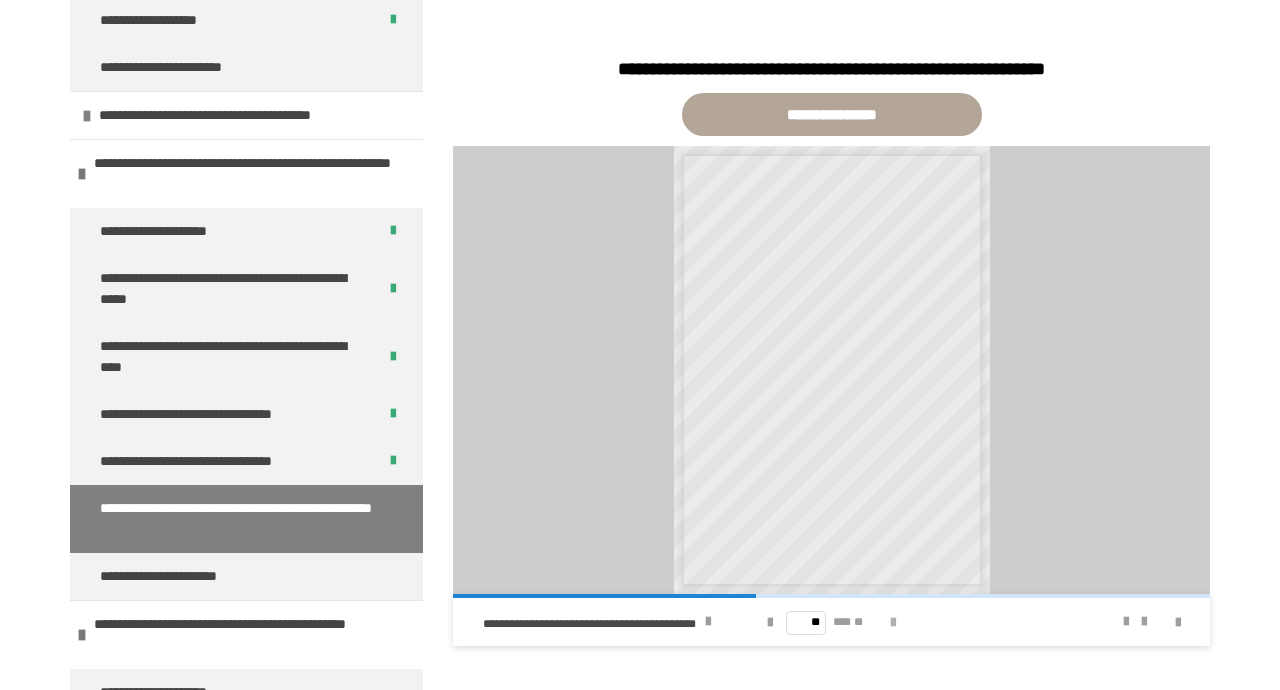 click at bounding box center (893, 623) 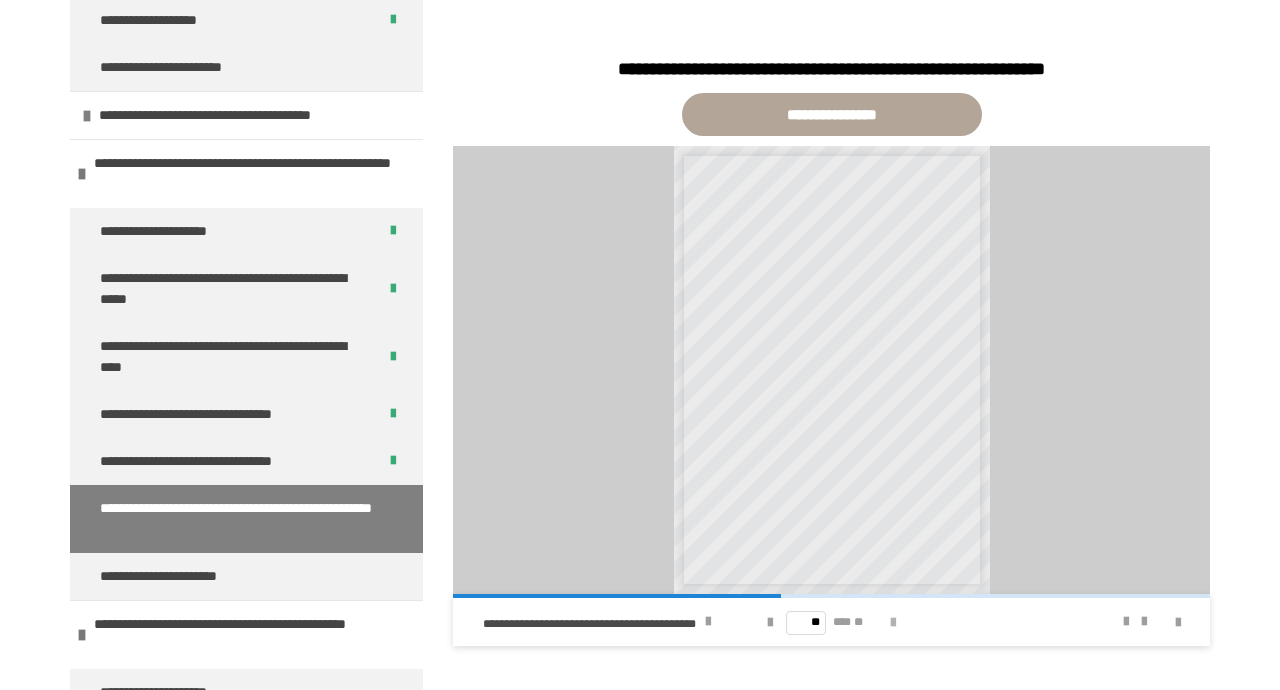 click at bounding box center [893, 623] 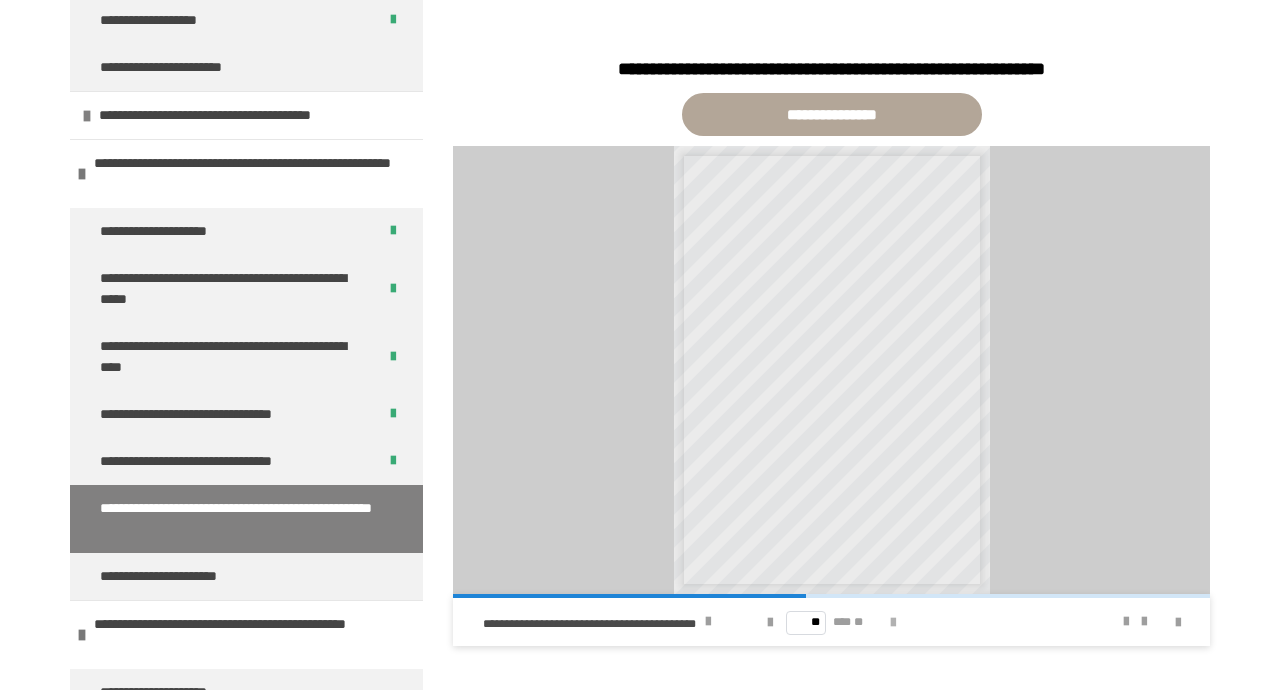 click at bounding box center [893, 623] 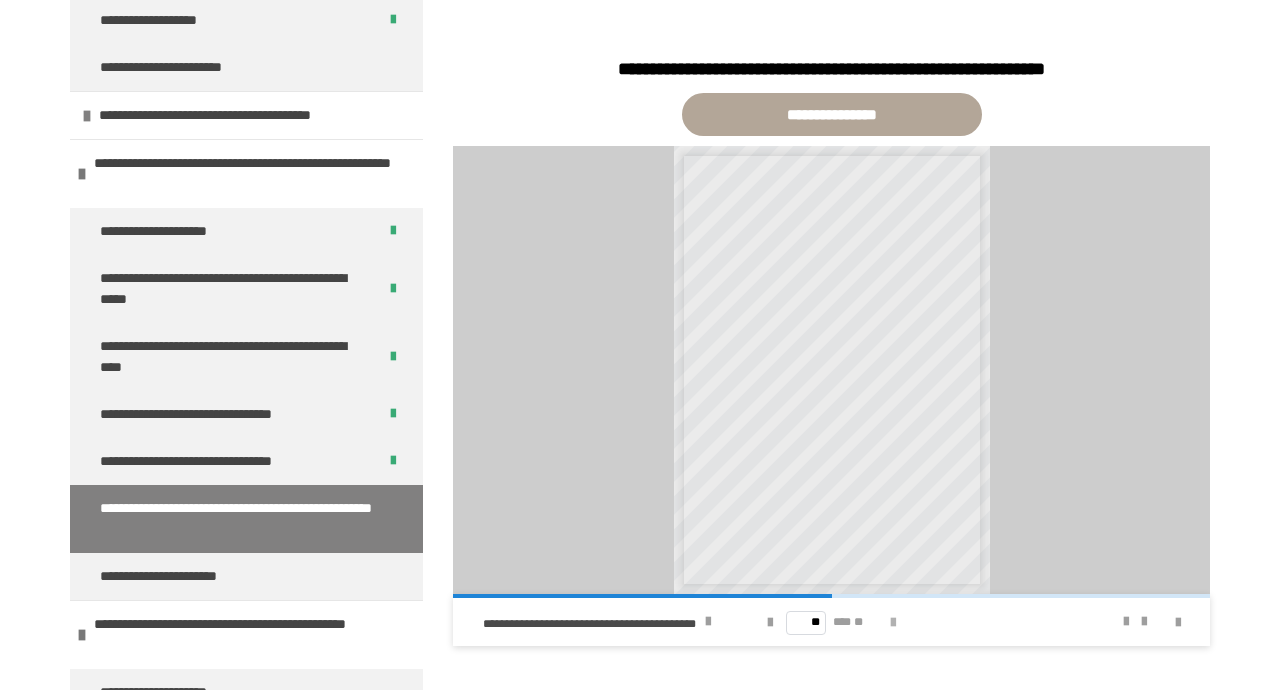 click at bounding box center [893, 623] 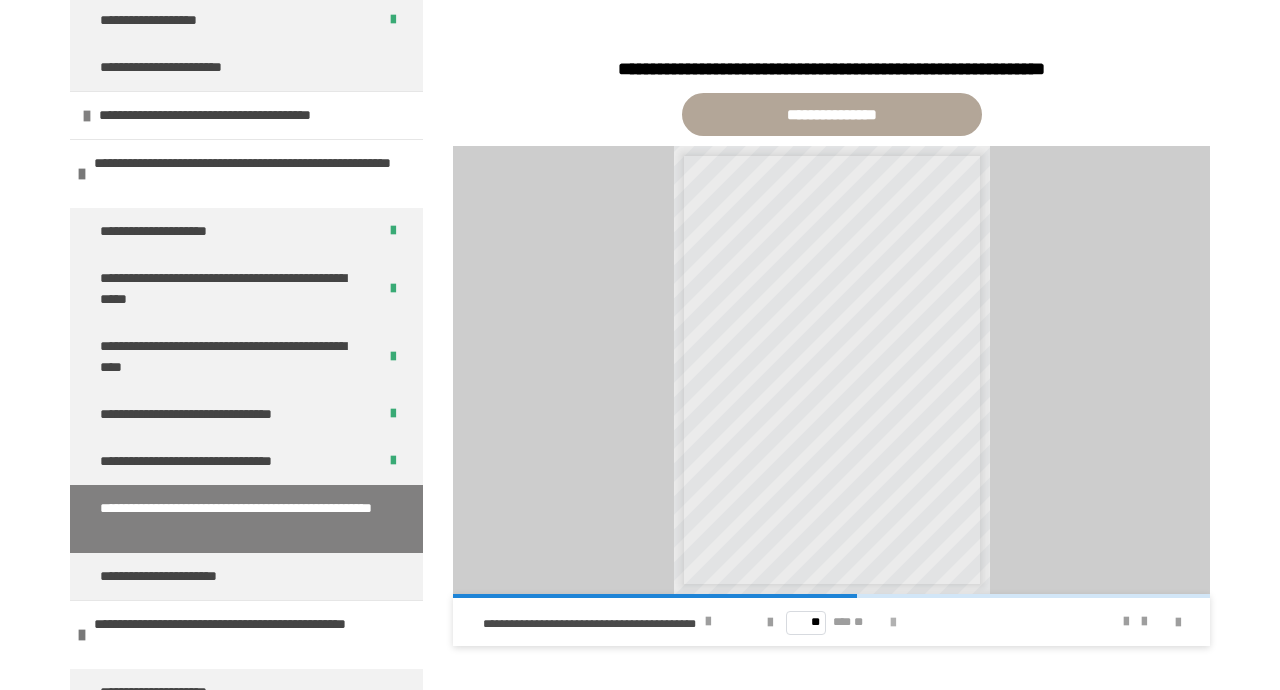 click at bounding box center [893, 623] 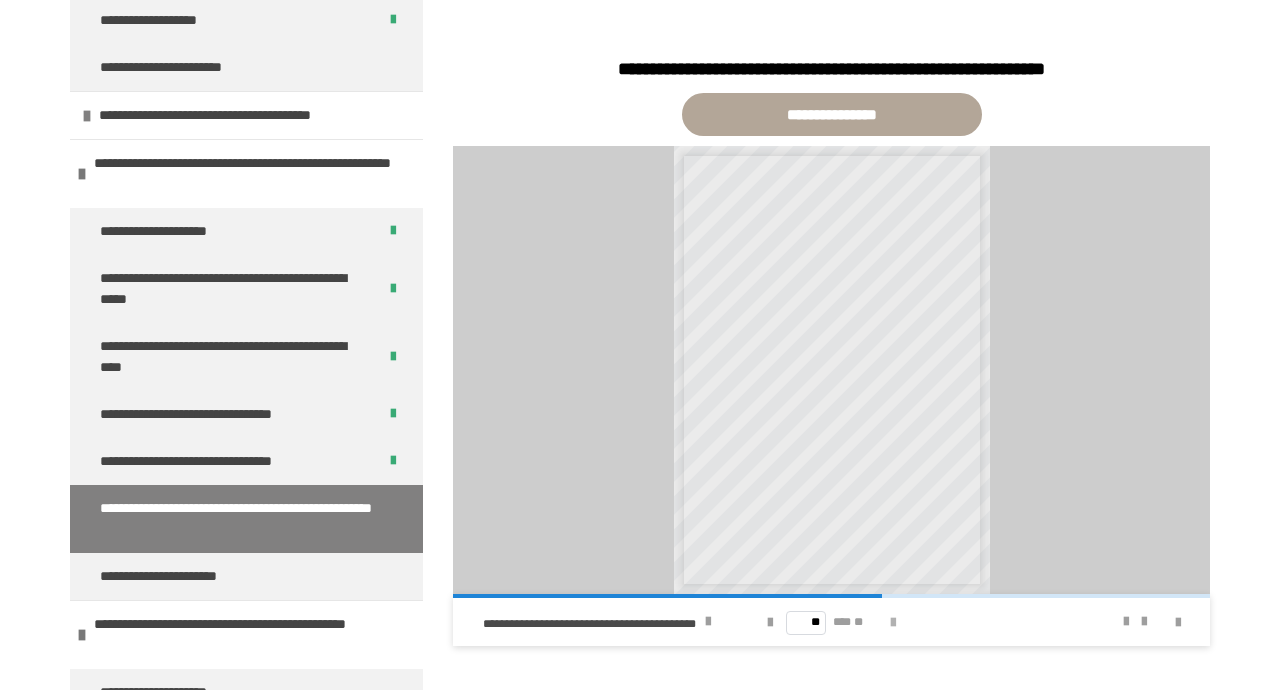 click at bounding box center (893, 623) 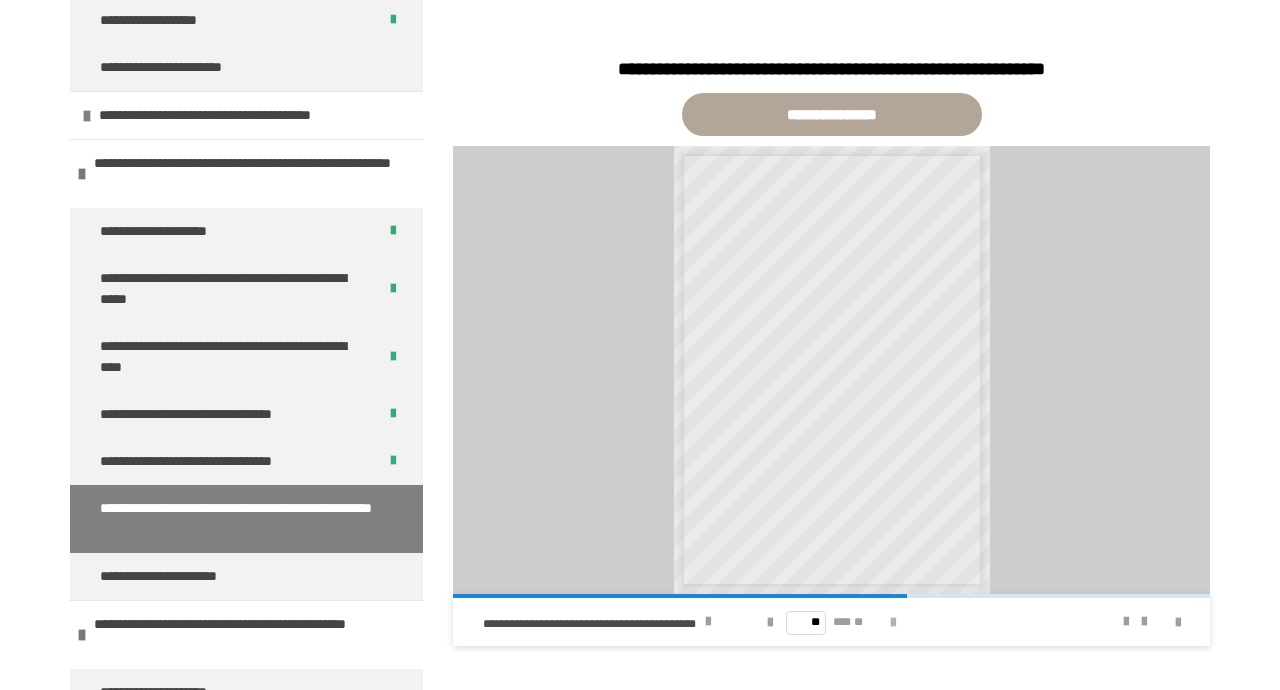click at bounding box center [893, 623] 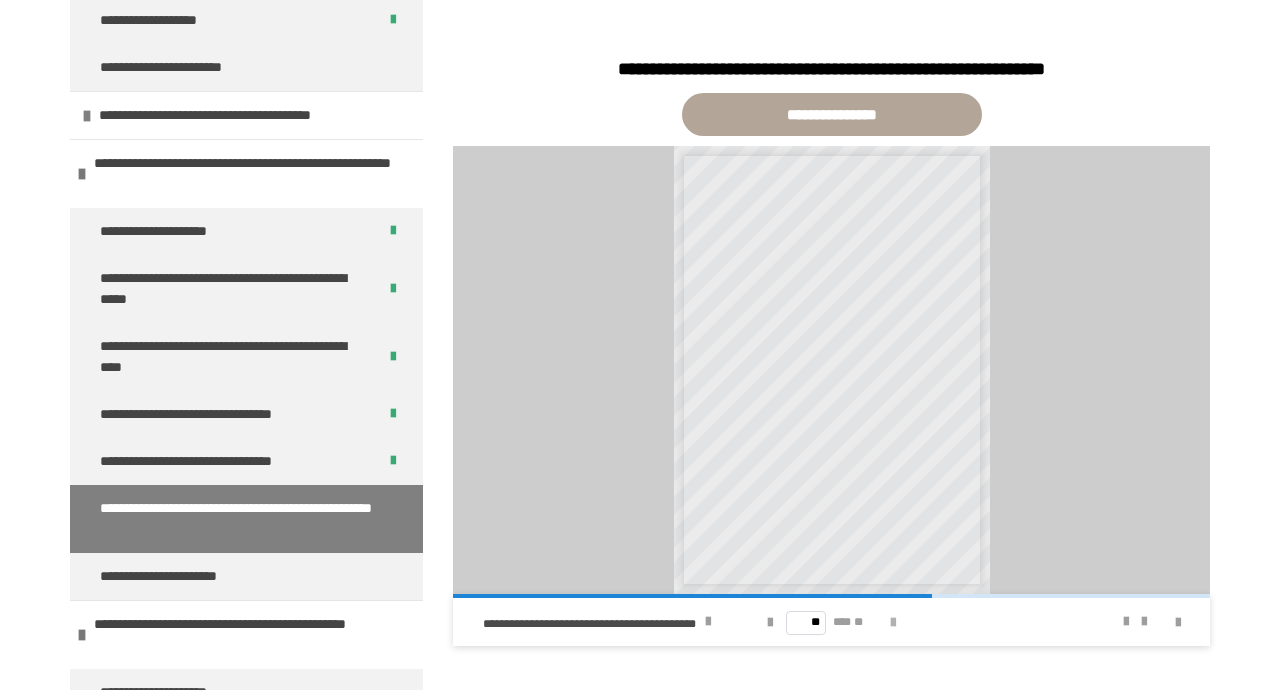 click at bounding box center (893, 623) 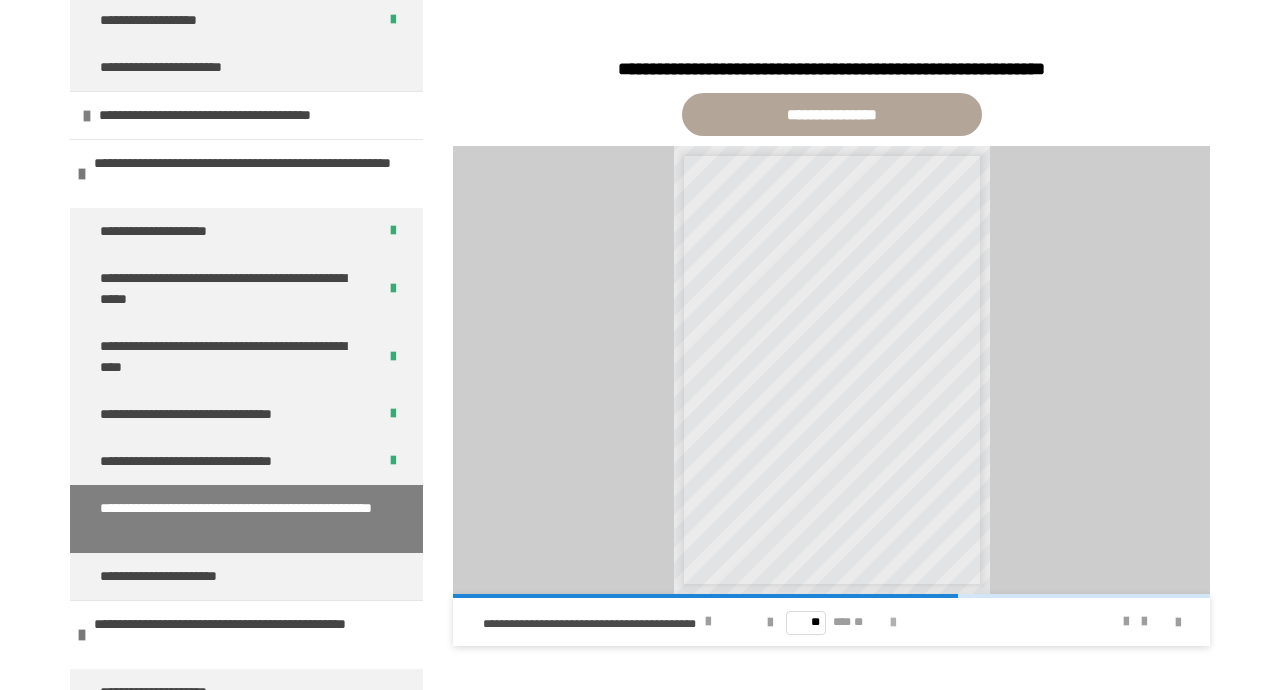 click at bounding box center (893, 623) 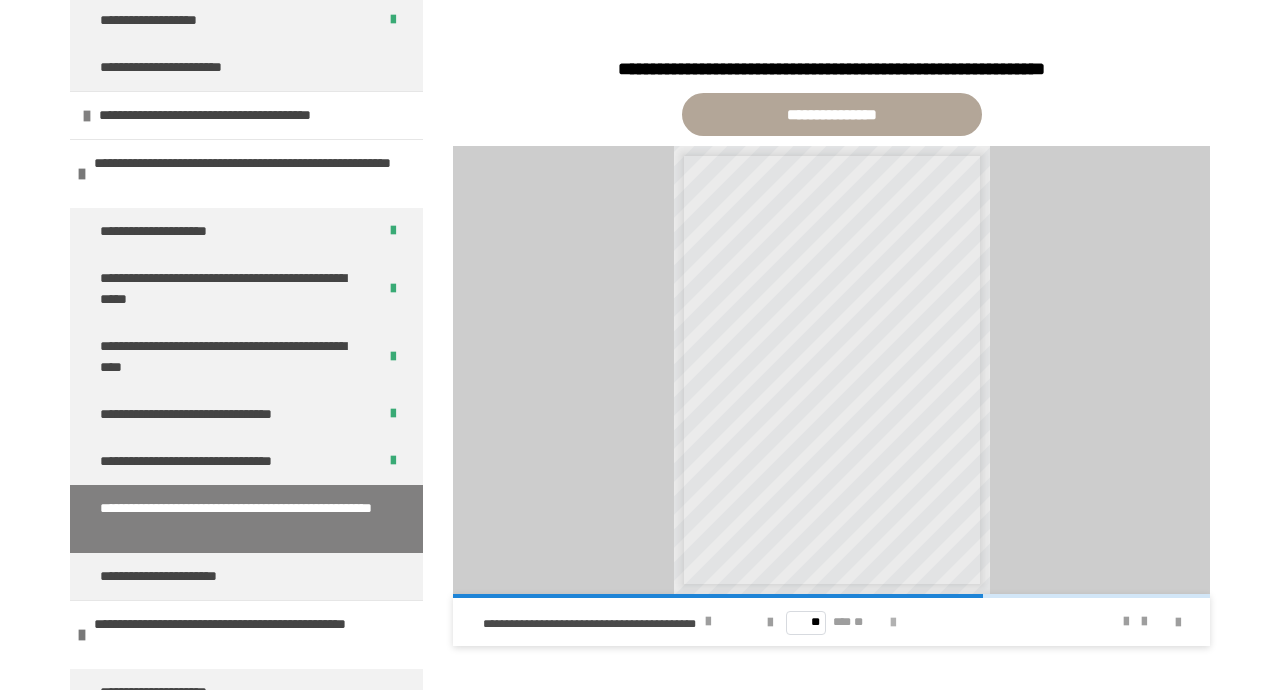 click at bounding box center [893, 623] 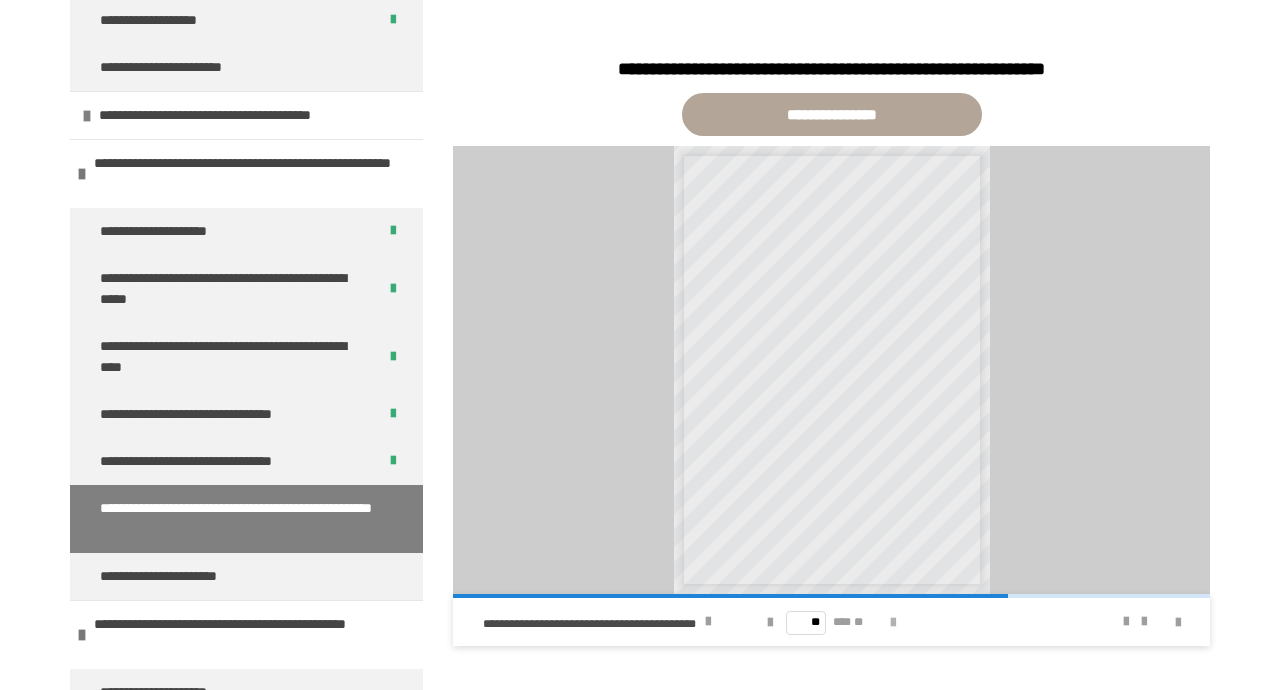 click at bounding box center (893, 623) 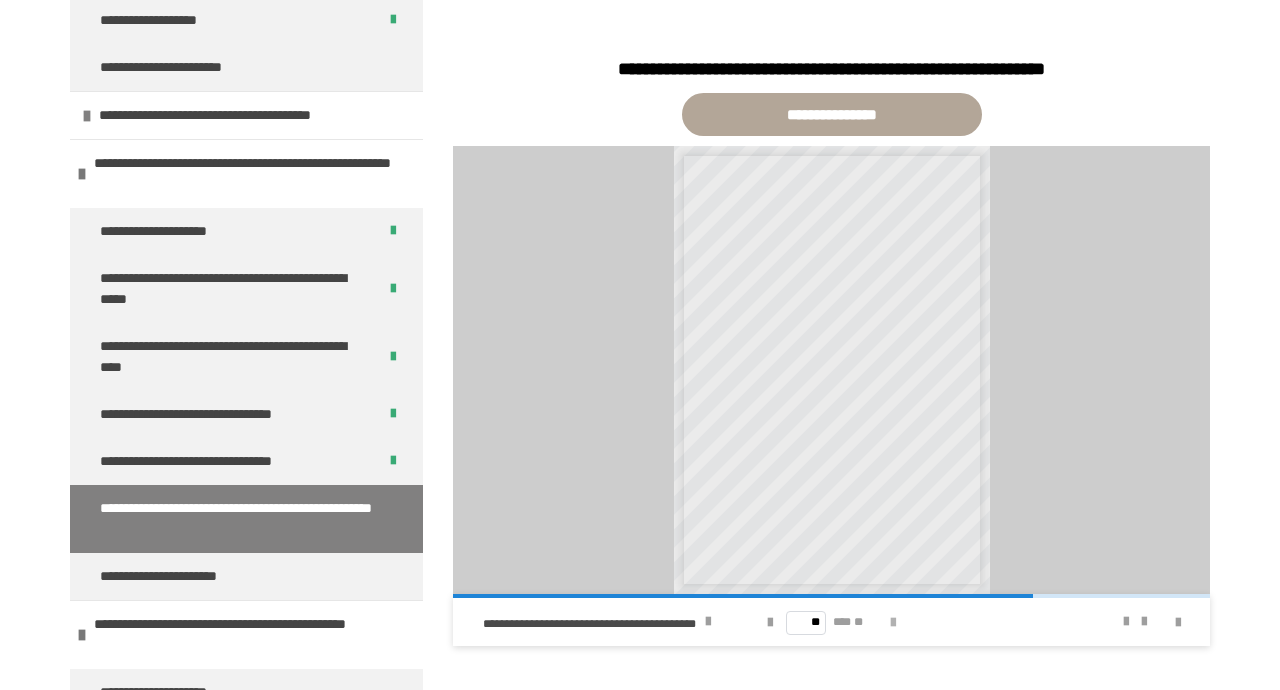 click at bounding box center (893, 623) 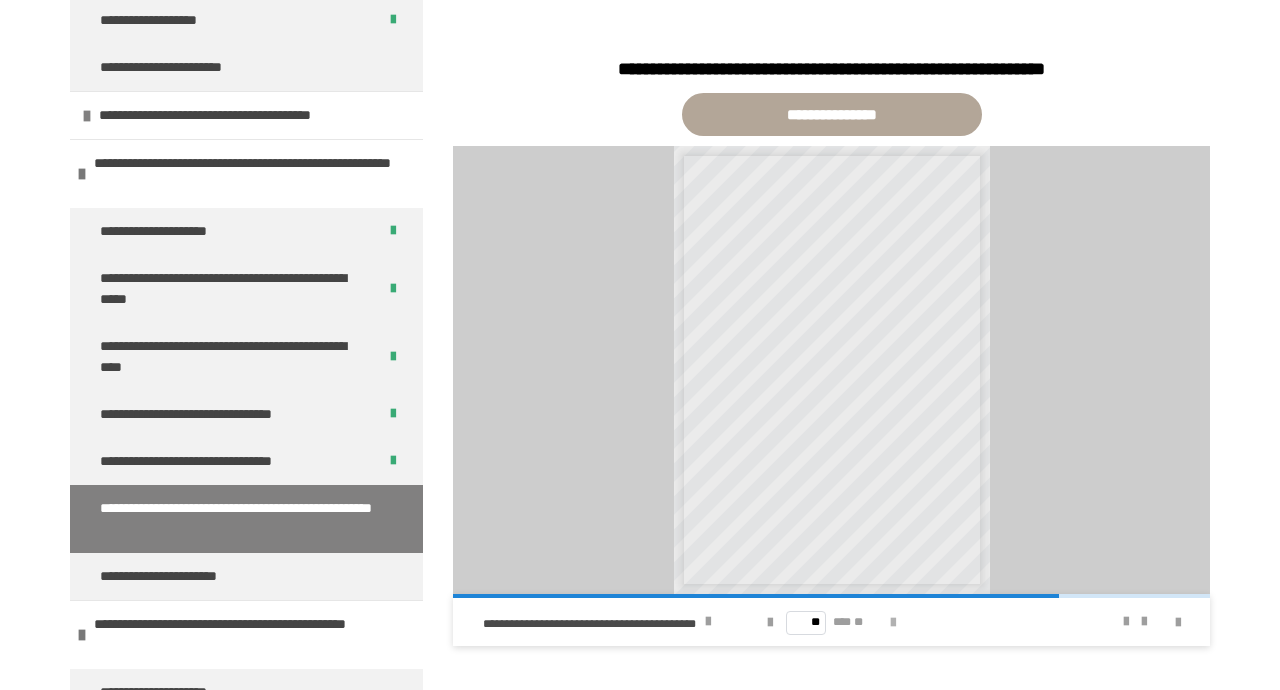 click at bounding box center (893, 623) 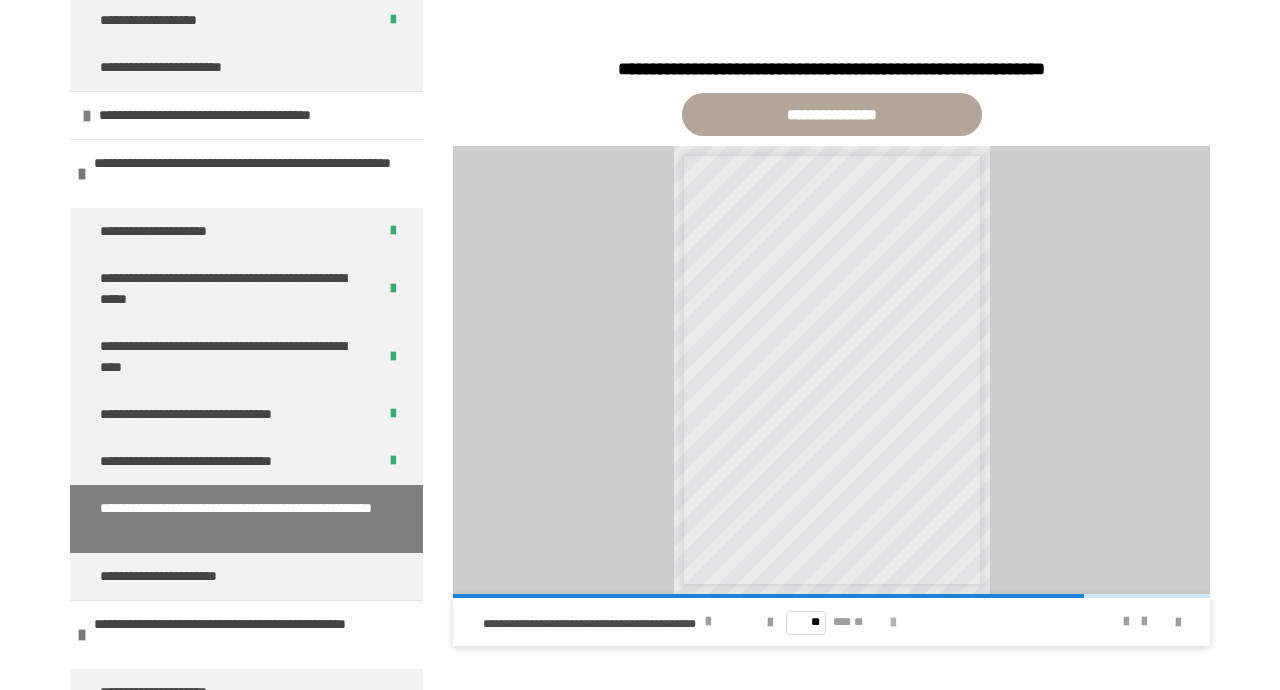 click at bounding box center (893, 623) 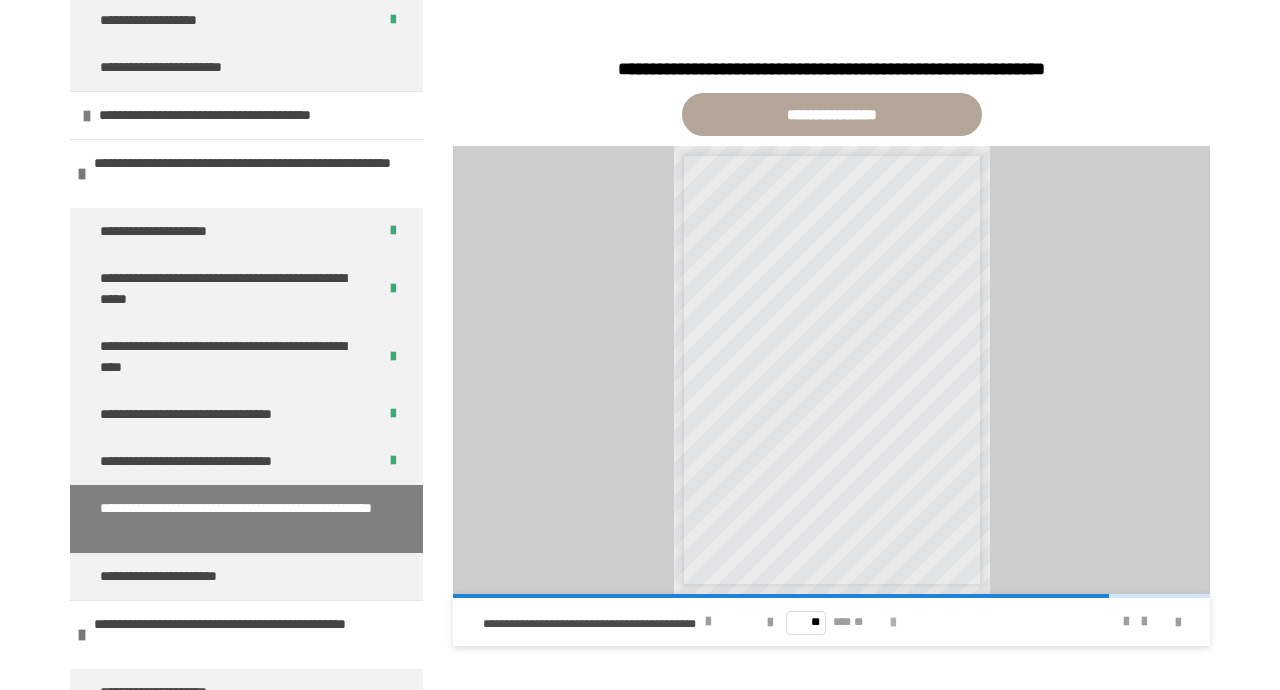 click at bounding box center [893, 623] 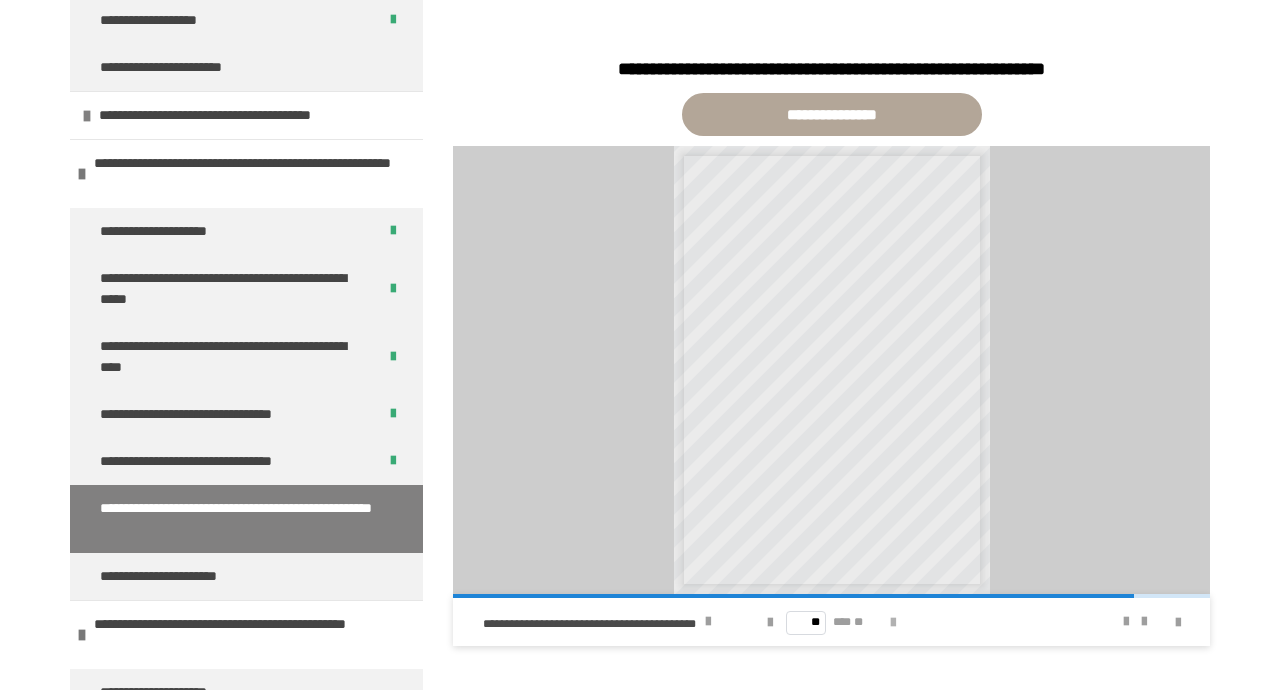 click at bounding box center [893, 623] 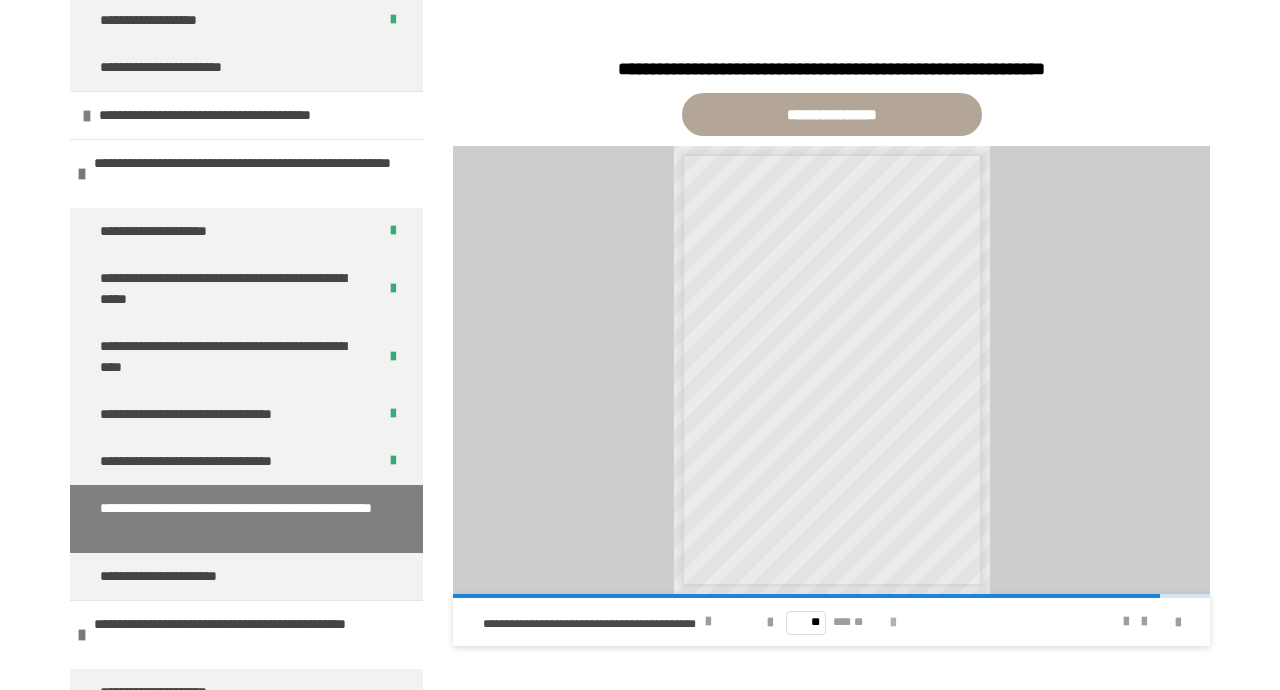 click at bounding box center [893, 623] 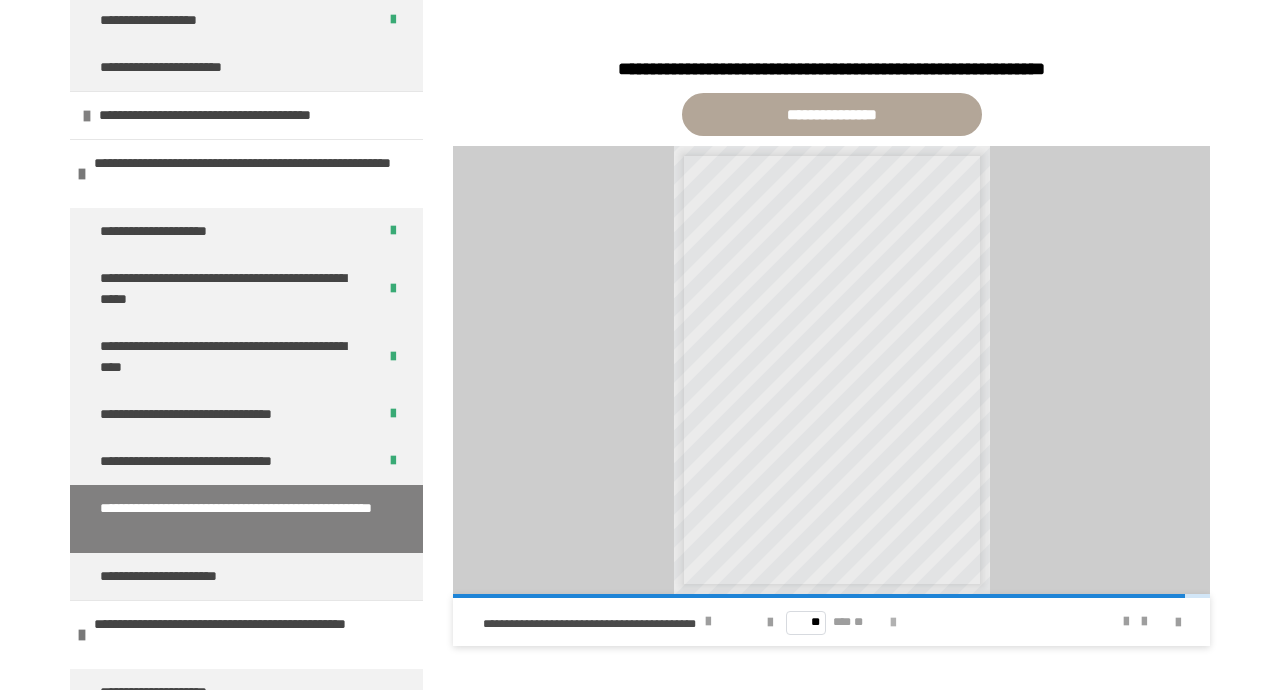 click at bounding box center (893, 623) 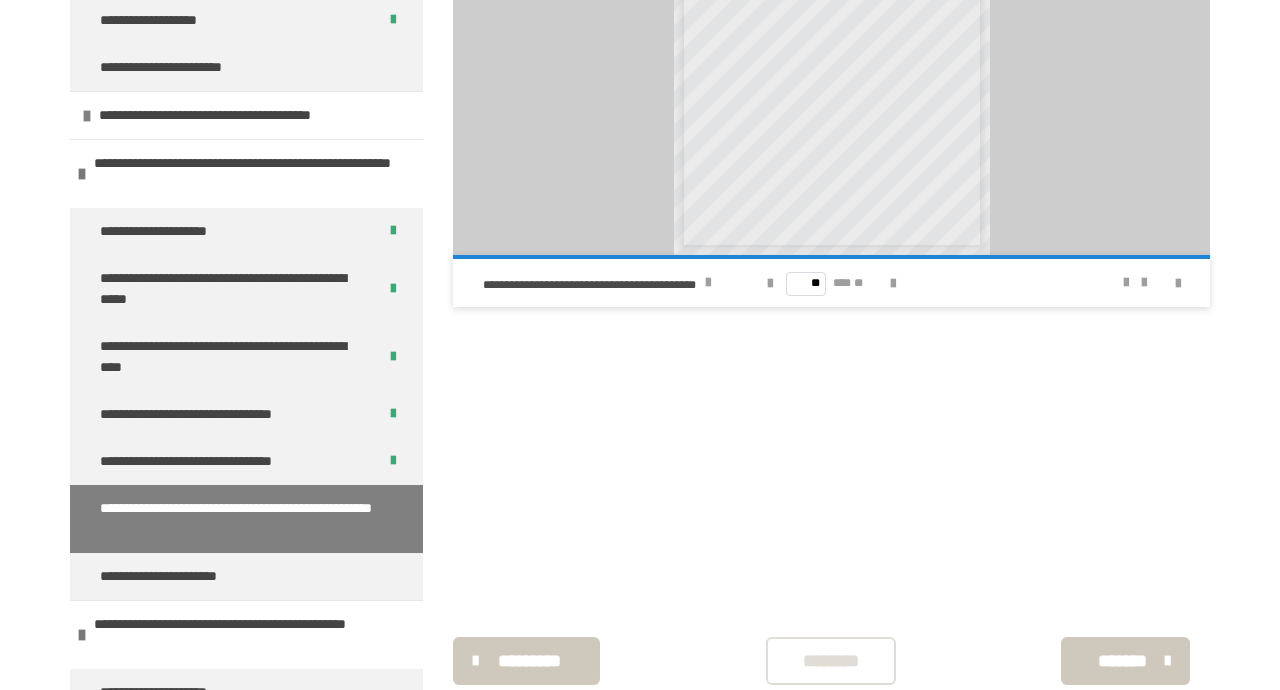scroll, scrollTop: 1672, scrollLeft: 0, axis: vertical 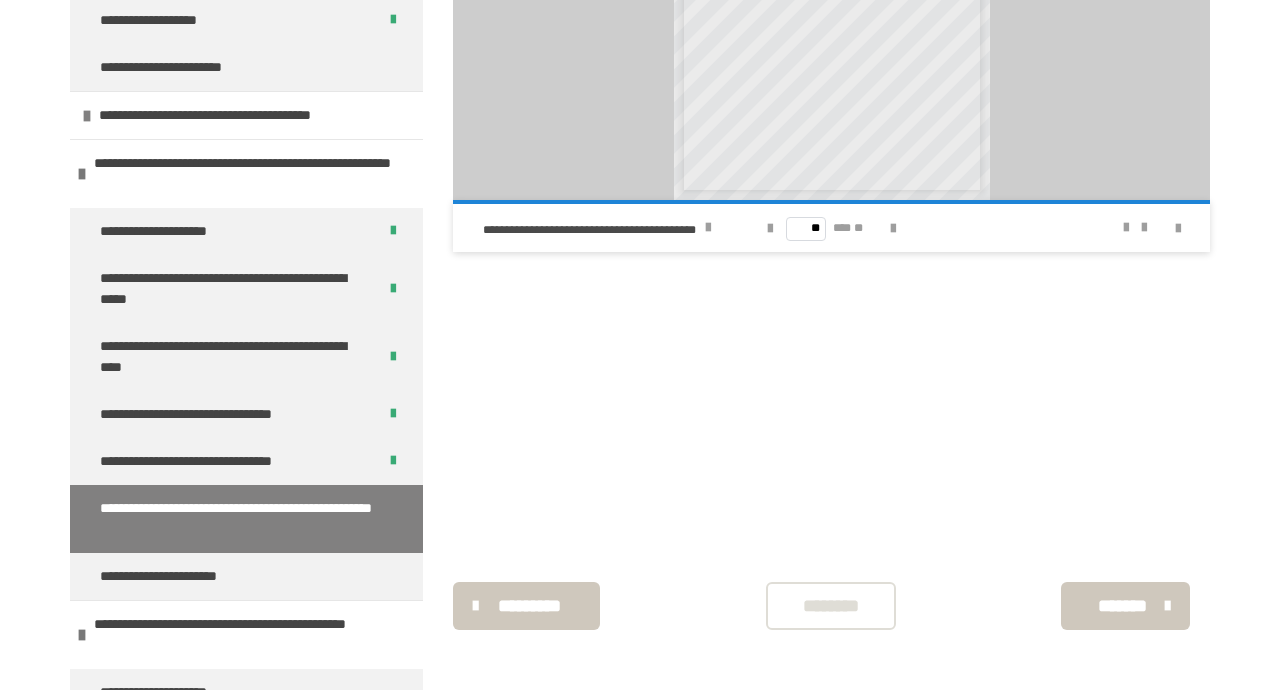 click on "********" at bounding box center (831, 606) 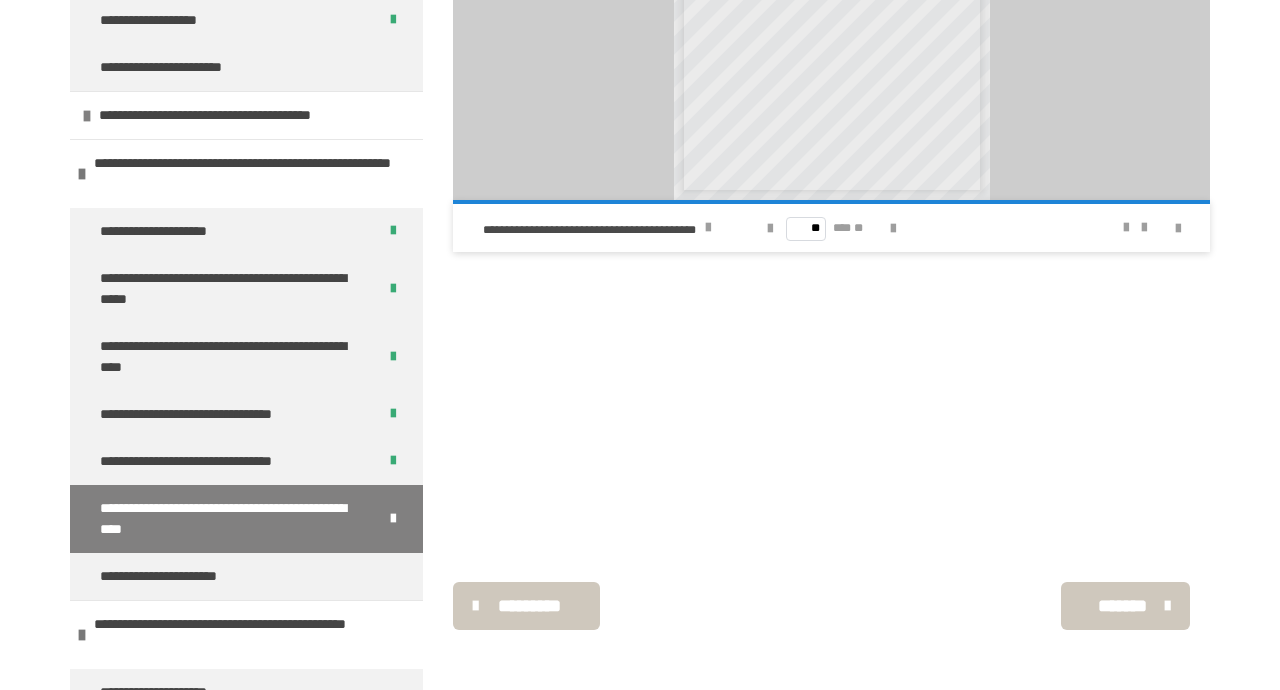 click on "*******" at bounding box center [1123, 606] 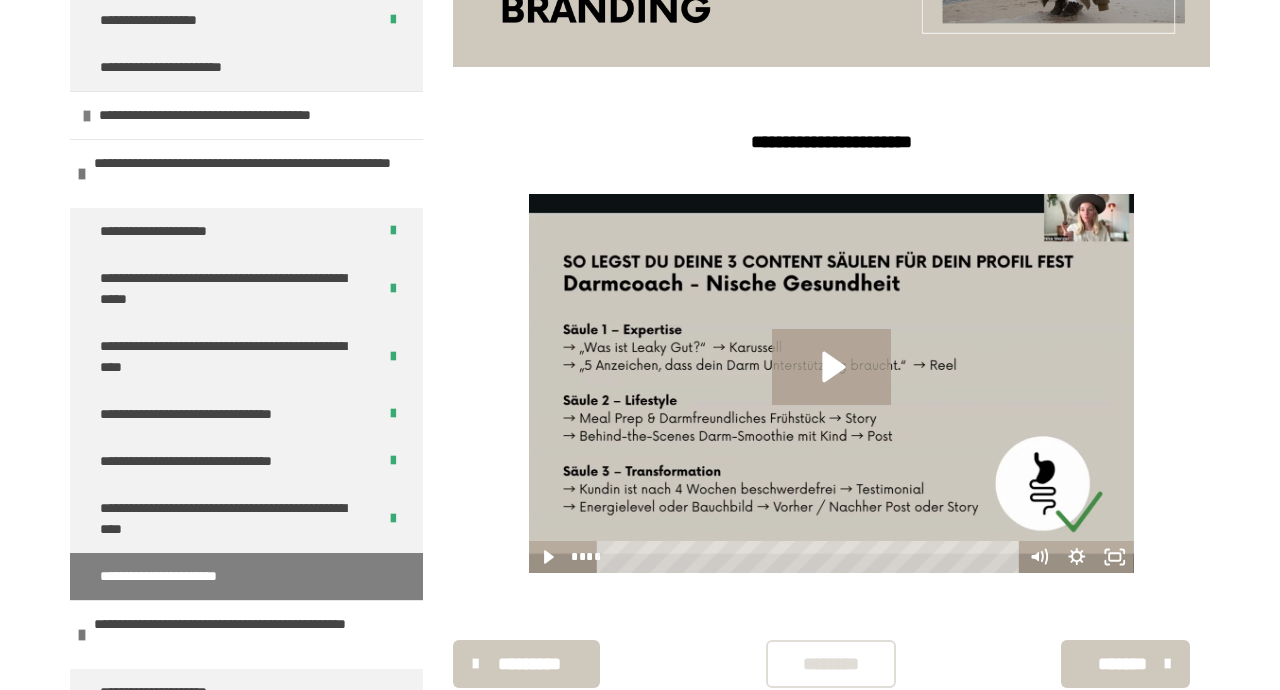 scroll, scrollTop: 553, scrollLeft: 0, axis: vertical 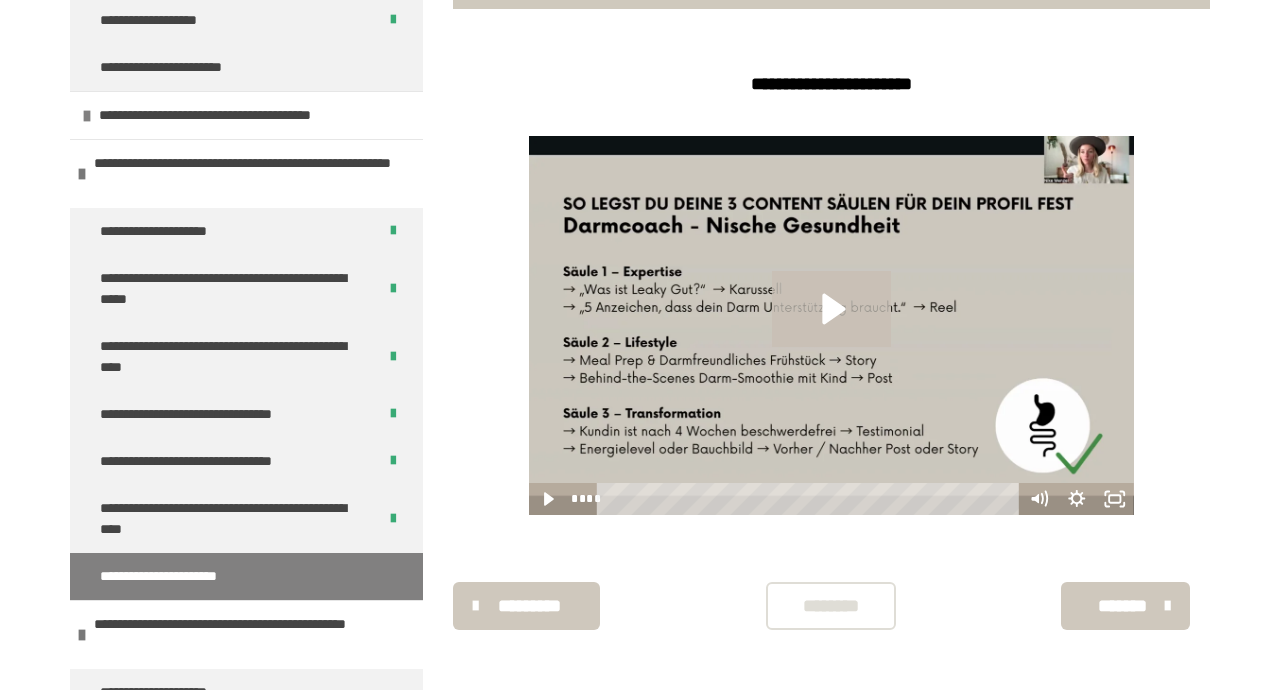 click 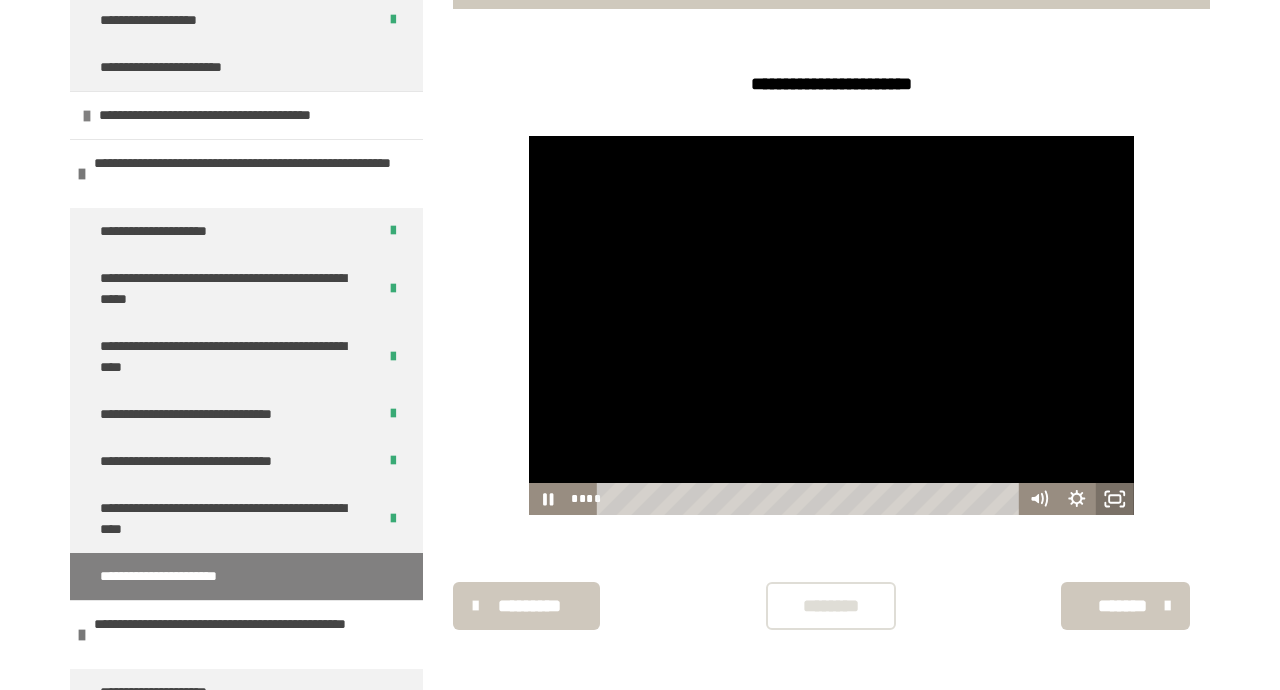 click 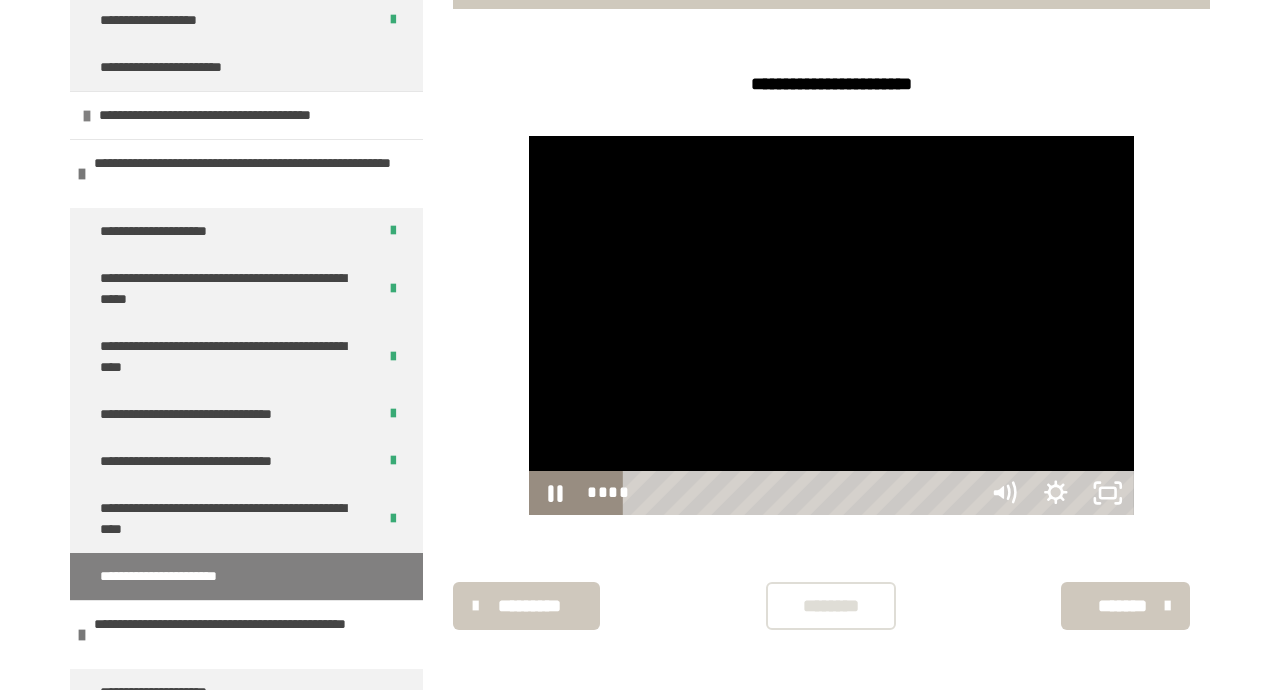 scroll, scrollTop: 340, scrollLeft: 0, axis: vertical 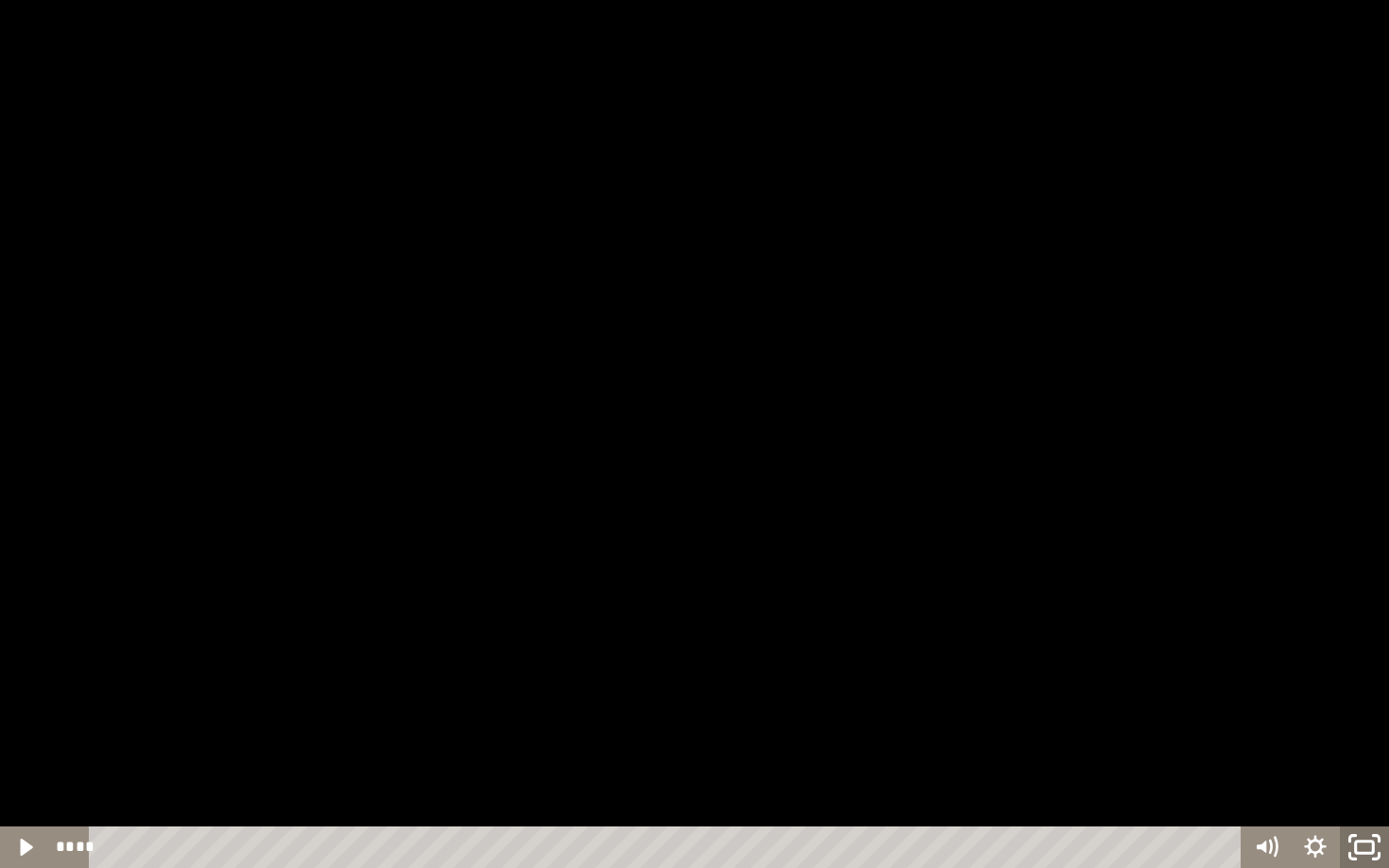 click 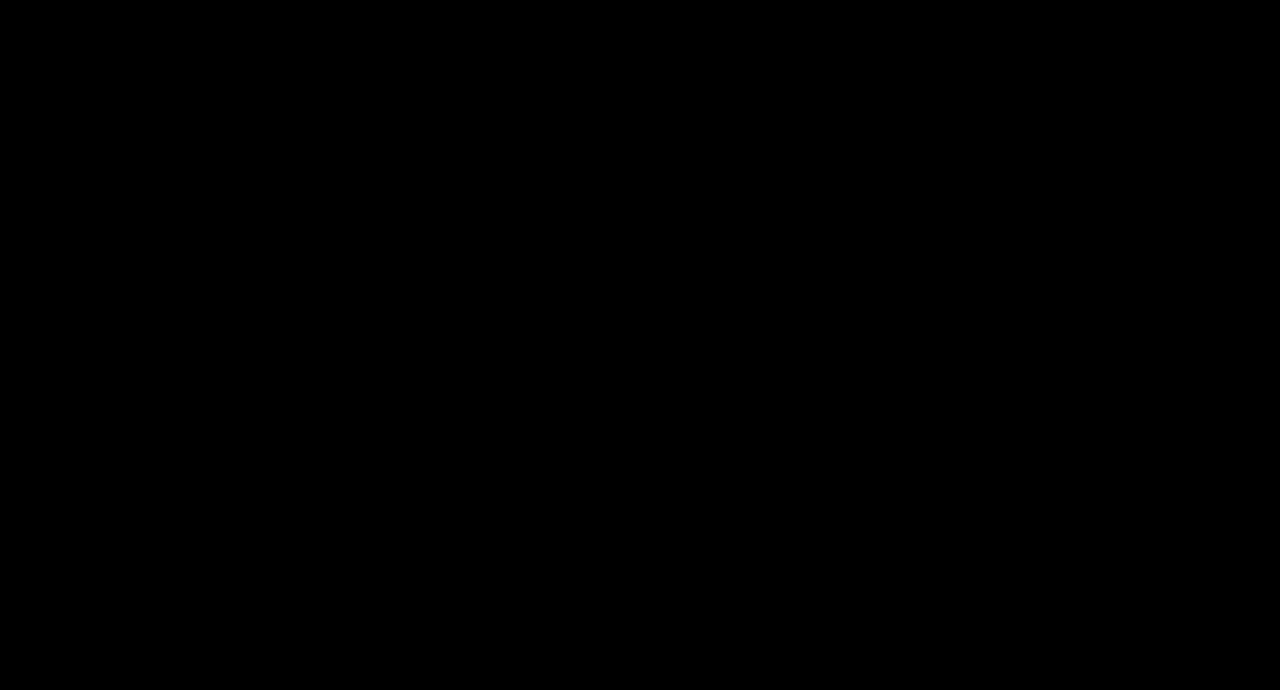 scroll, scrollTop: 553, scrollLeft: 0, axis: vertical 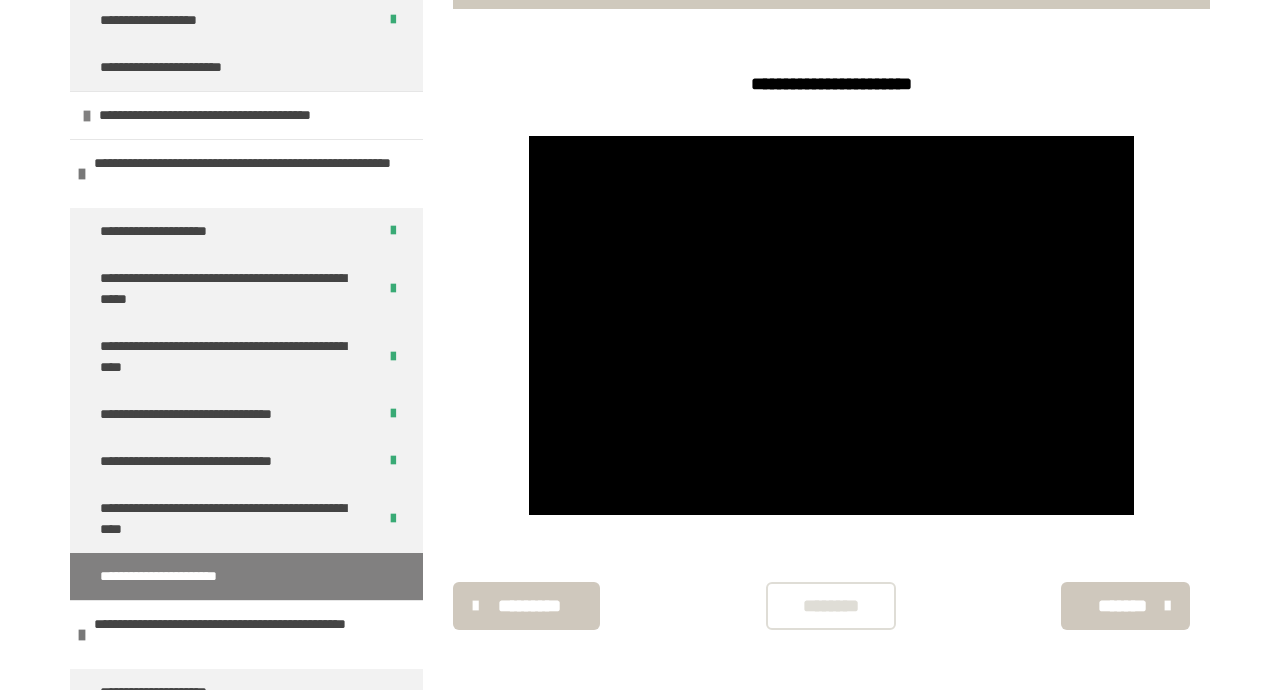 click on "********" at bounding box center [831, 606] 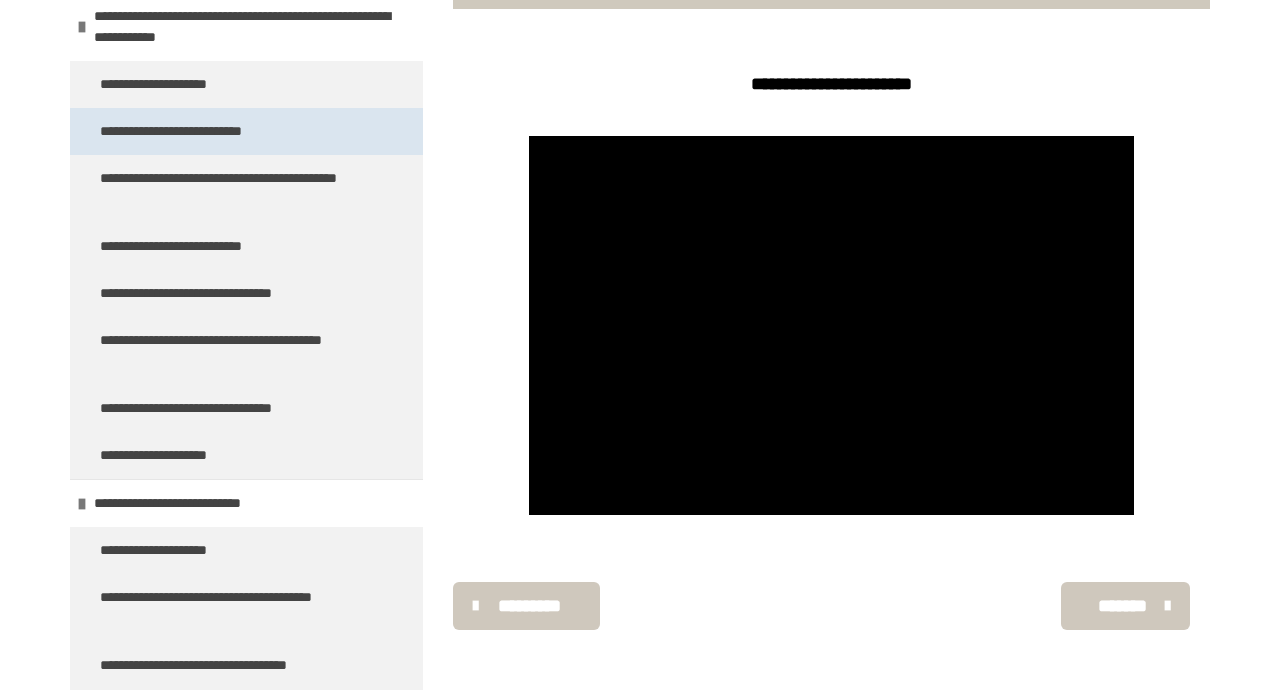 scroll, scrollTop: 1559, scrollLeft: 0, axis: vertical 